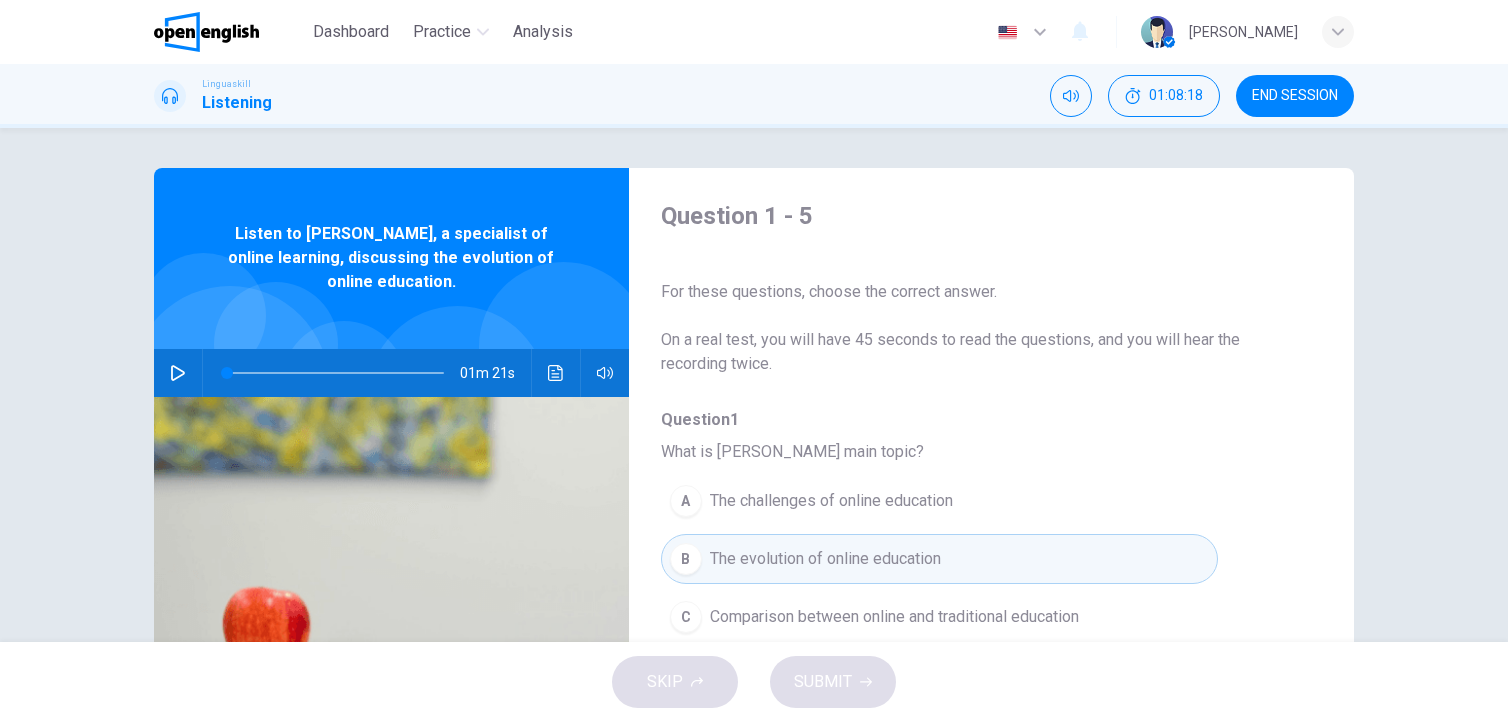 scroll, scrollTop: 0, scrollLeft: 0, axis: both 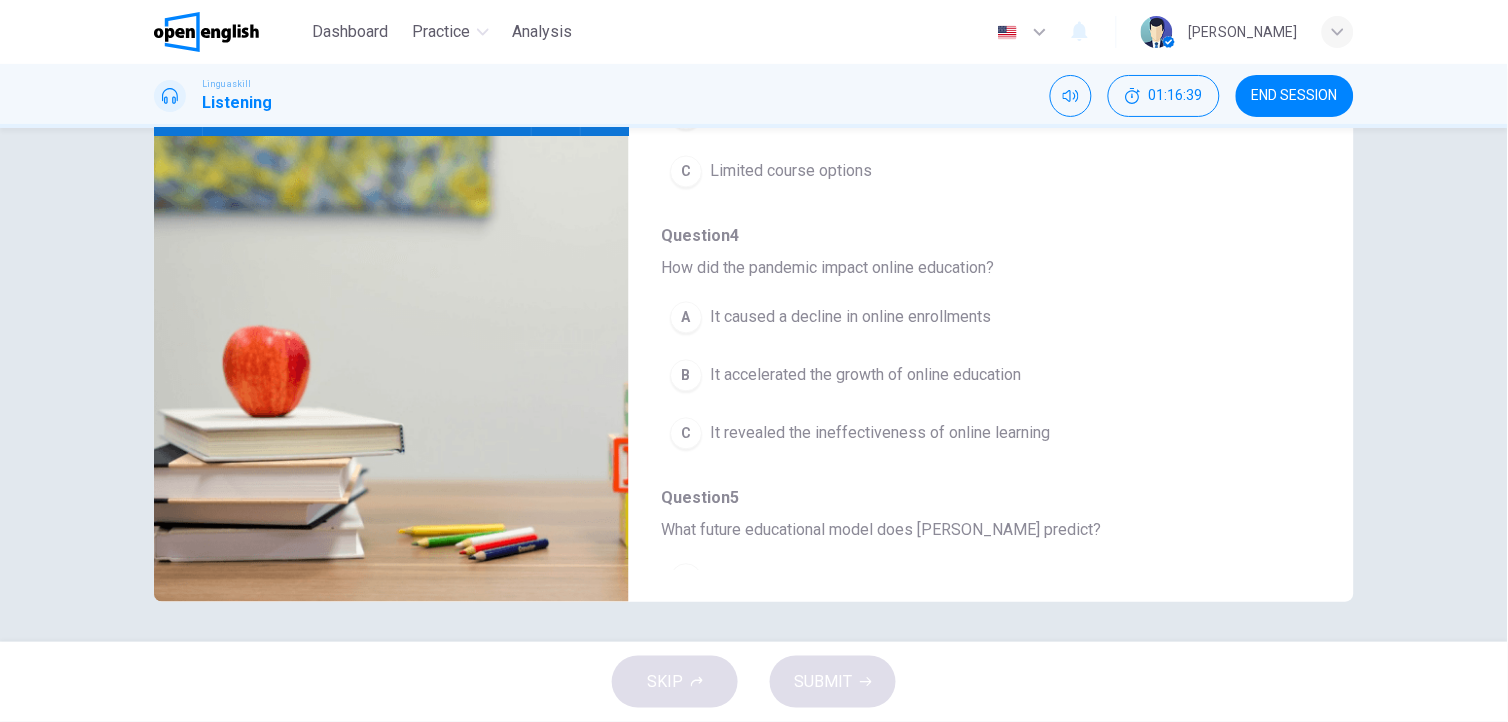 click on "It accelerated the growth of online education" at bounding box center (865, 376) 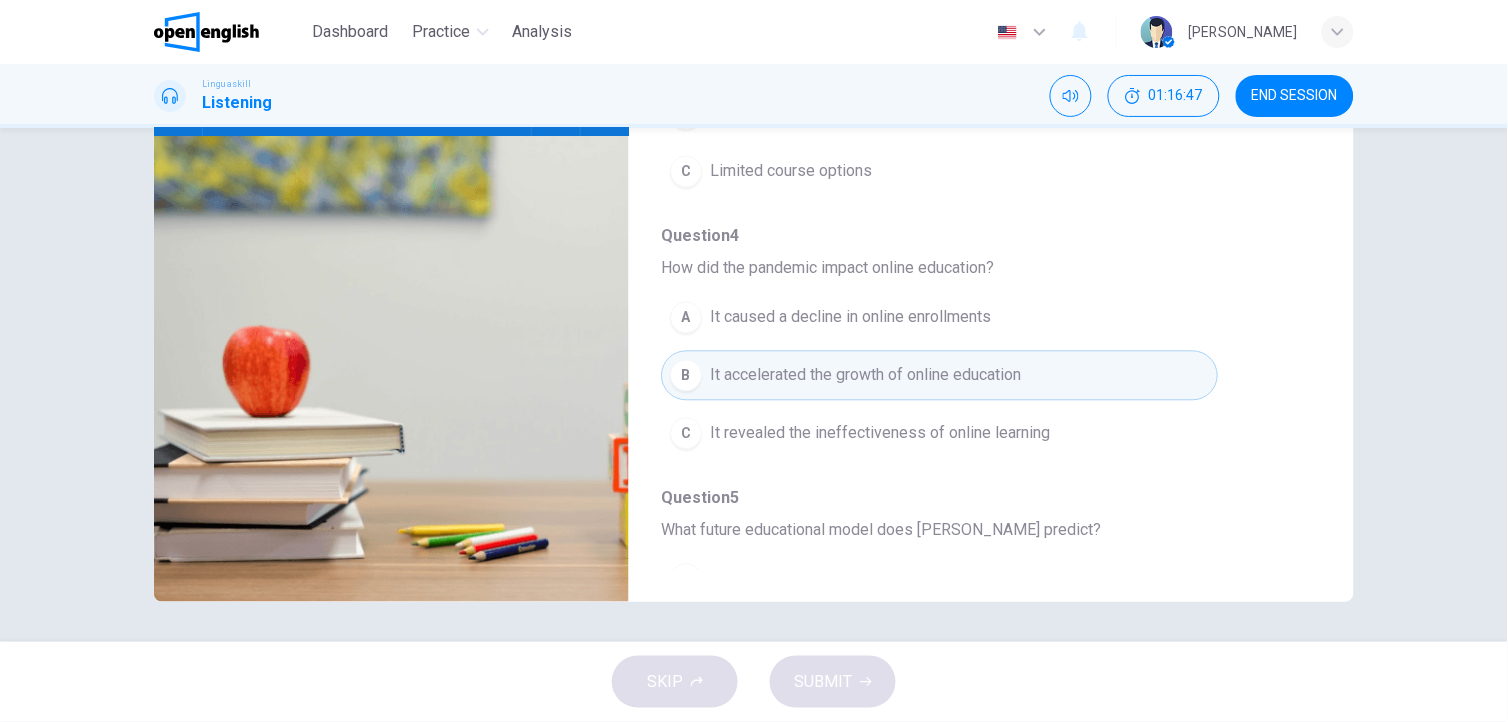 drag, startPoint x: 1330, startPoint y: 484, endPoint x: 1332, endPoint y: 525, distance: 41.04875 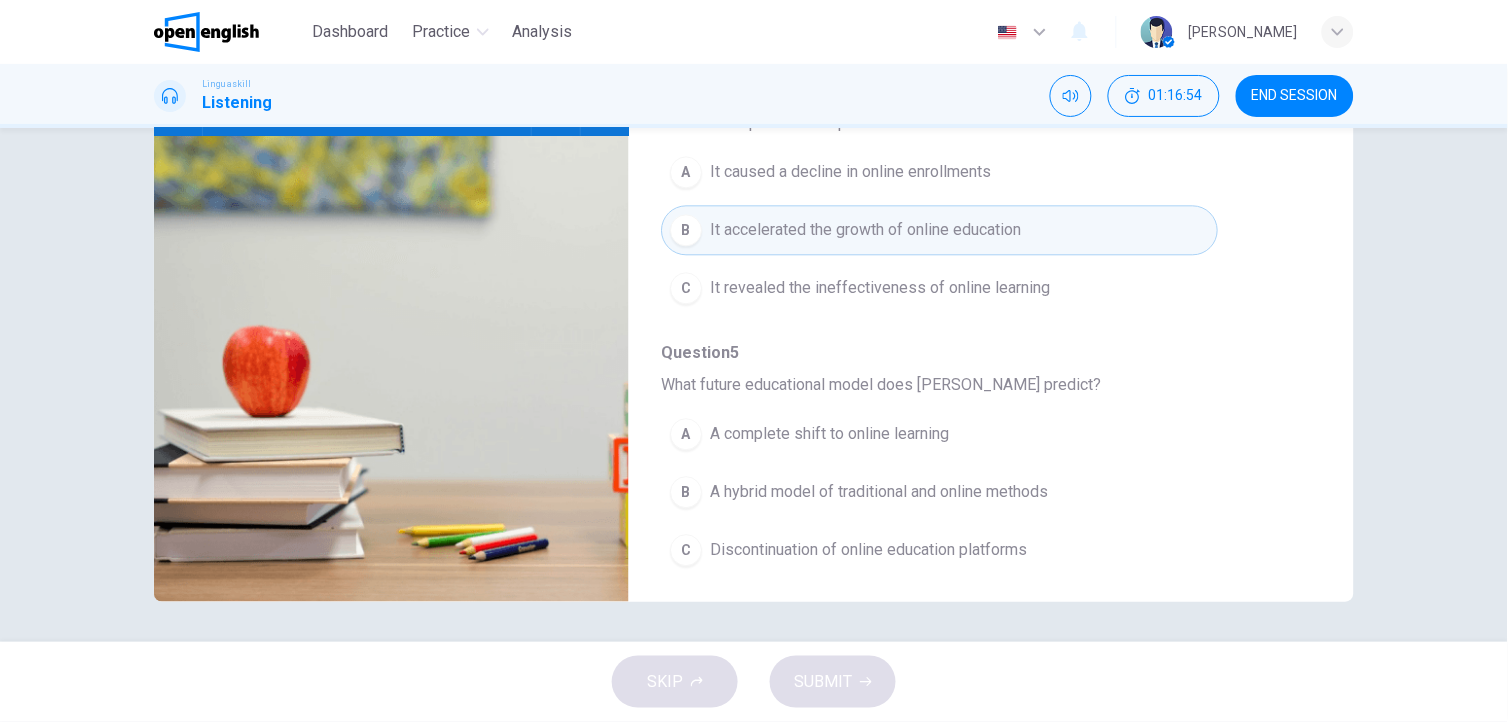 scroll, scrollTop: 864, scrollLeft: 0, axis: vertical 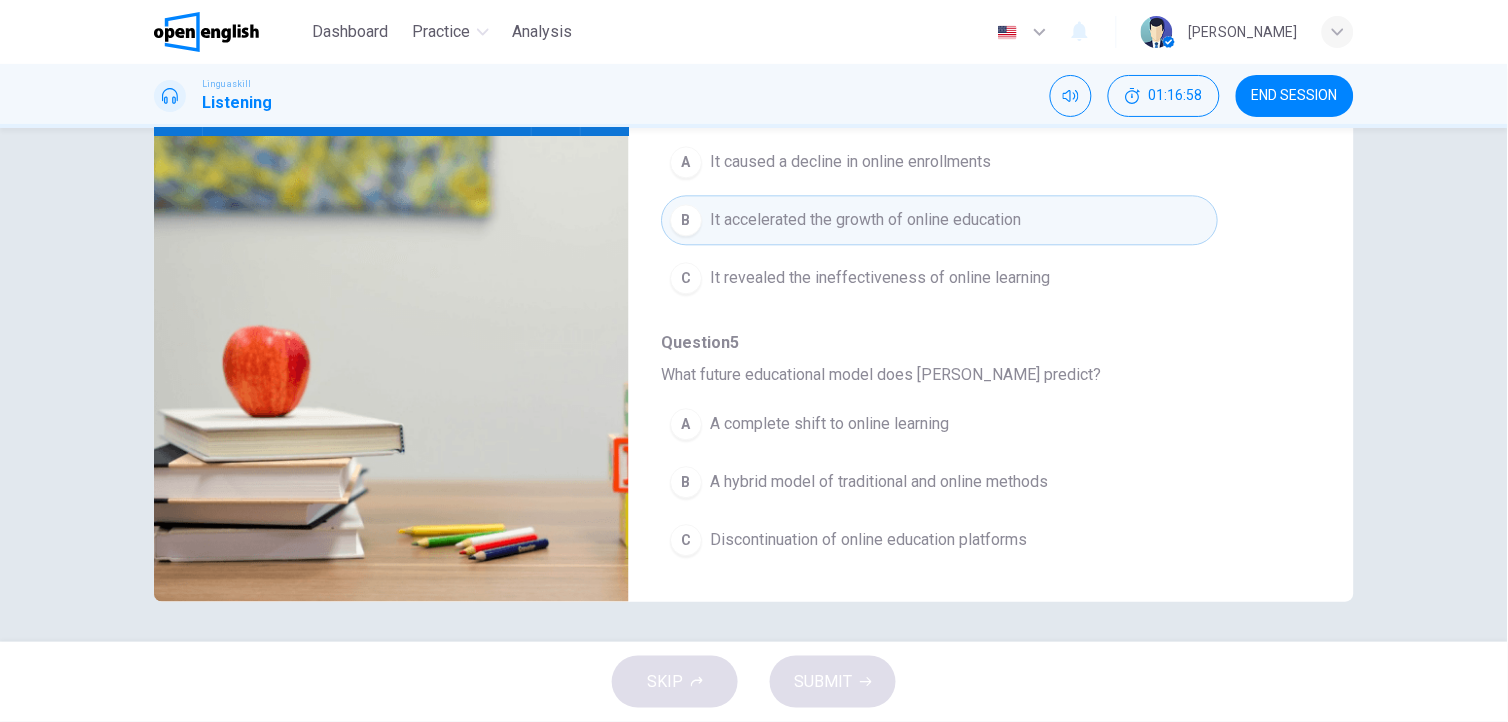 click on "A hybrid model of traditional and online methods" at bounding box center (879, 483) 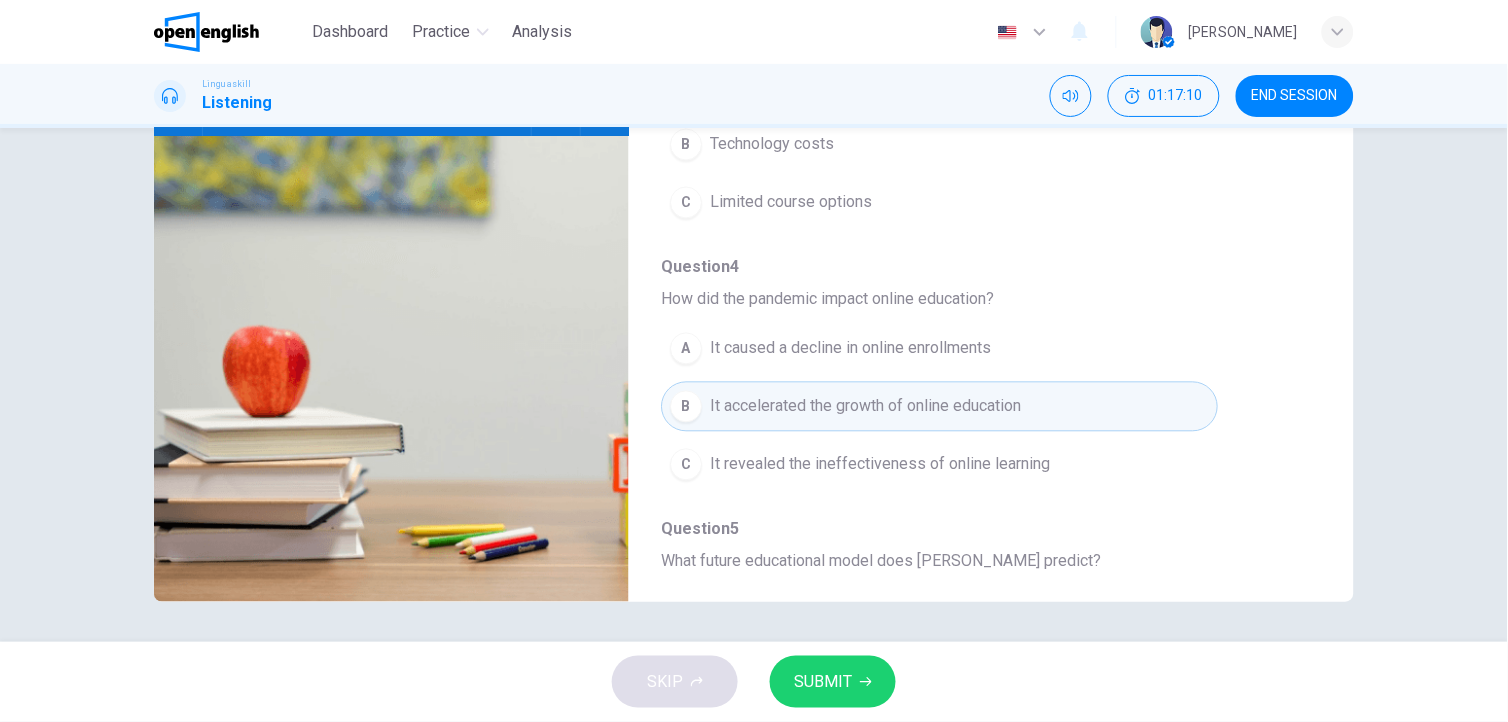 scroll, scrollTop: 688, scrollLeft: 0, axis: vertical 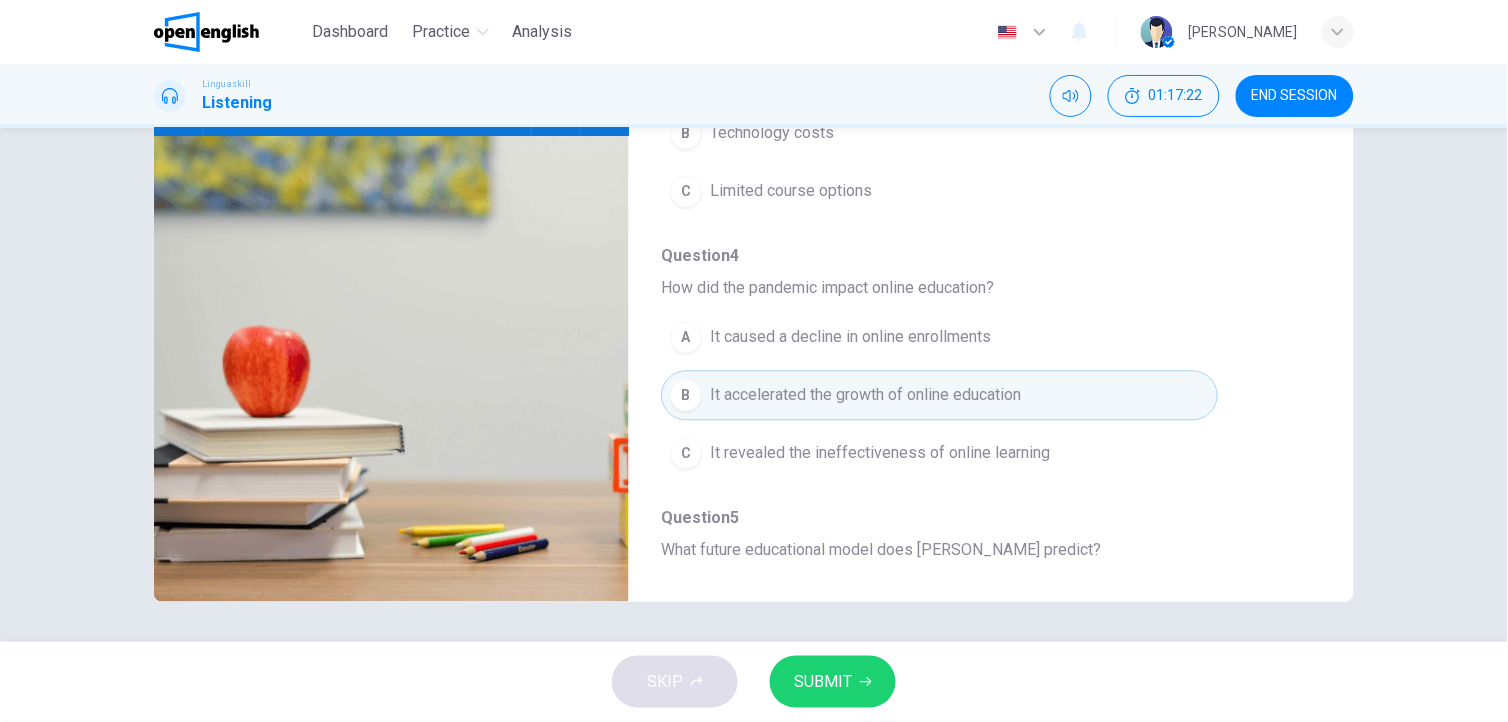click on "SUBMIT" at bounding box center [823, 682] 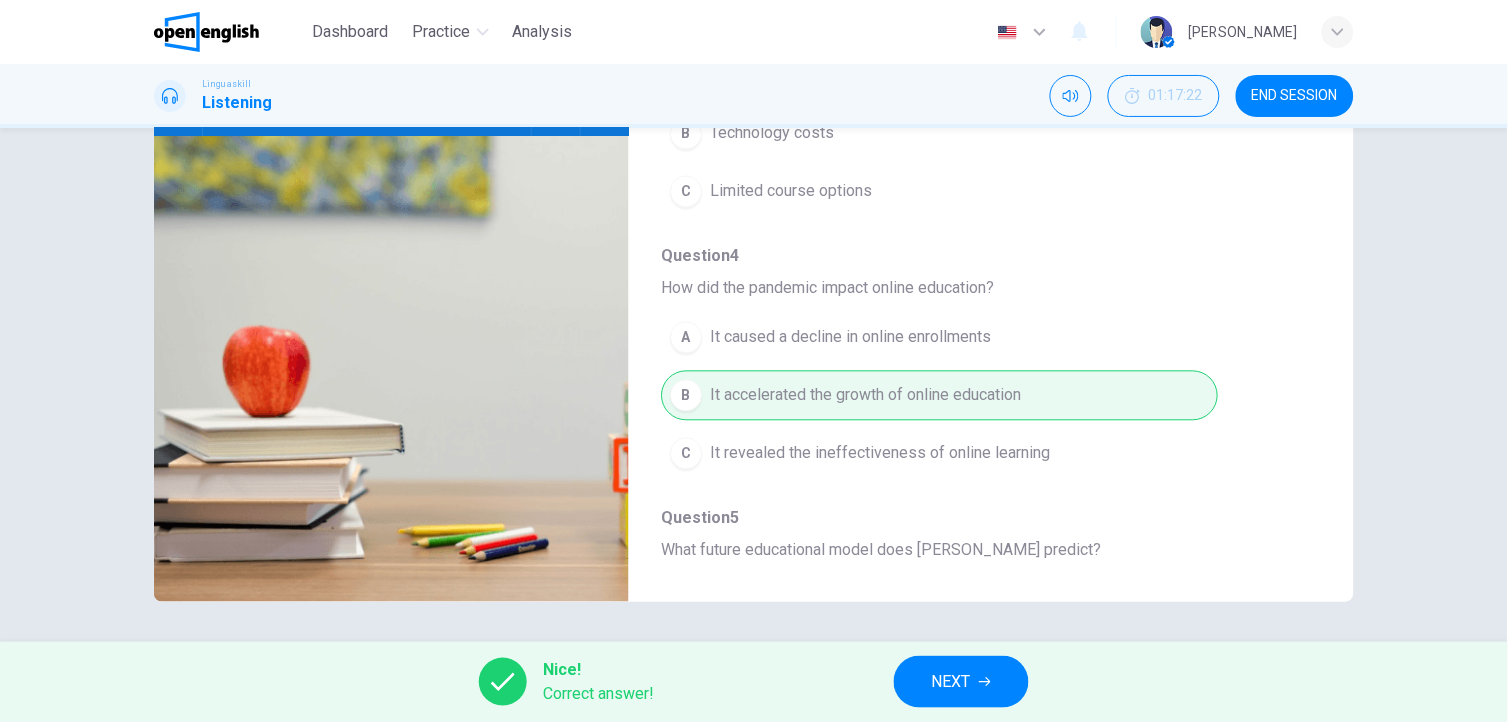 click on "NEXT" at bounding box center [951, 682] 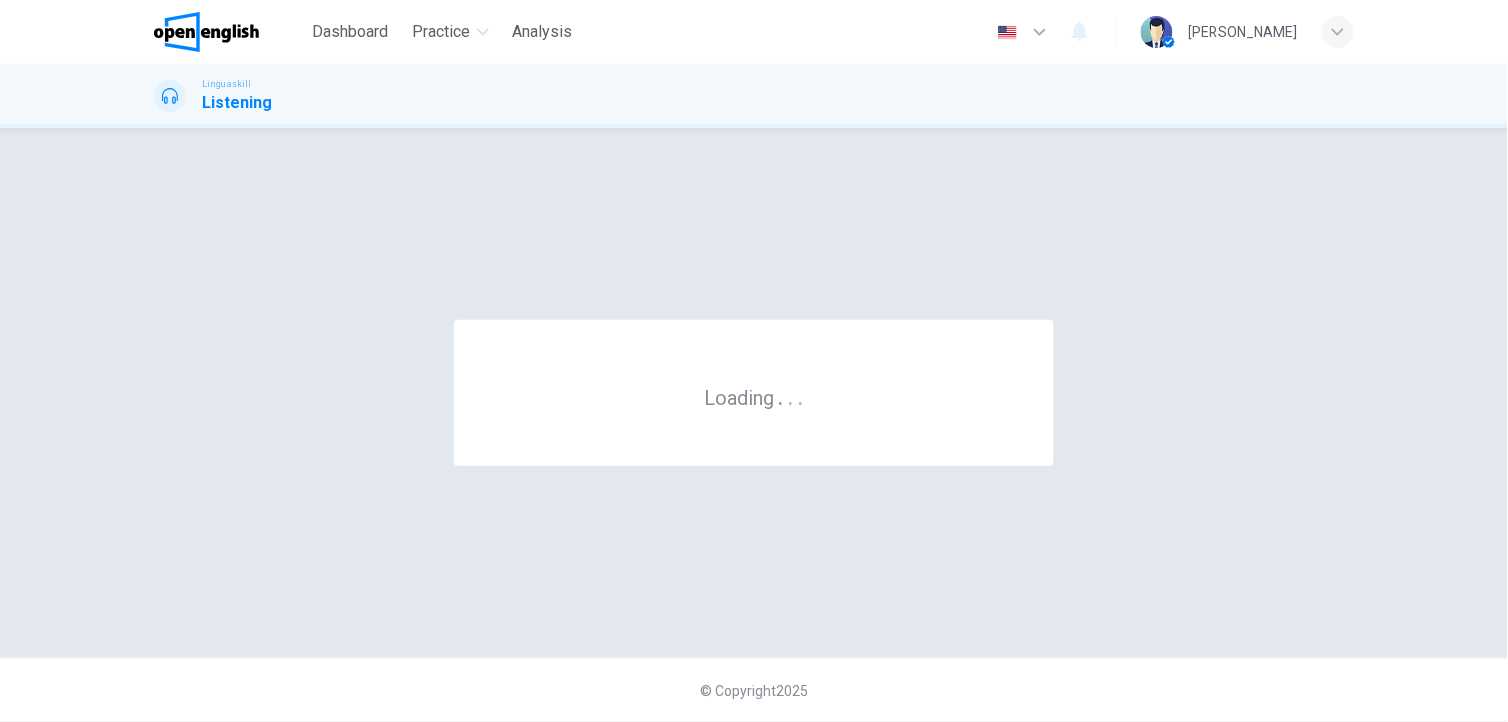 scroll, scrollTop: 0, scrollLeft: 0, axis: both 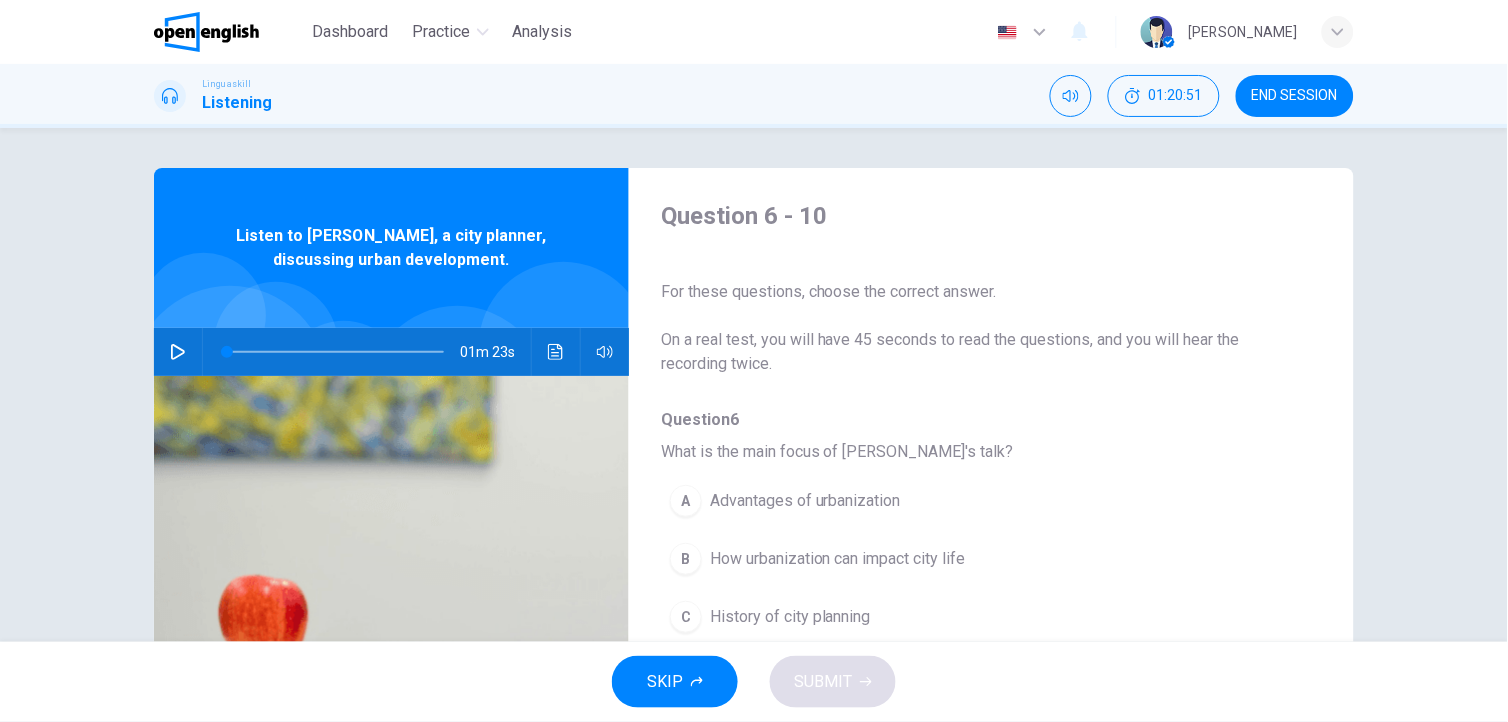 click 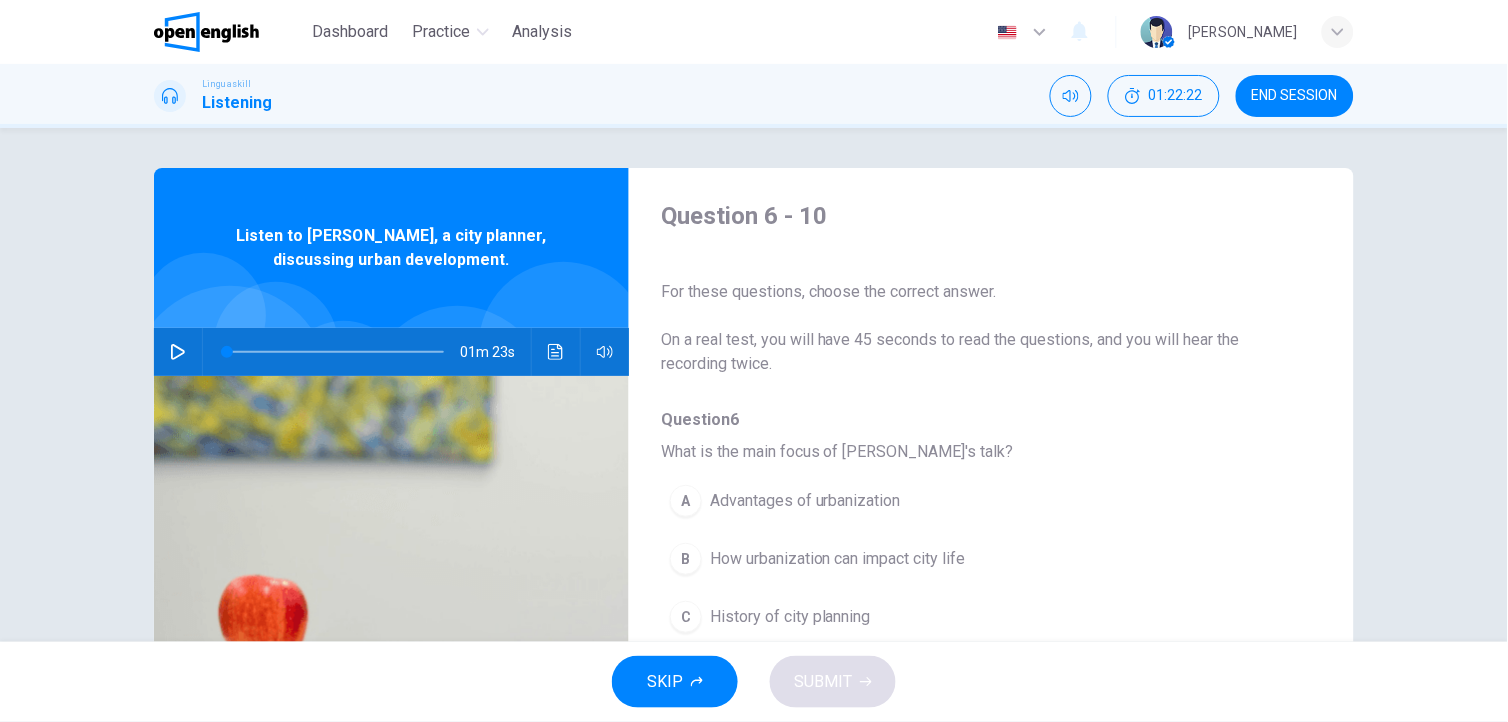 click 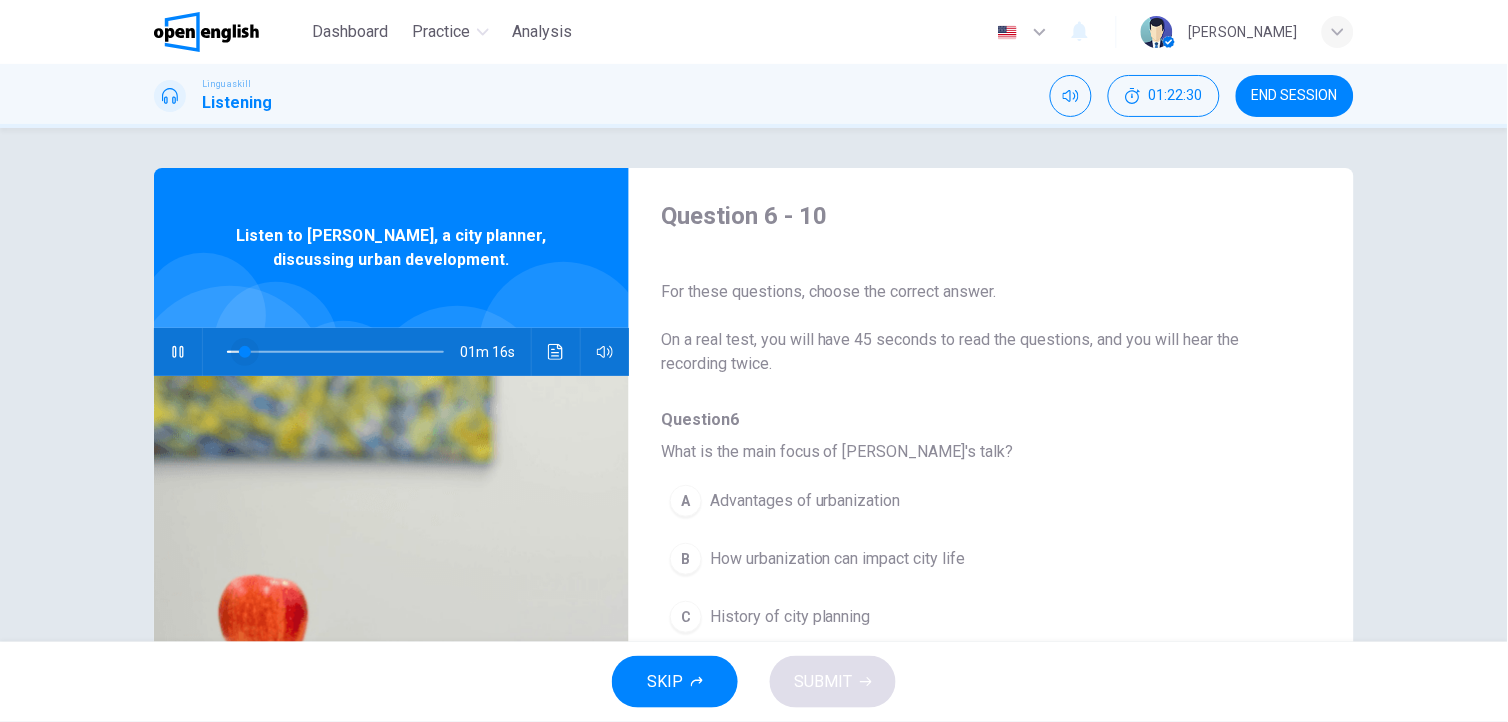 click at bounding box center (245, 352) 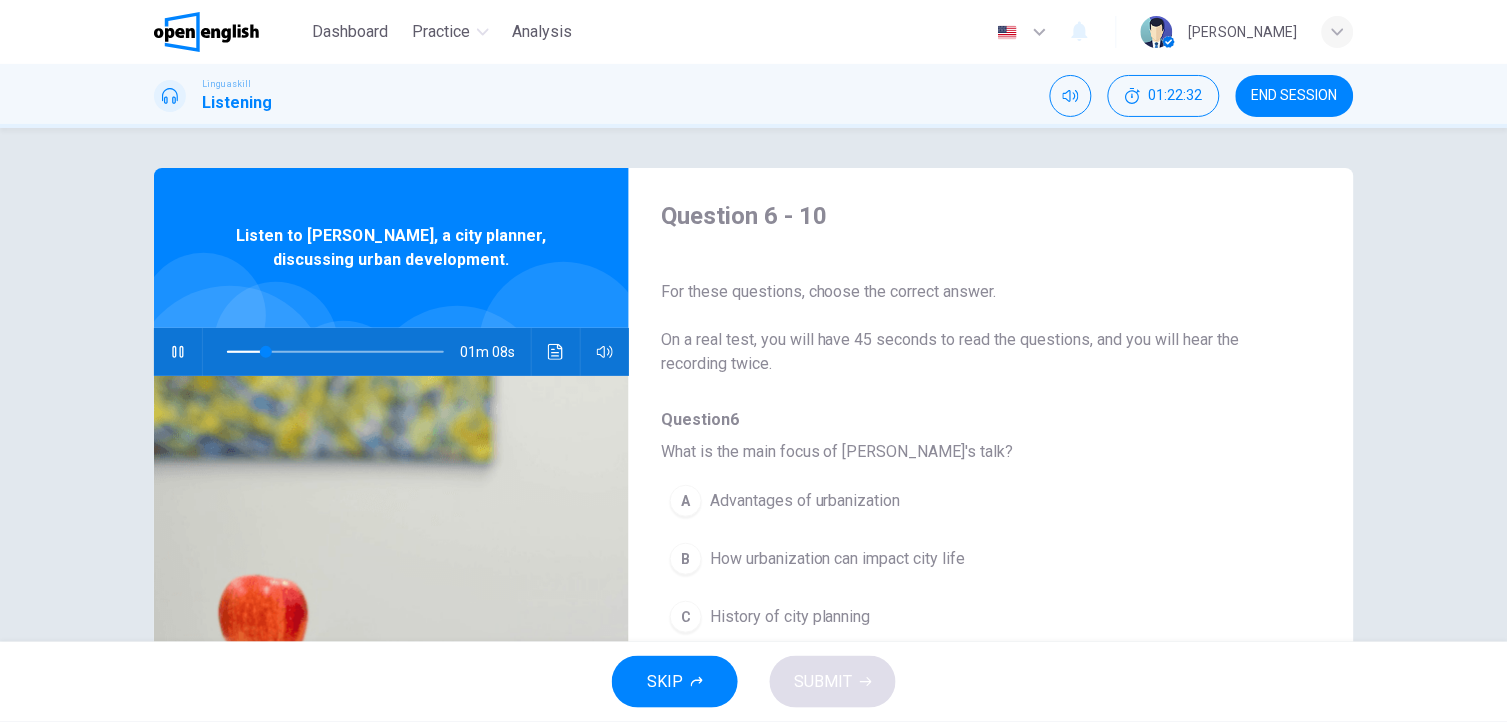click at bounding box center (178, 352) 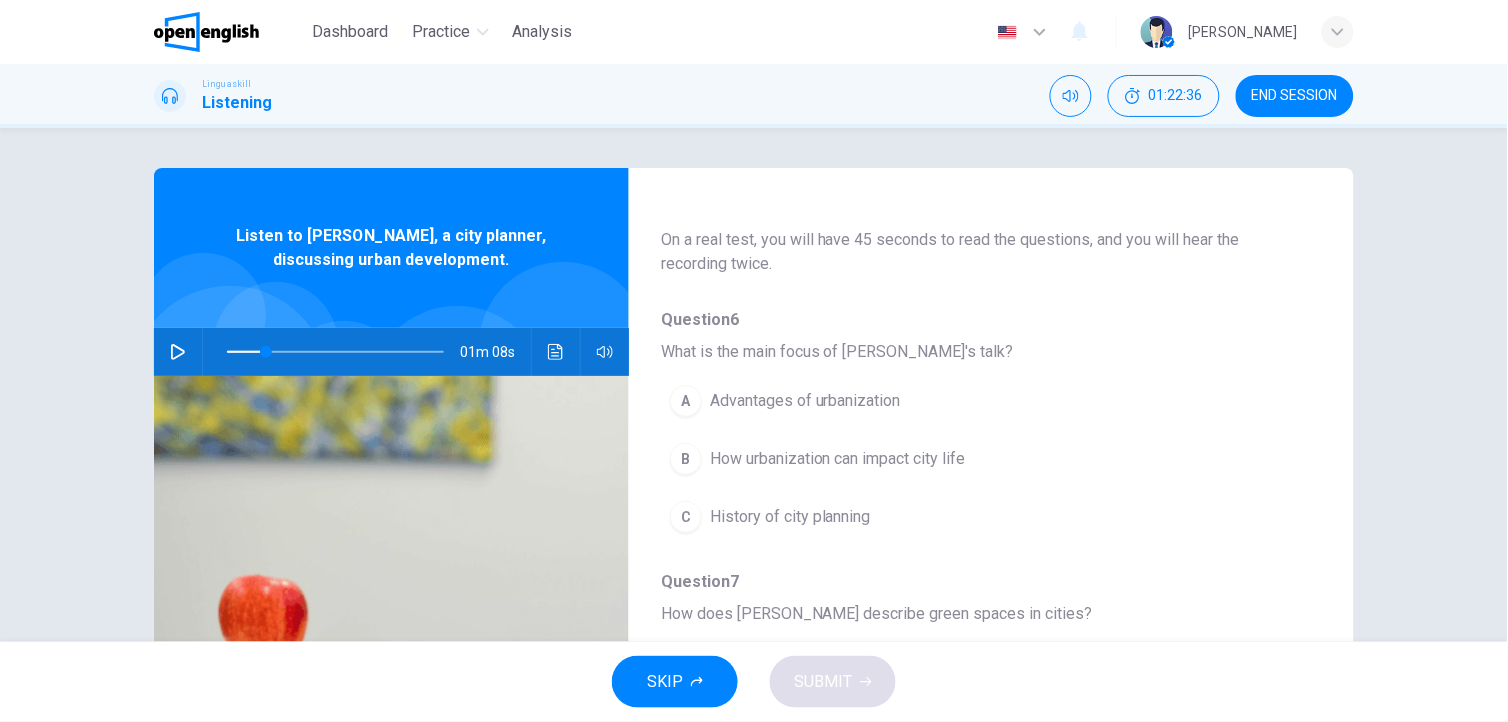 scroll, scrollTop: 111, scrollLeft: 0, axis: vertical 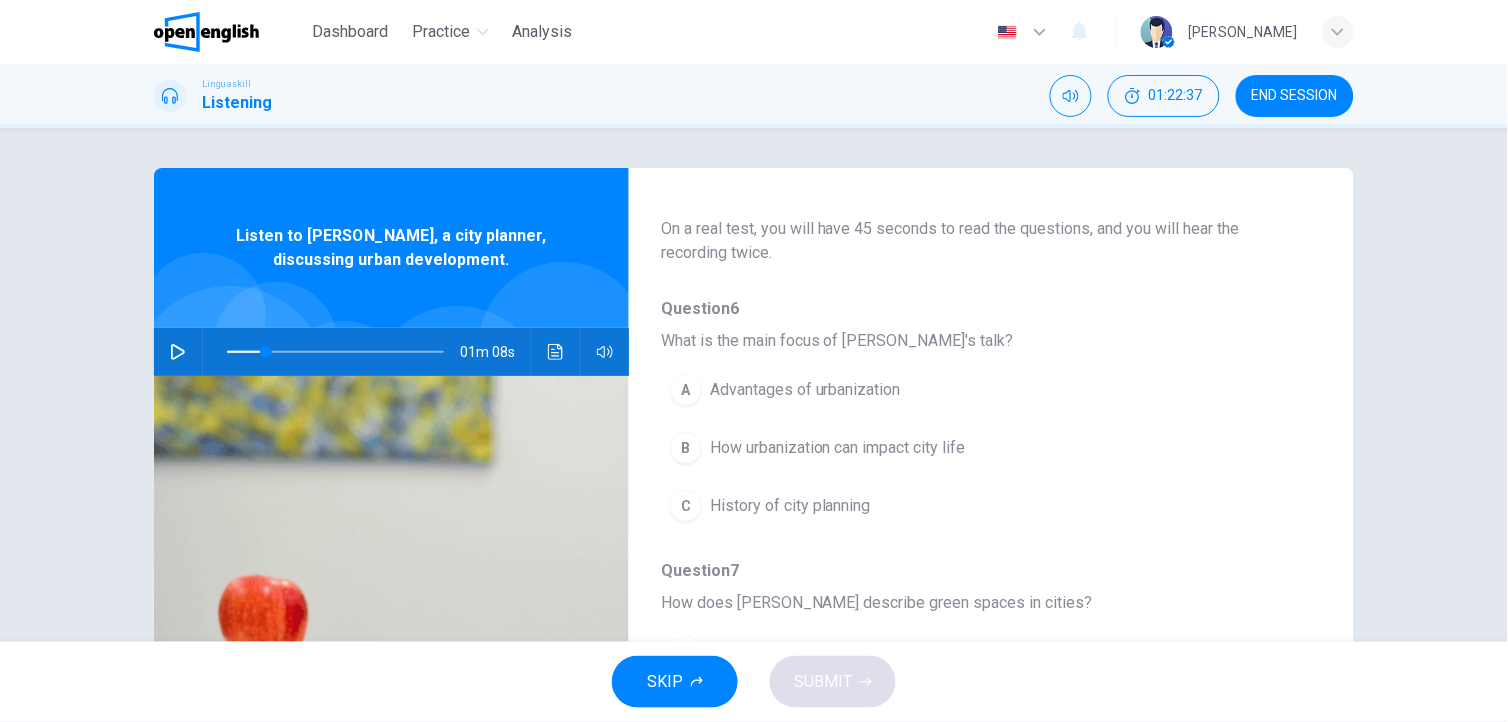 click on "How urbanization can impact city life" at bounding box center [838, 448] 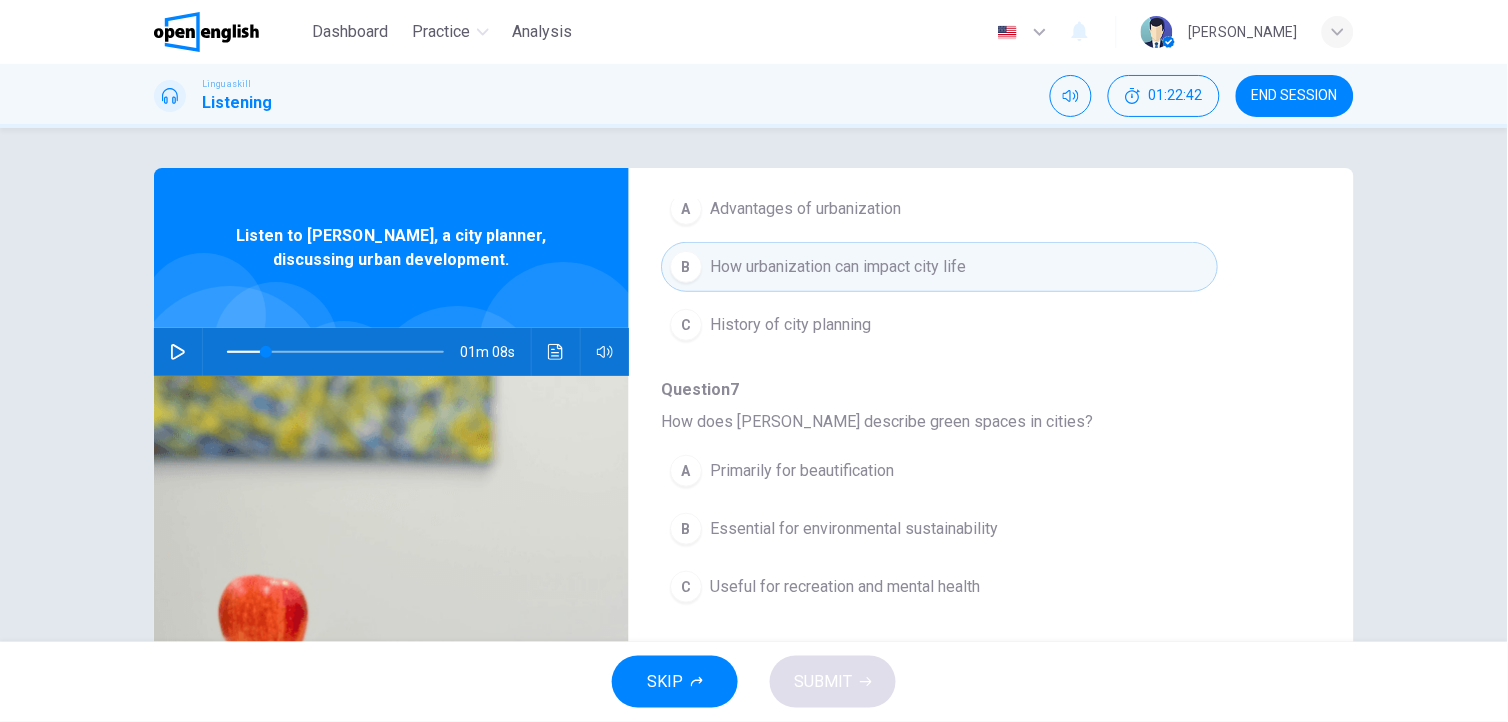 scroll, scrollTop: 301, scrollLeft: 0, axis: vertical 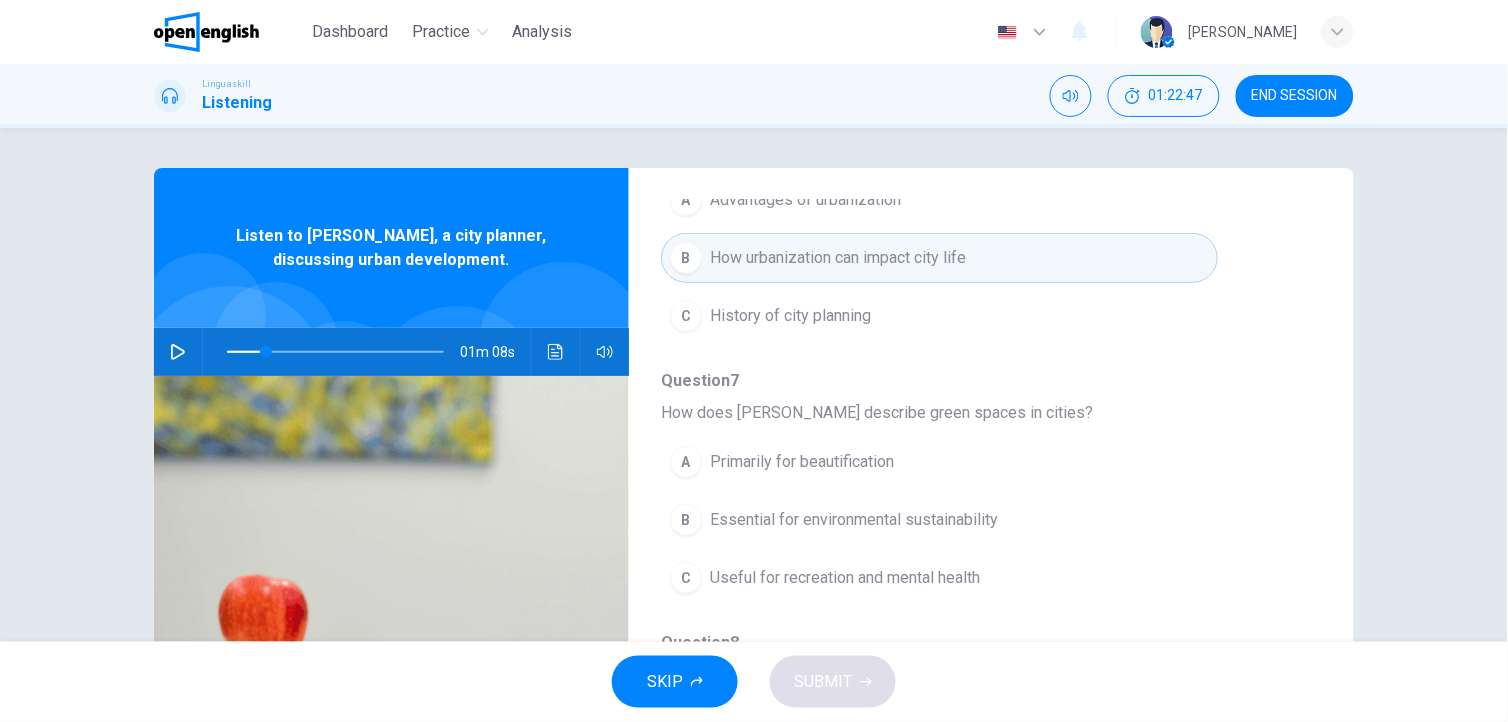 click 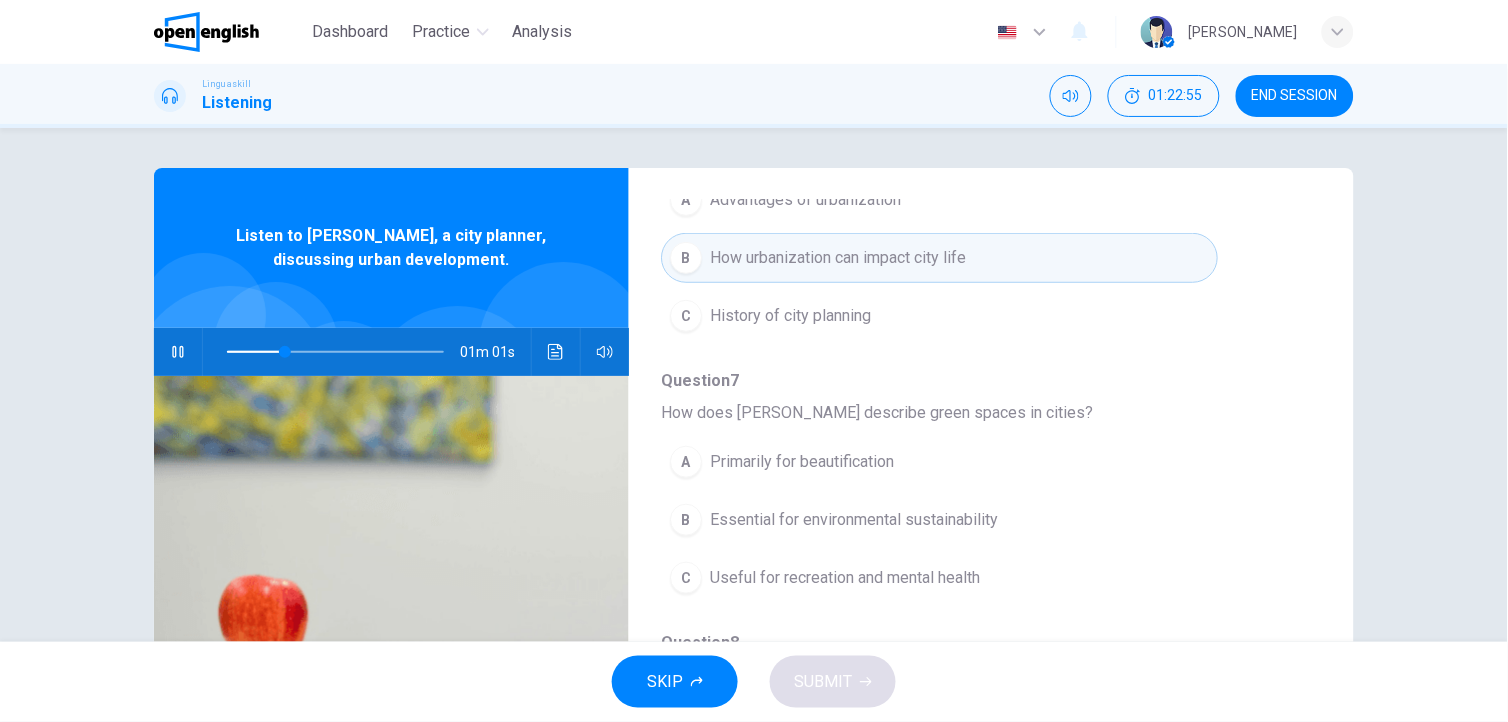 click on "B Essential for environmental sustainability" at bounding box center [939, 520] 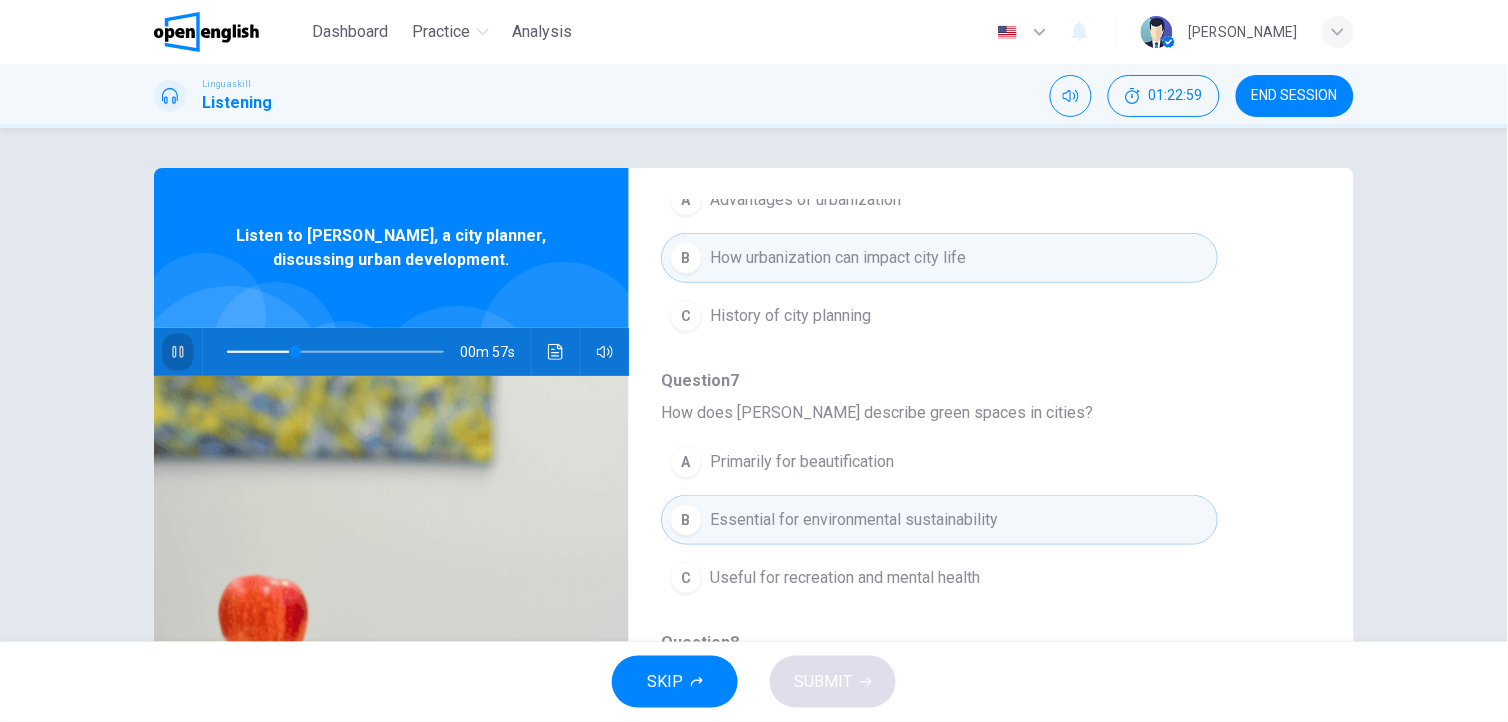 click 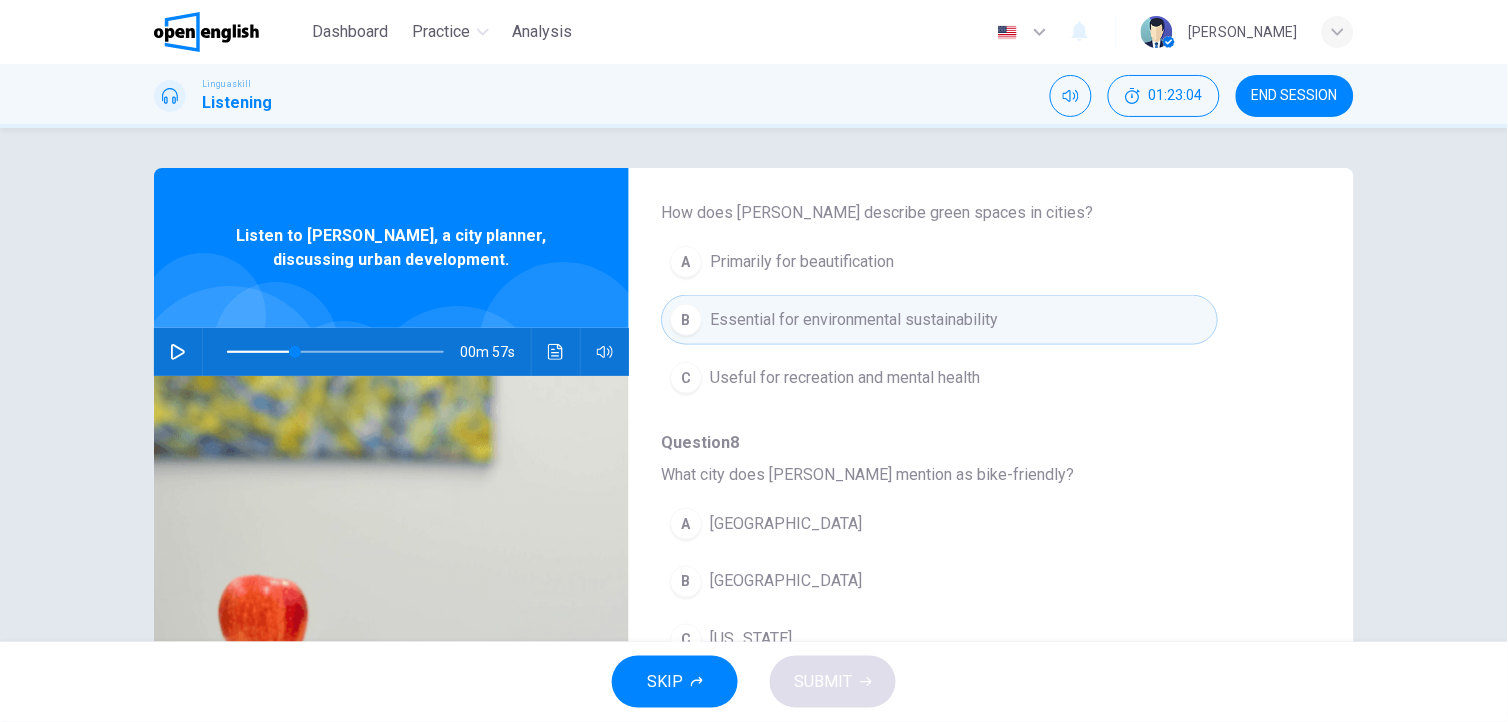 scroll, scrollTop: 520, scrollLeft: 0, axis: vertical 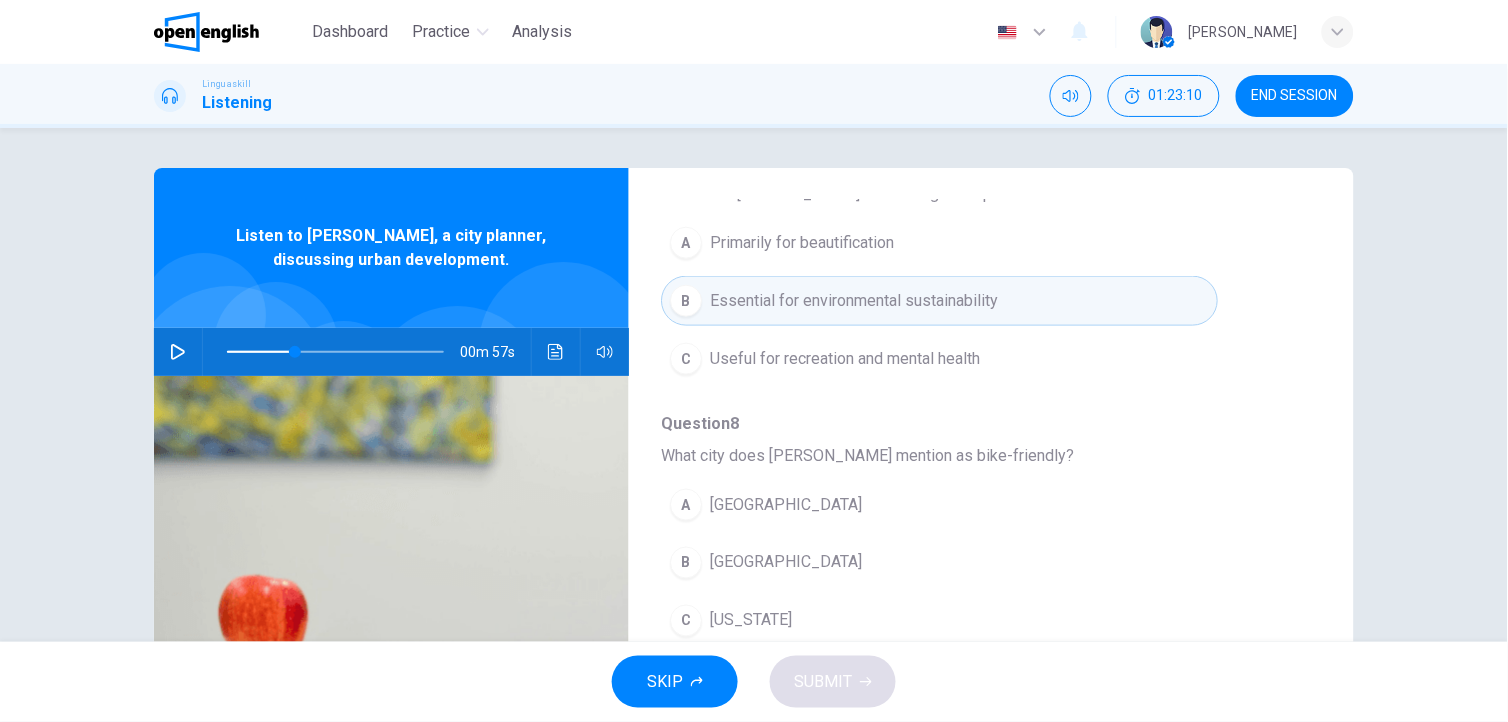 click on "Useful for recreation and mental health" at bounding box center [845, 359] 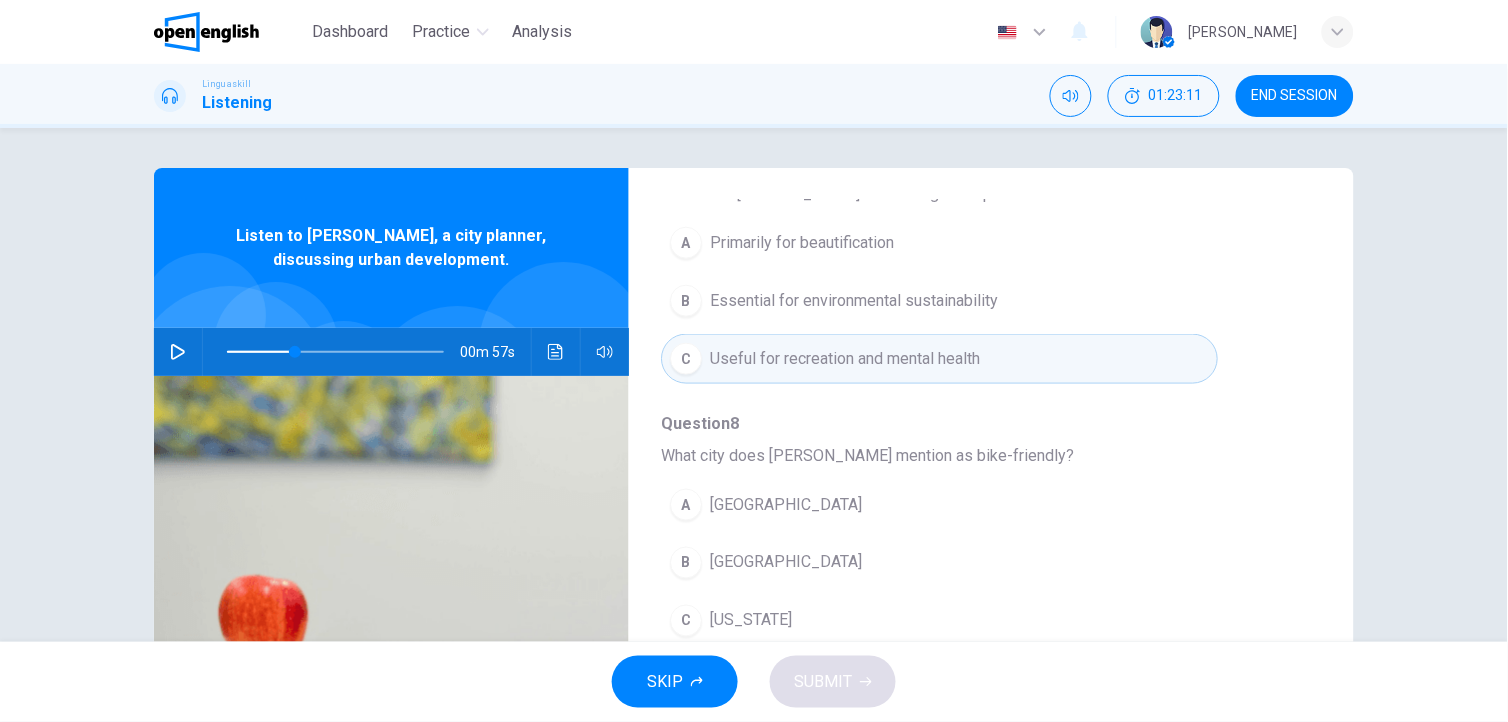 click on "00m 57s" at bounding box center [391, 352] 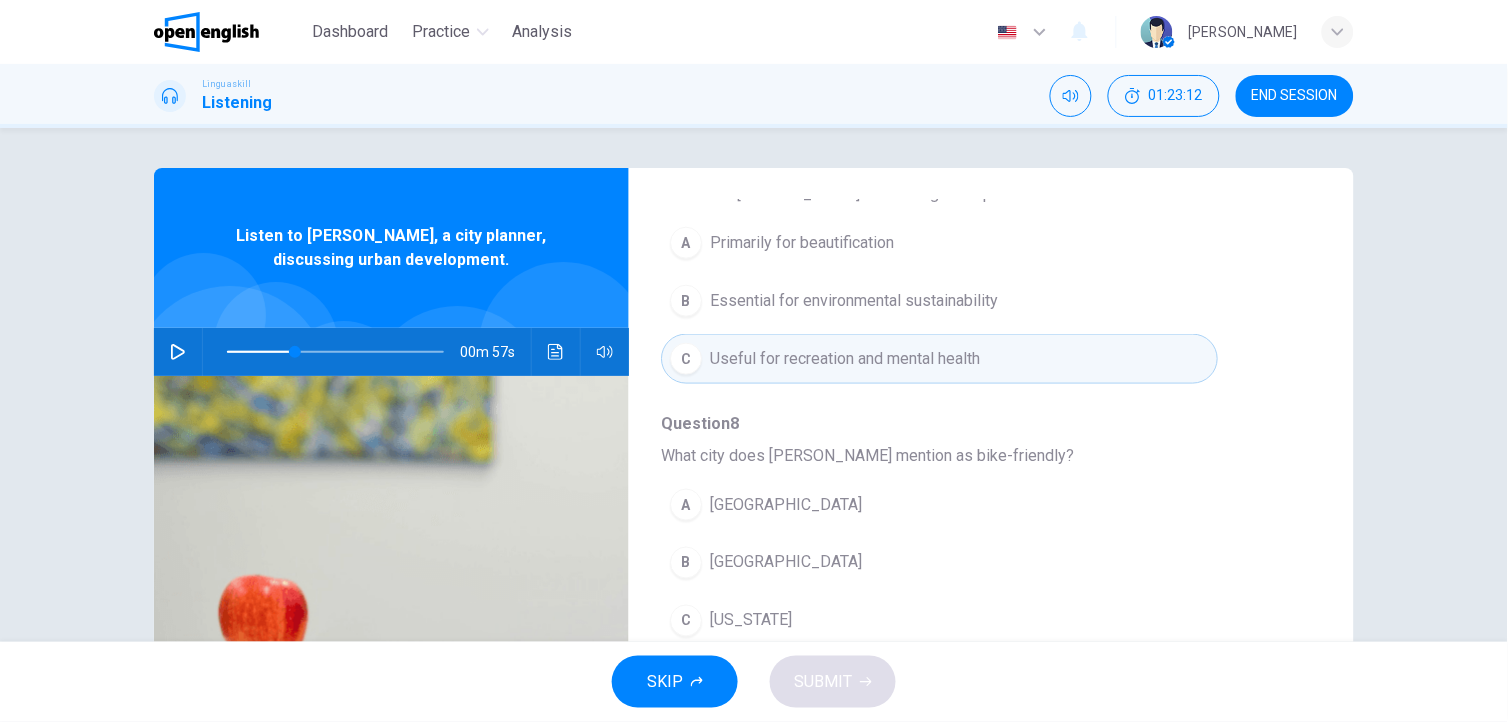 click 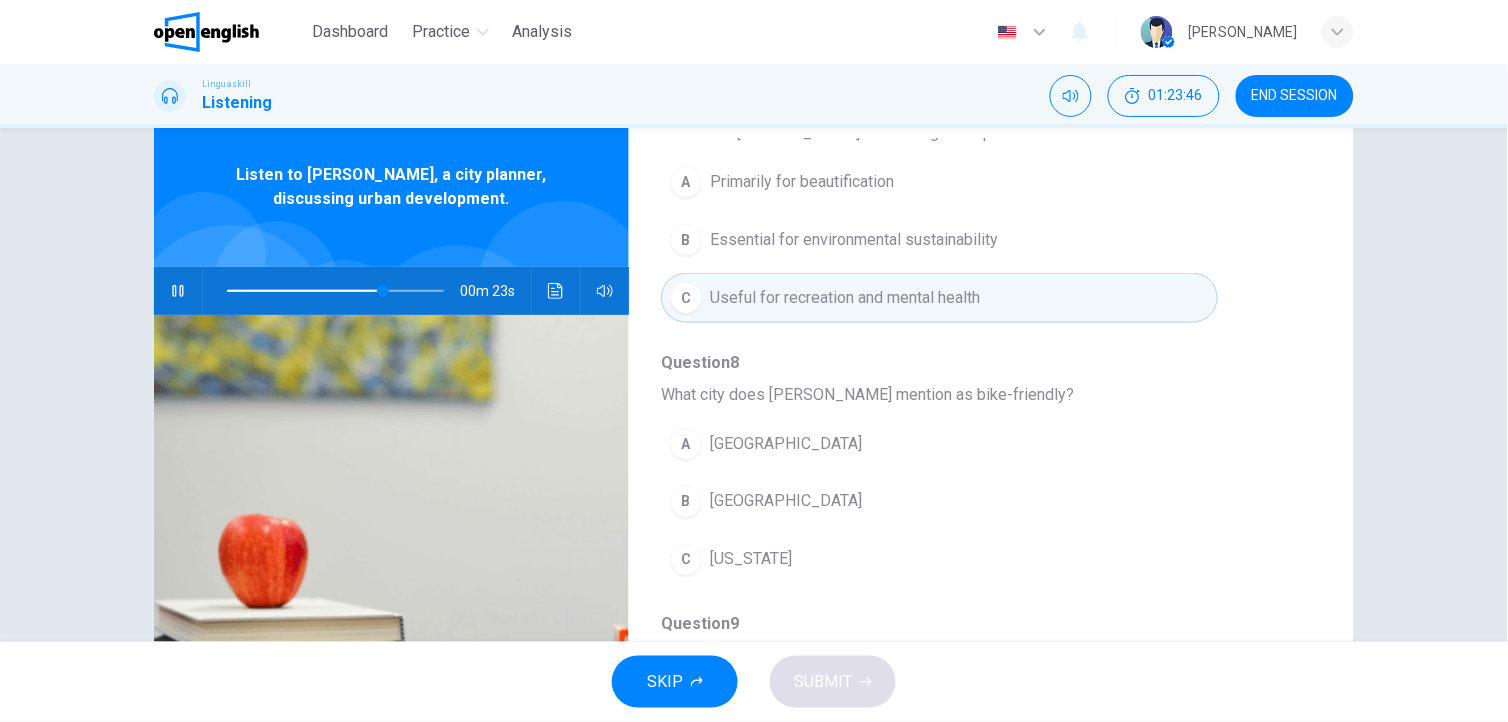 scroll, scrollTop: 80, scrollLeft: 0, axis: vertical 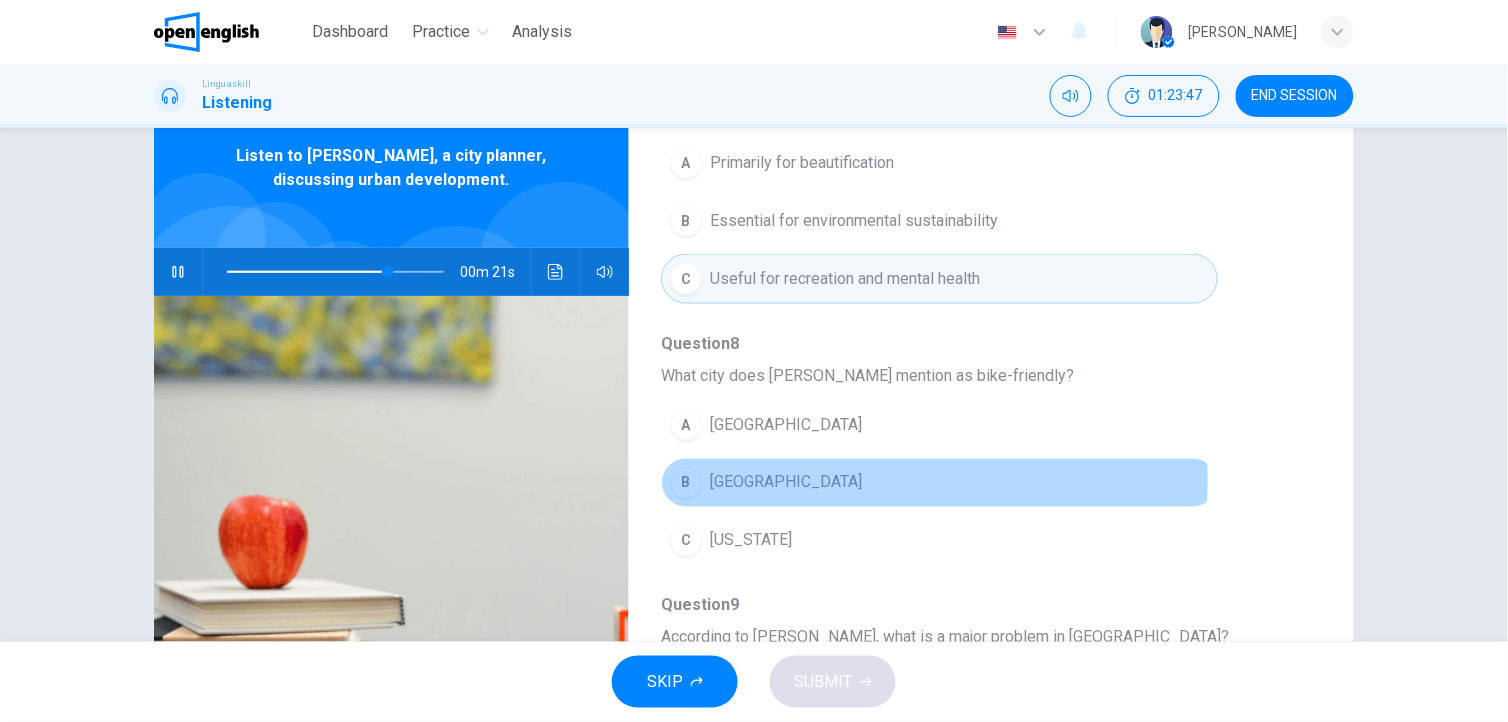 click on "B [GEOGRAPHIC_DATA]" at bounding box center (939, 483) 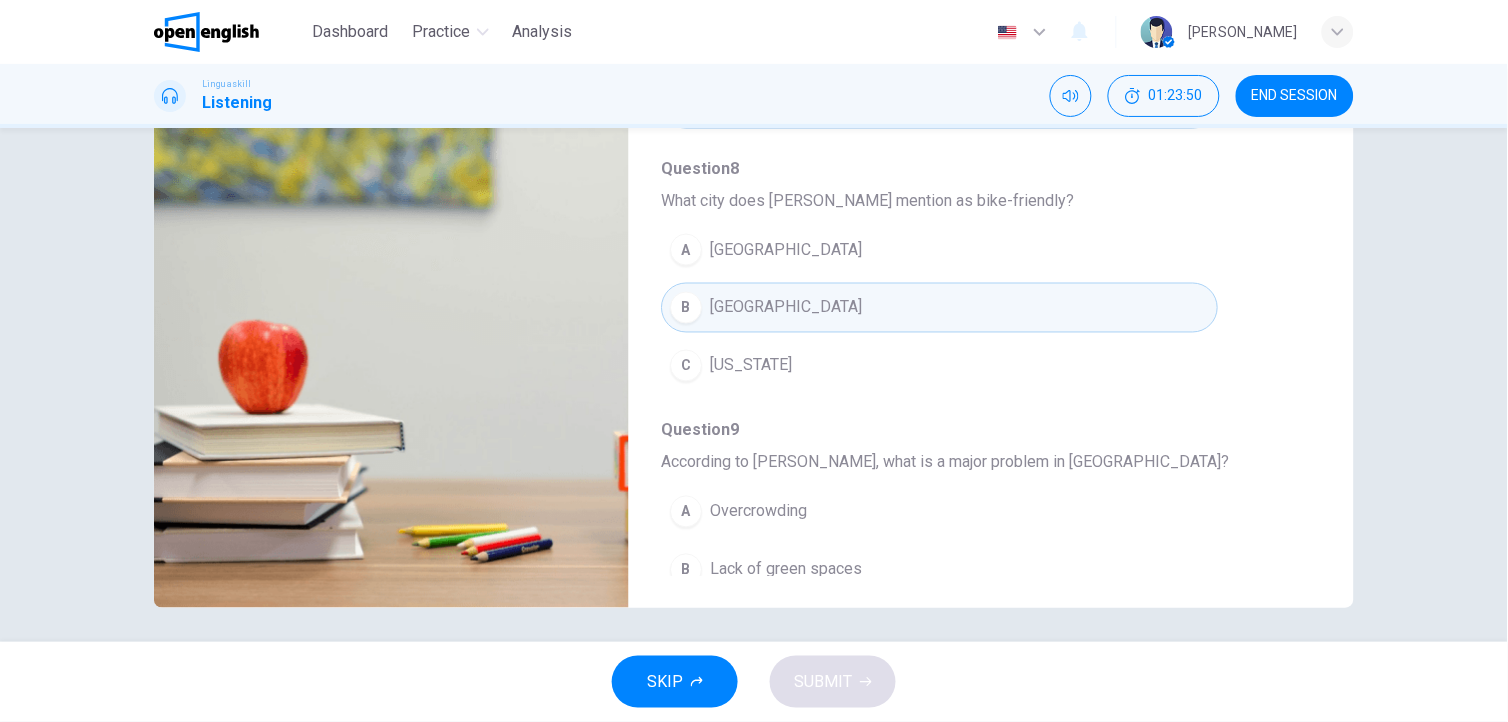scroll, scrollTop: 261, scrollLeft: 0, axis: vertical 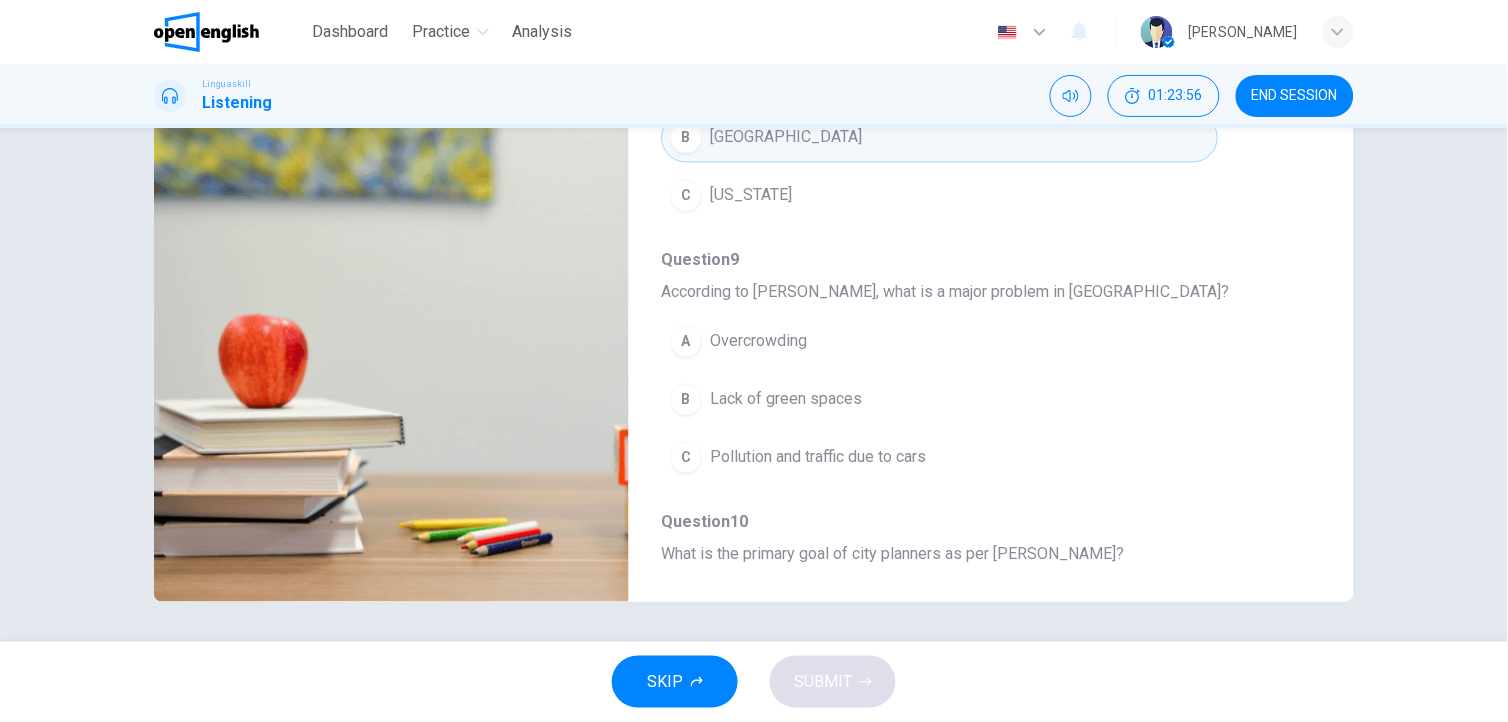 click on "Pollution and traffic due to cars" at bounding box center [818, 458] 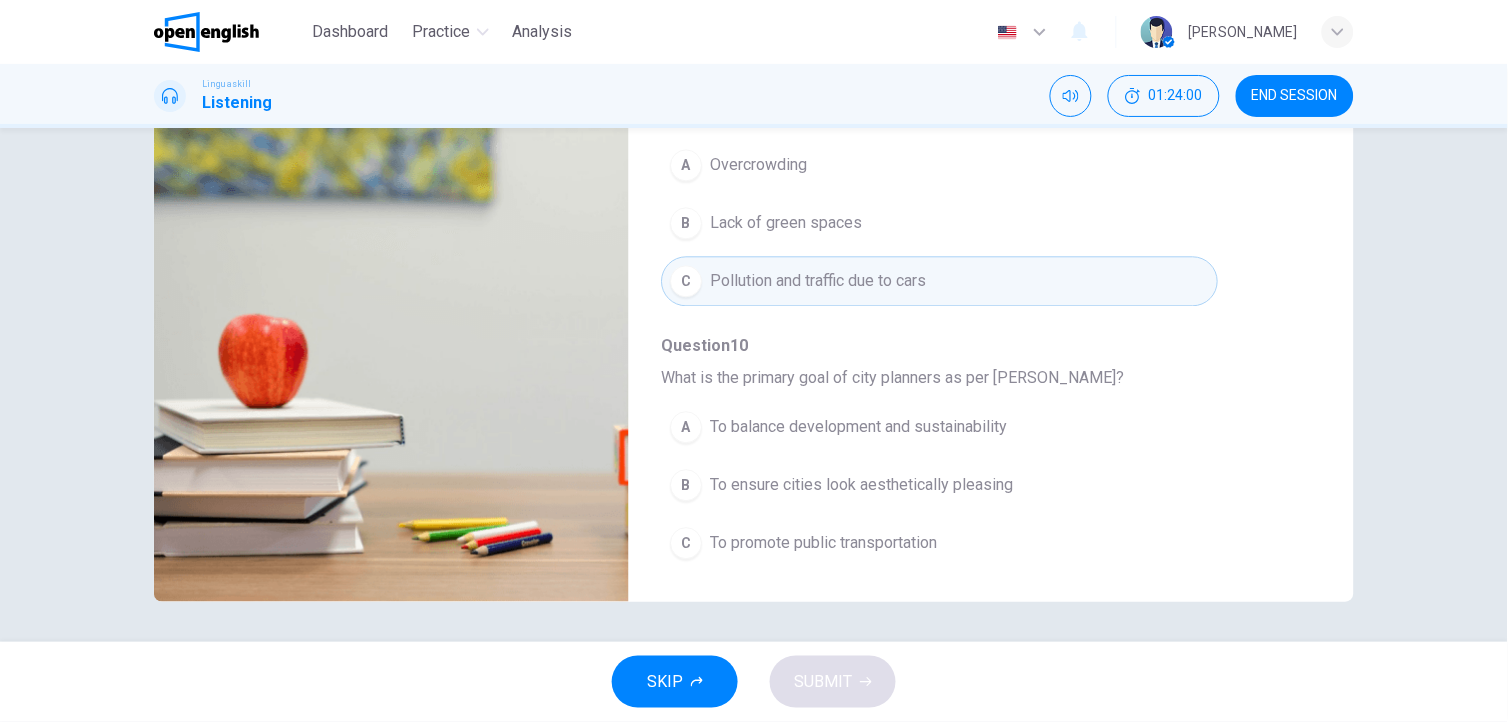 scroll, scrollTop: 865, scrollLeft: 0, axis: vertical 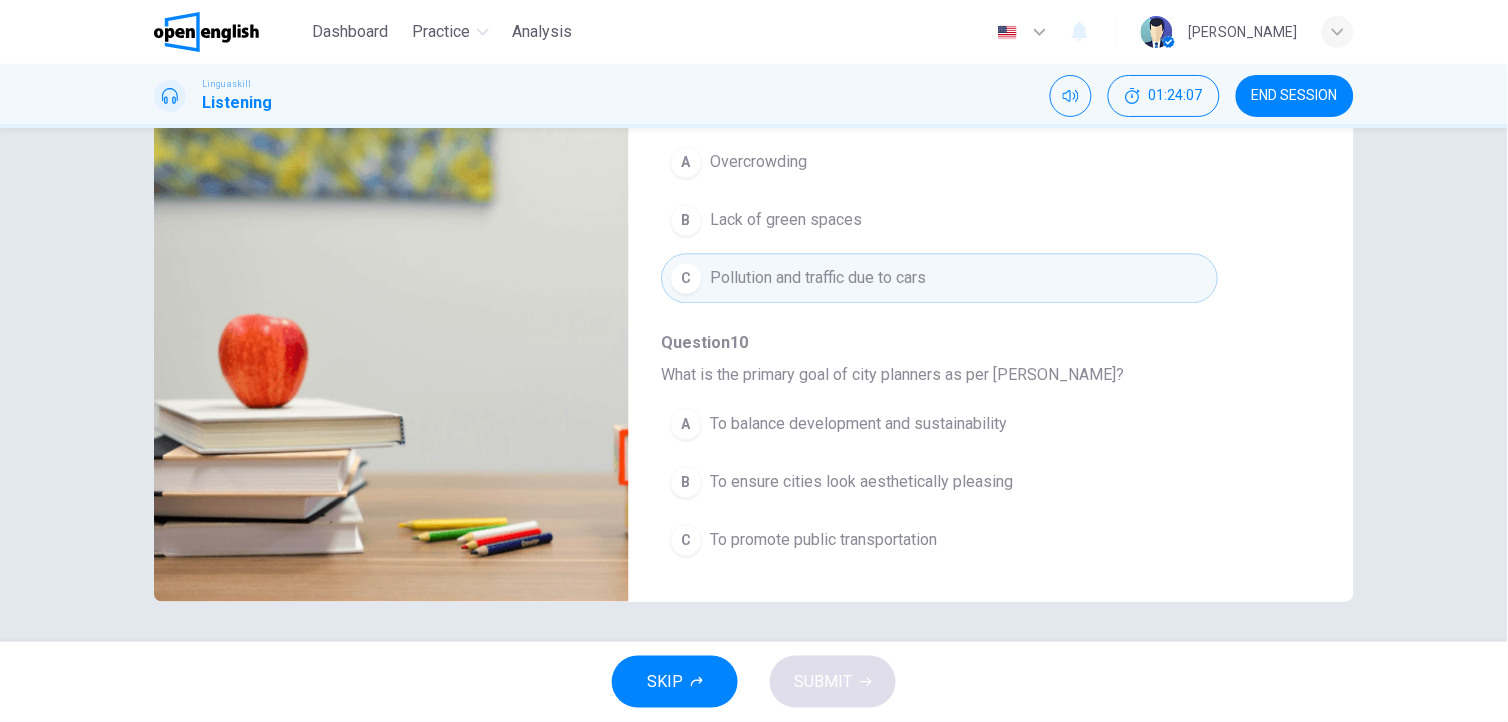 click on "A To balance development and sustainability" at bounding box center [939, 425] 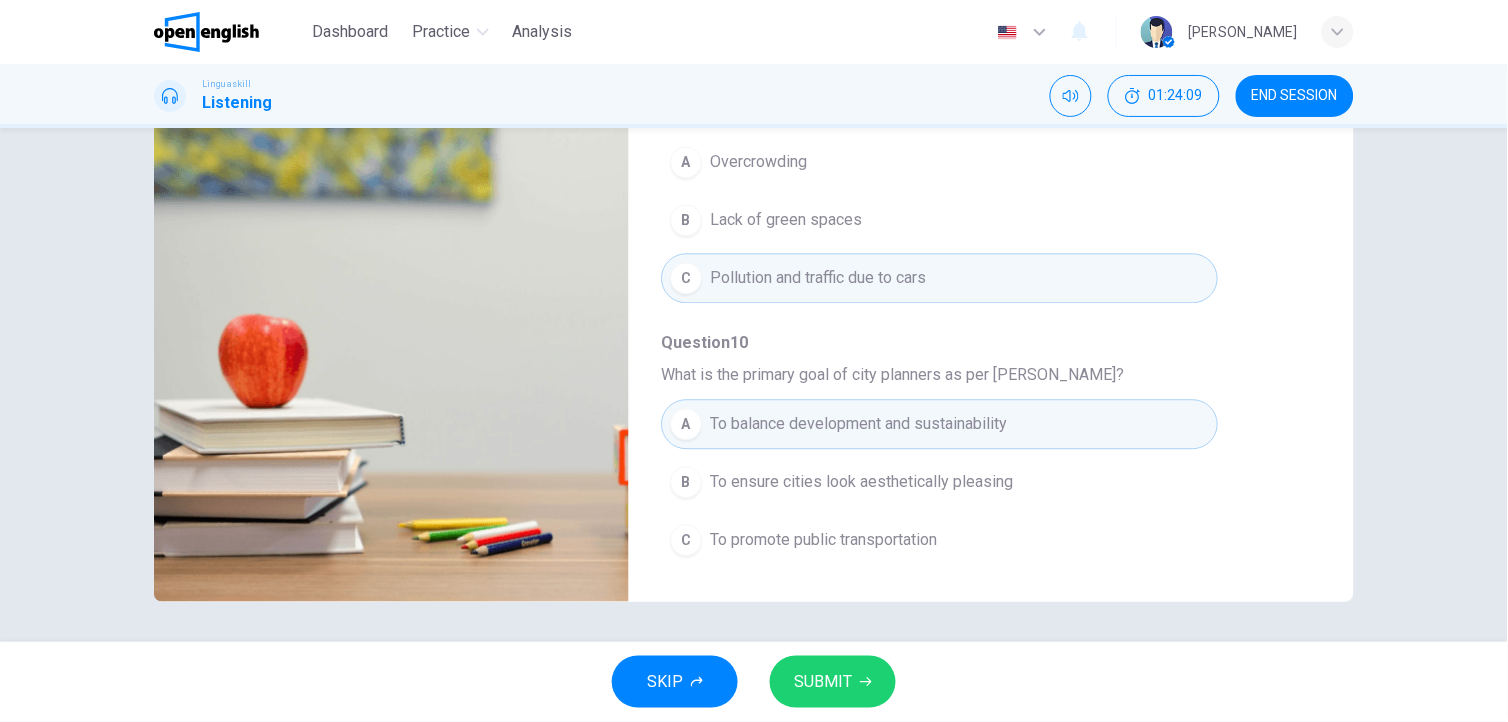 type on "*" 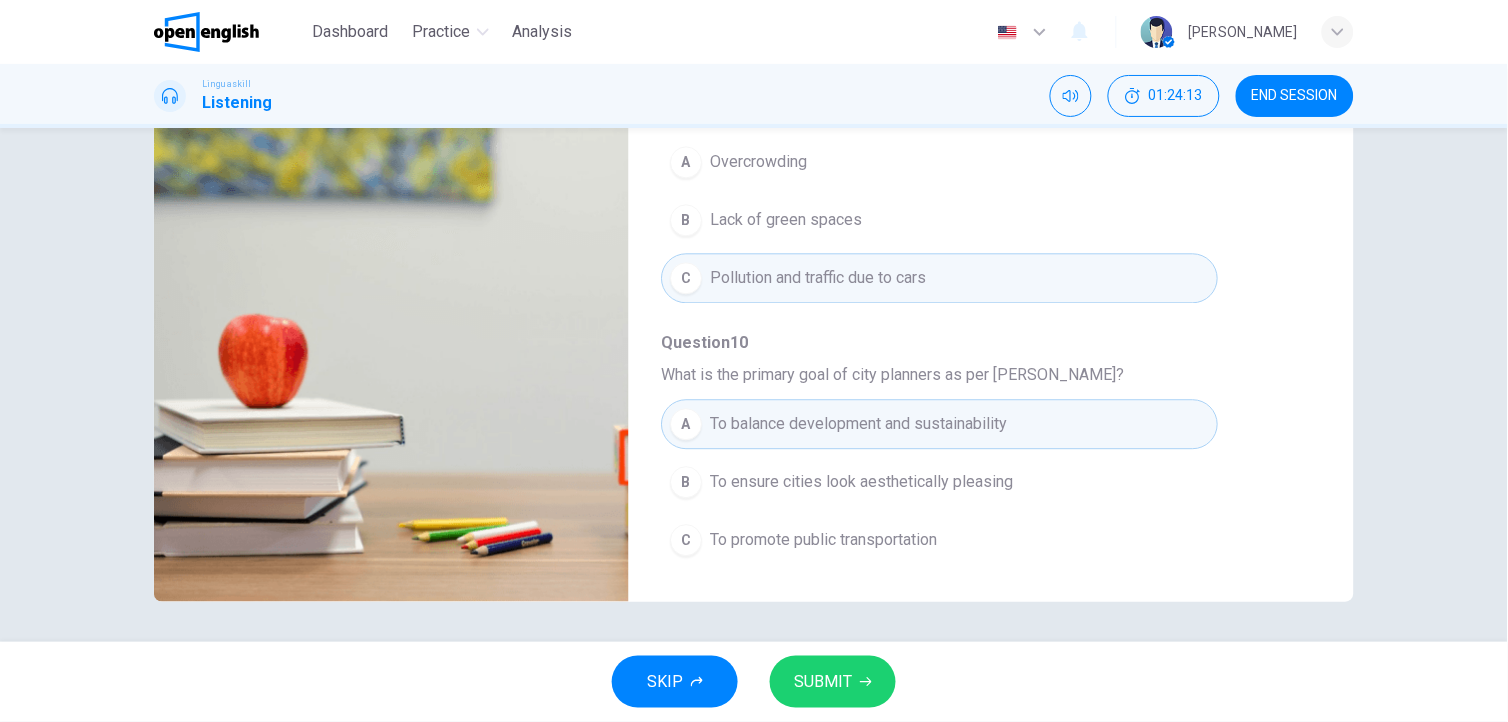click on "SUBMIT" at bounding box center [833, 682] 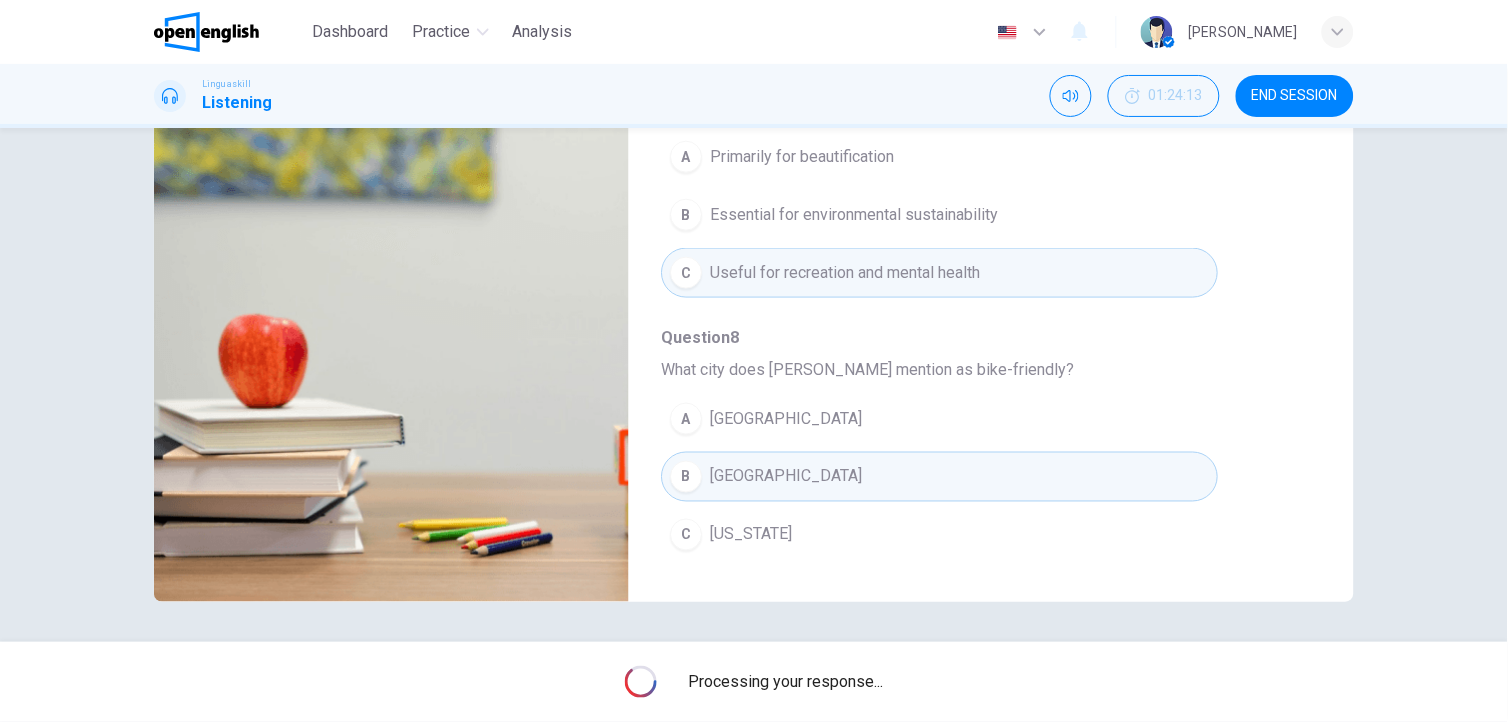 scroll, scrollTop: 865, scrollLeft: 0, axis: vertical 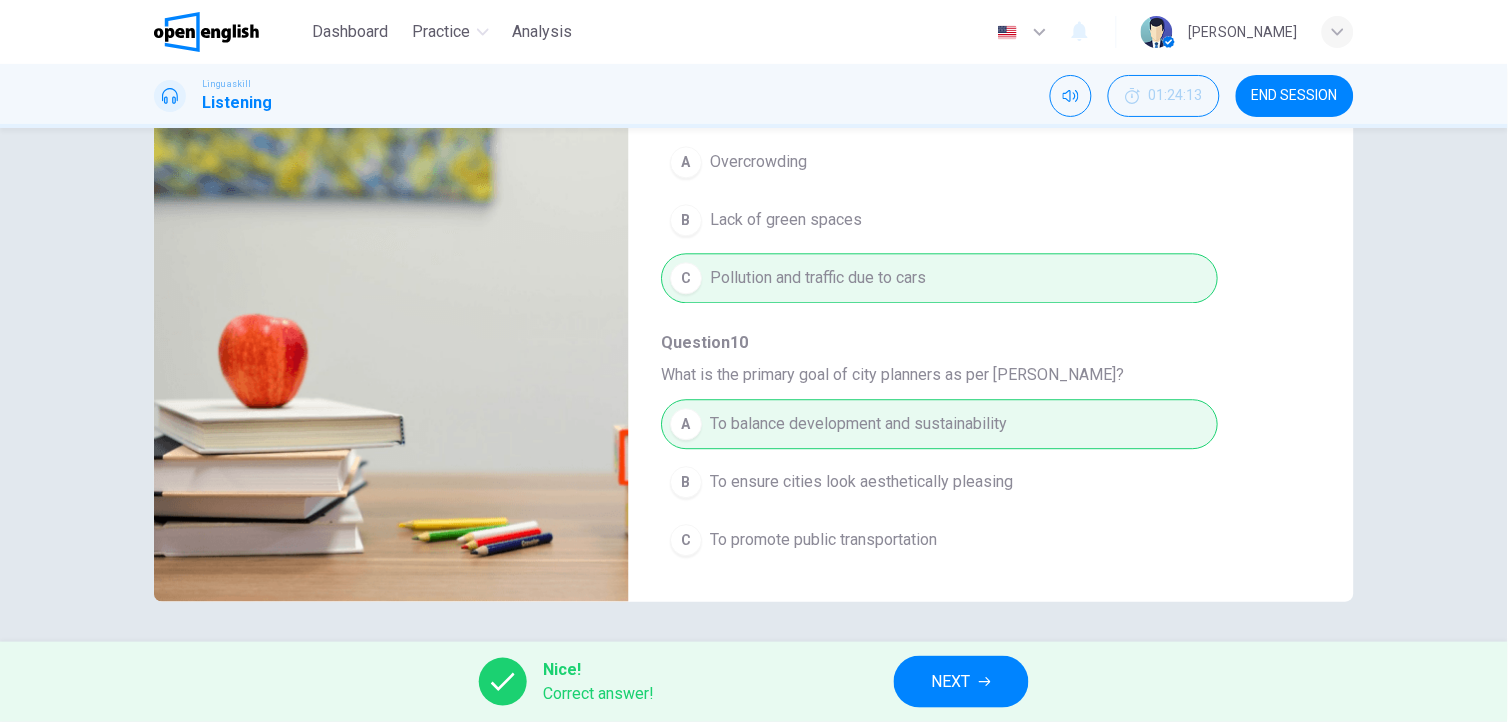 click 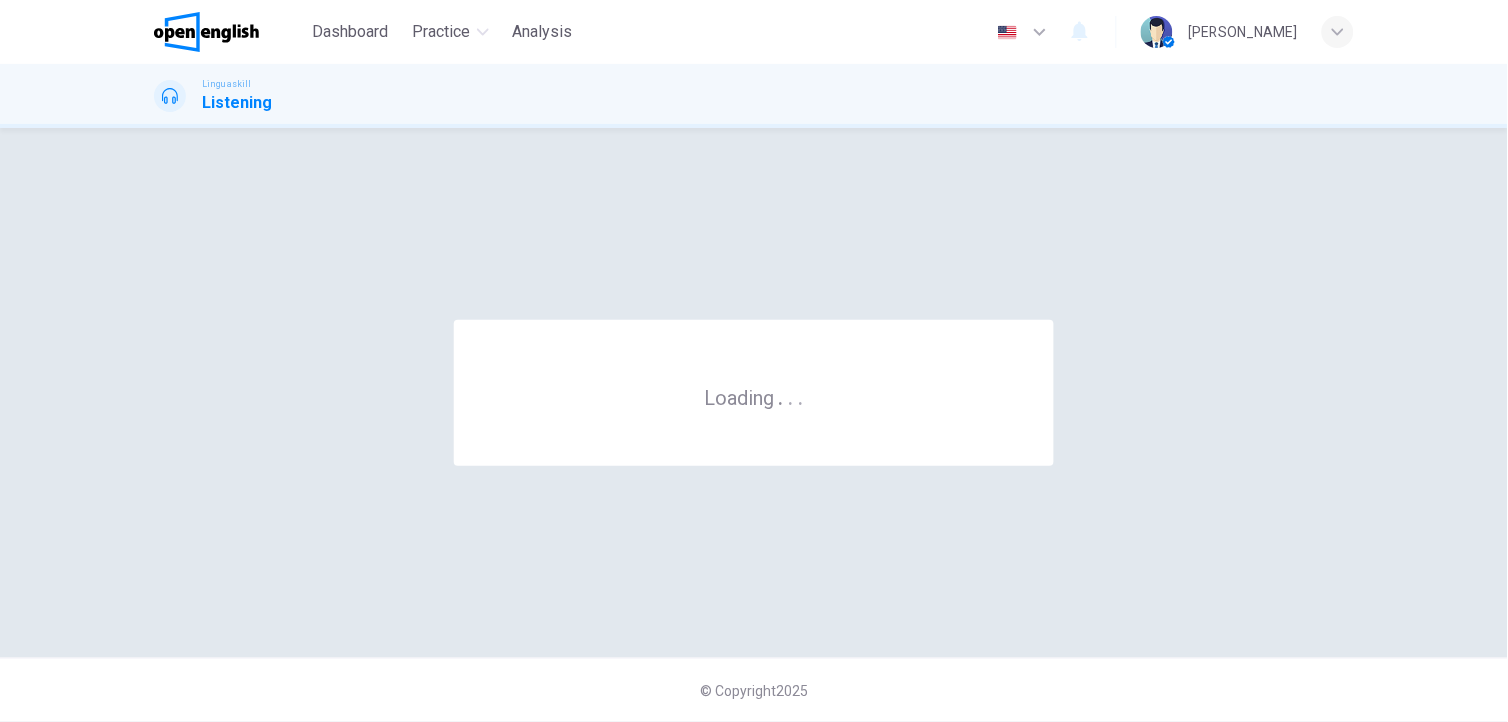scroll, scrollTop: 0, scrollLeft: 0, axis: both 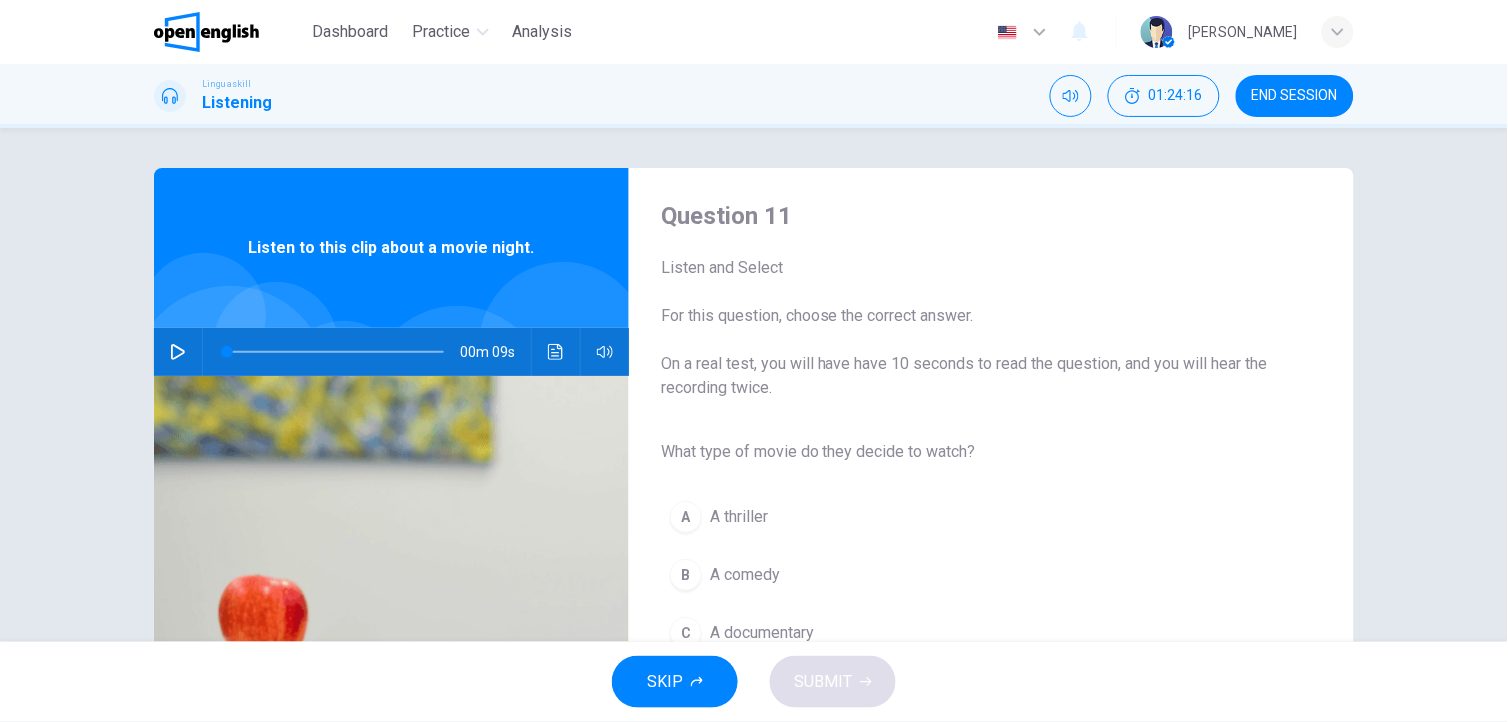 click 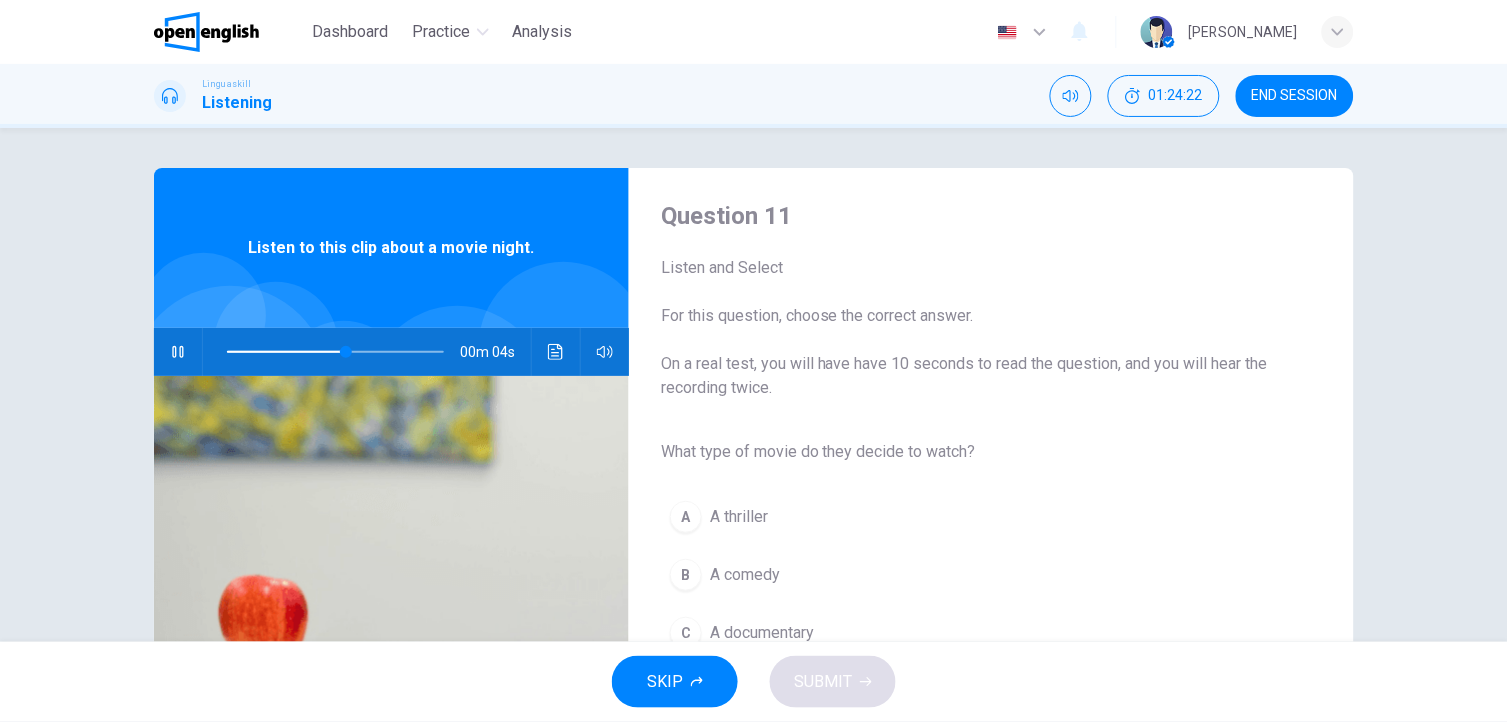 click on "A comedy" at bounding box center [745, 575] 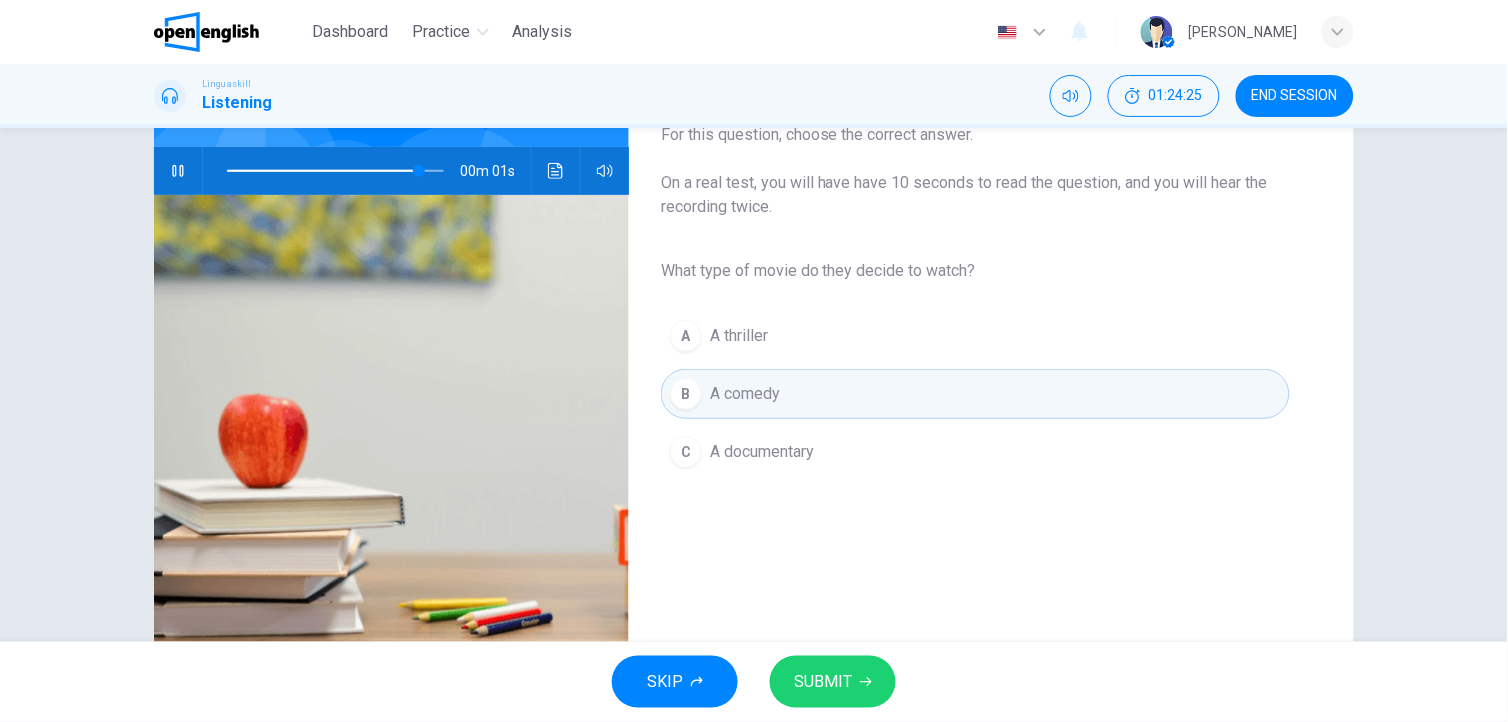 scroll, scrollTop: 235, scrollLeft: 0, axis: vertical 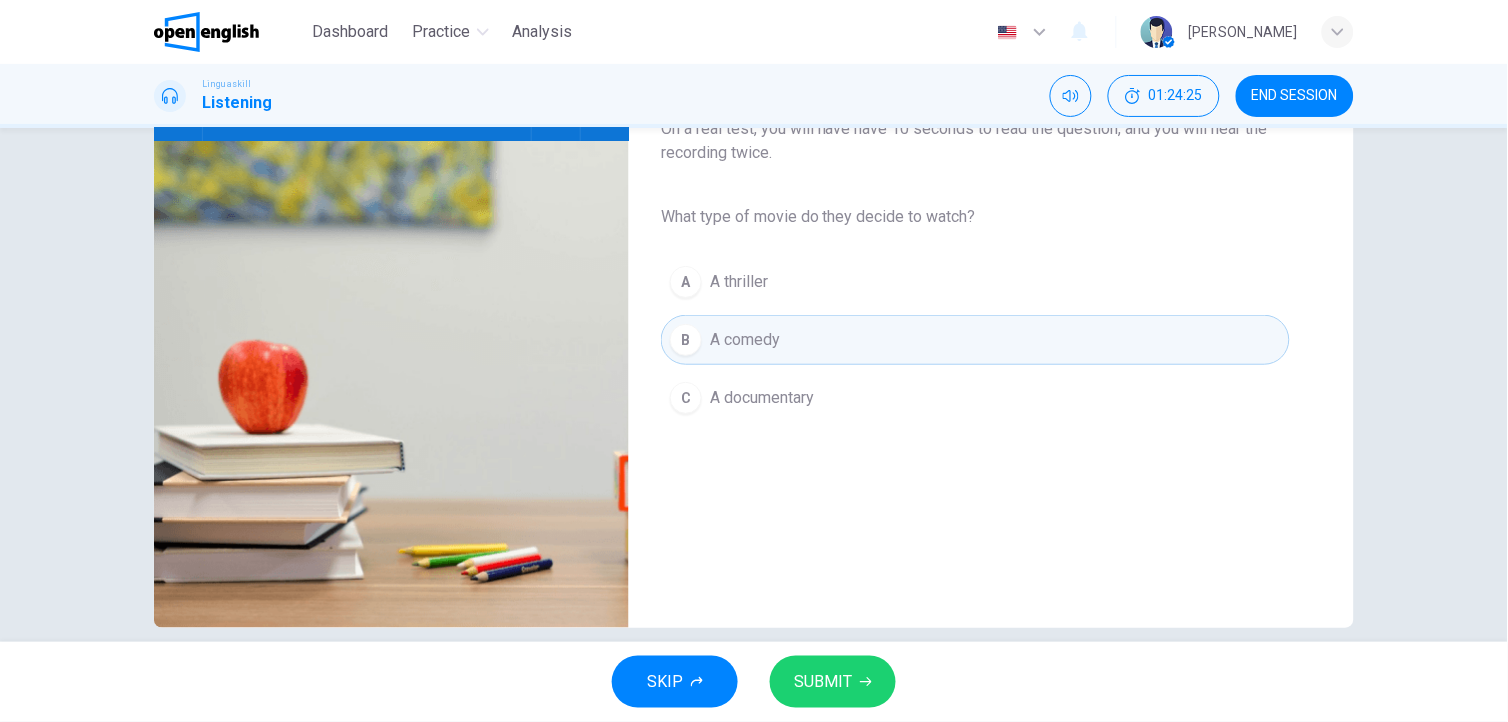 type on "*" 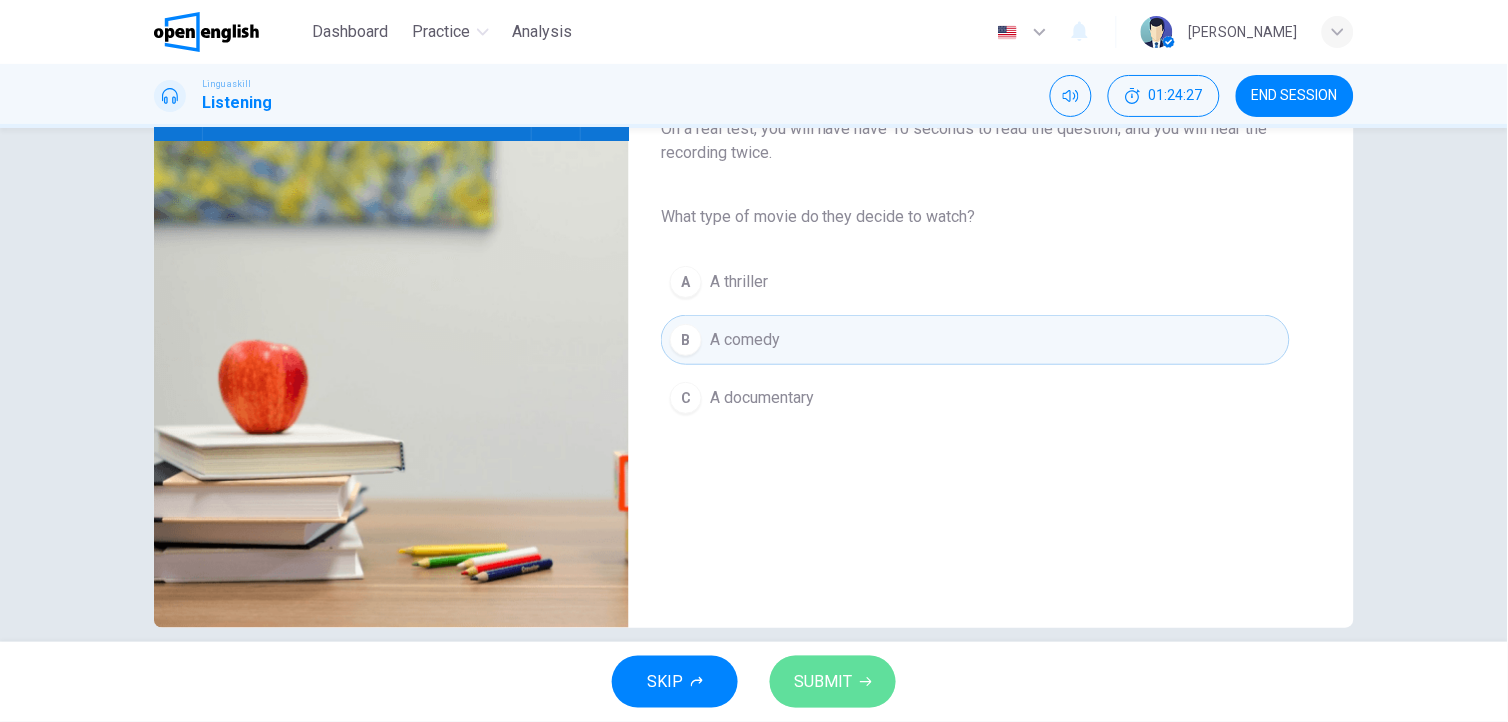 click on "SUBMIT" at bounding box center (823, 682) 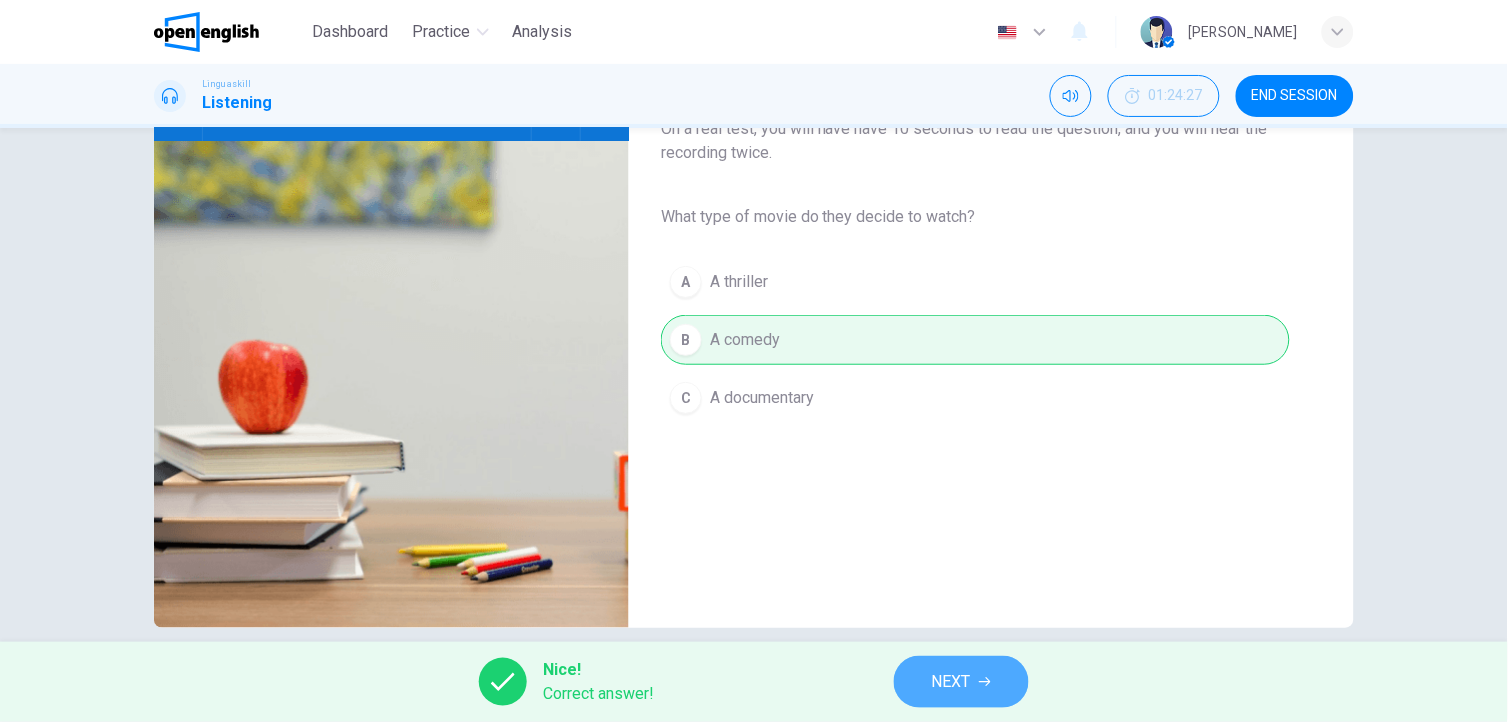 click on "NEXT" at bounding box center [951, 682] 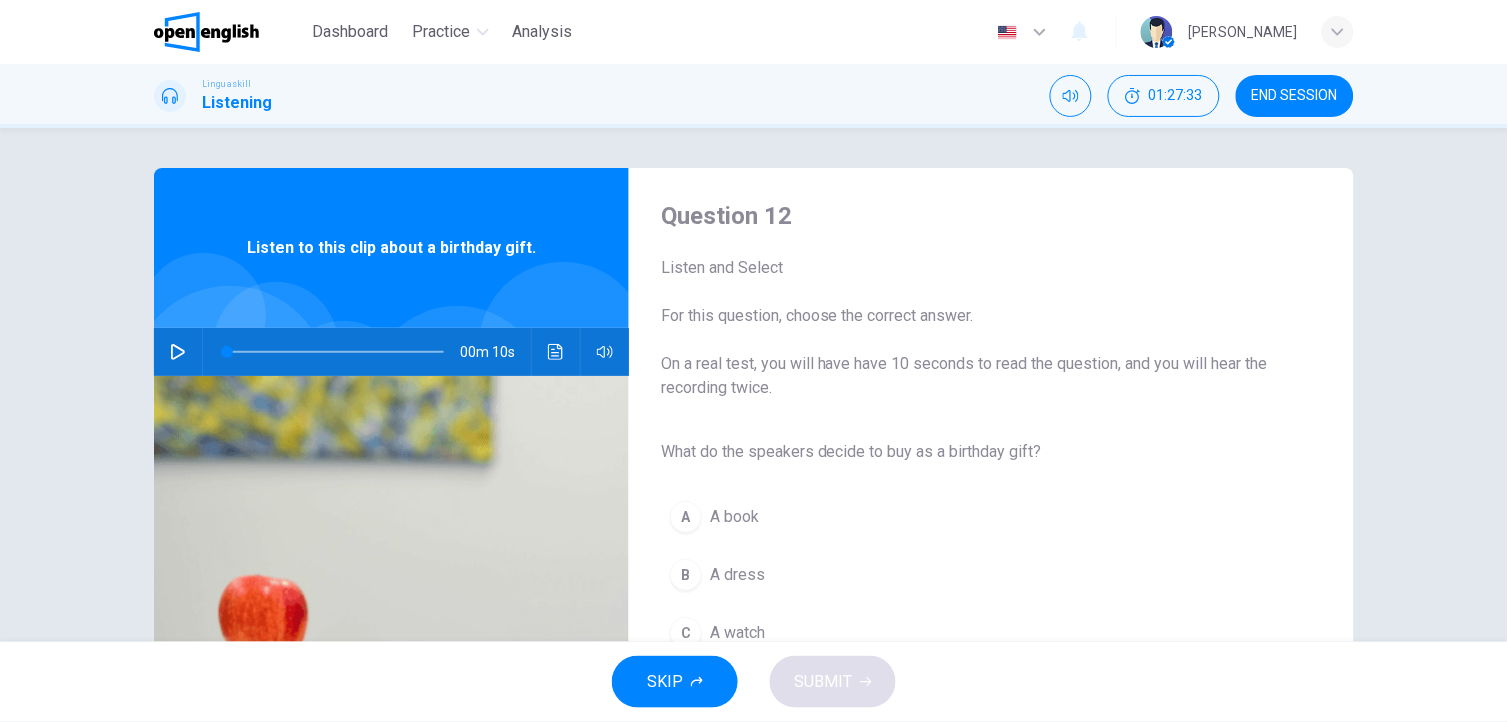 click 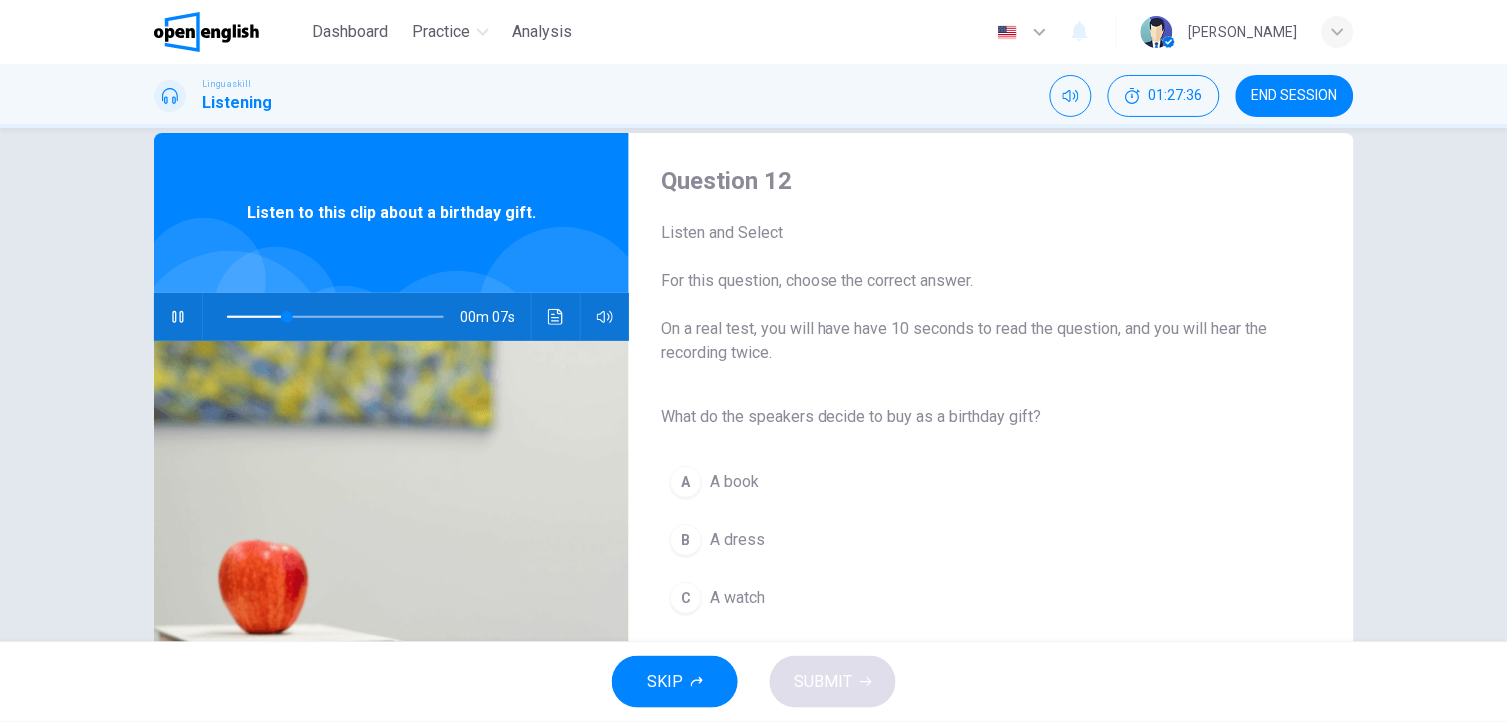 scroll, scrollTop: 50, scrollLeft: 0, axis: vertical 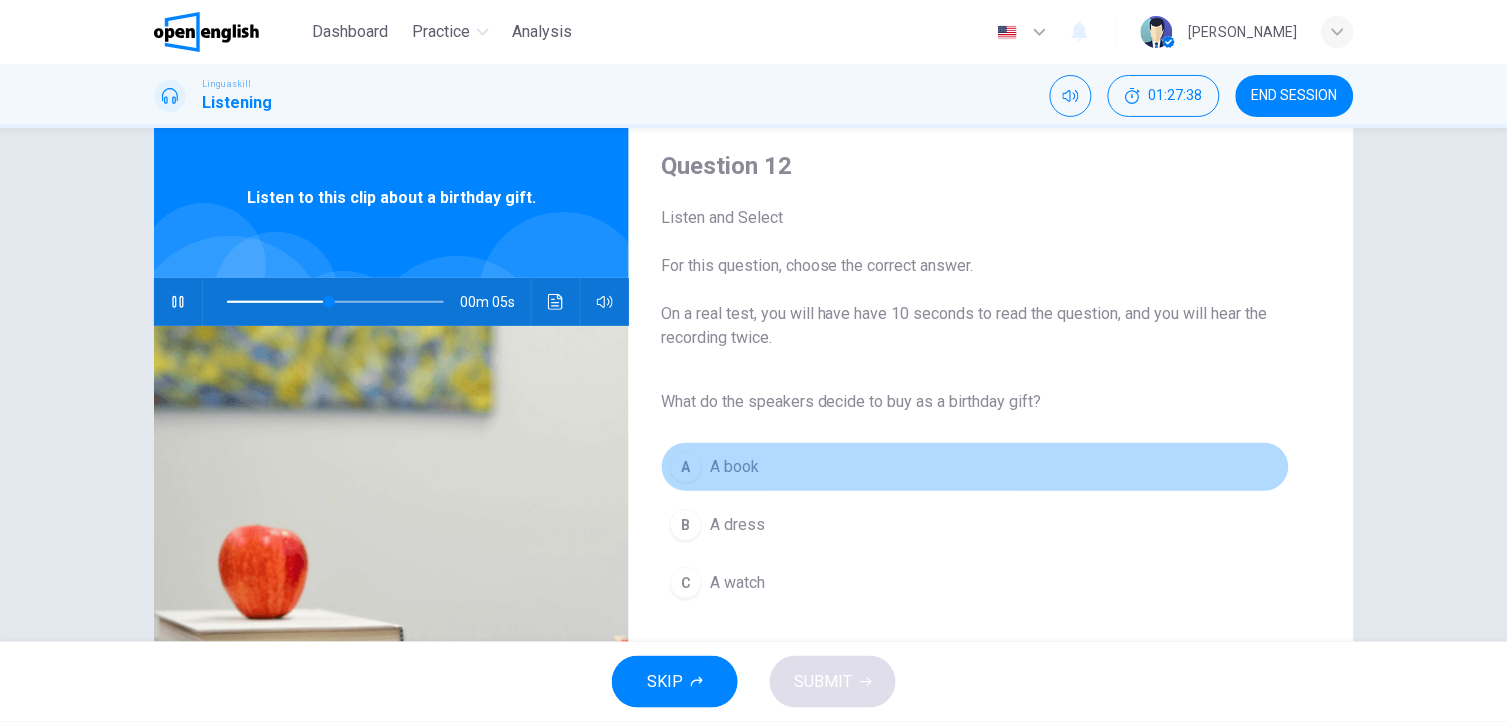 click on "A book" at bounding box center [734, 467] 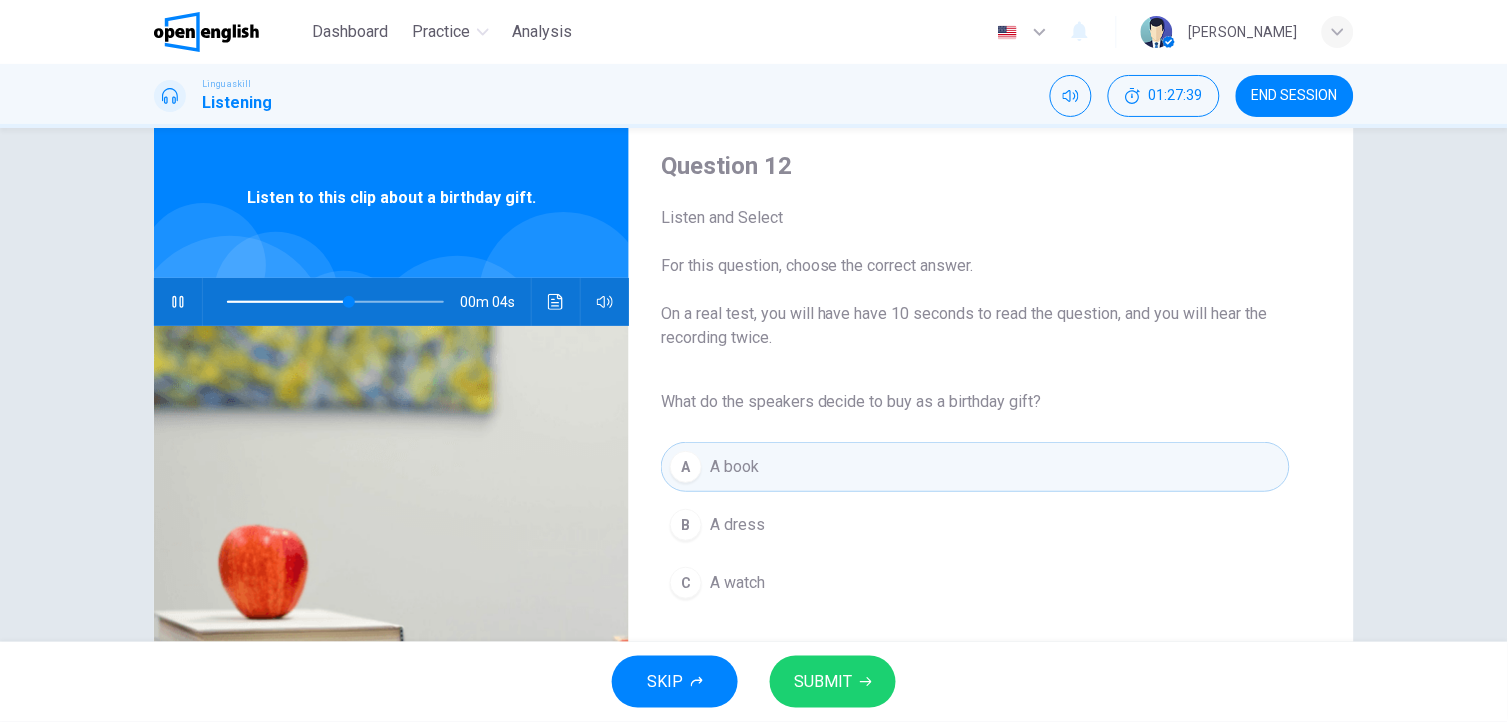 click 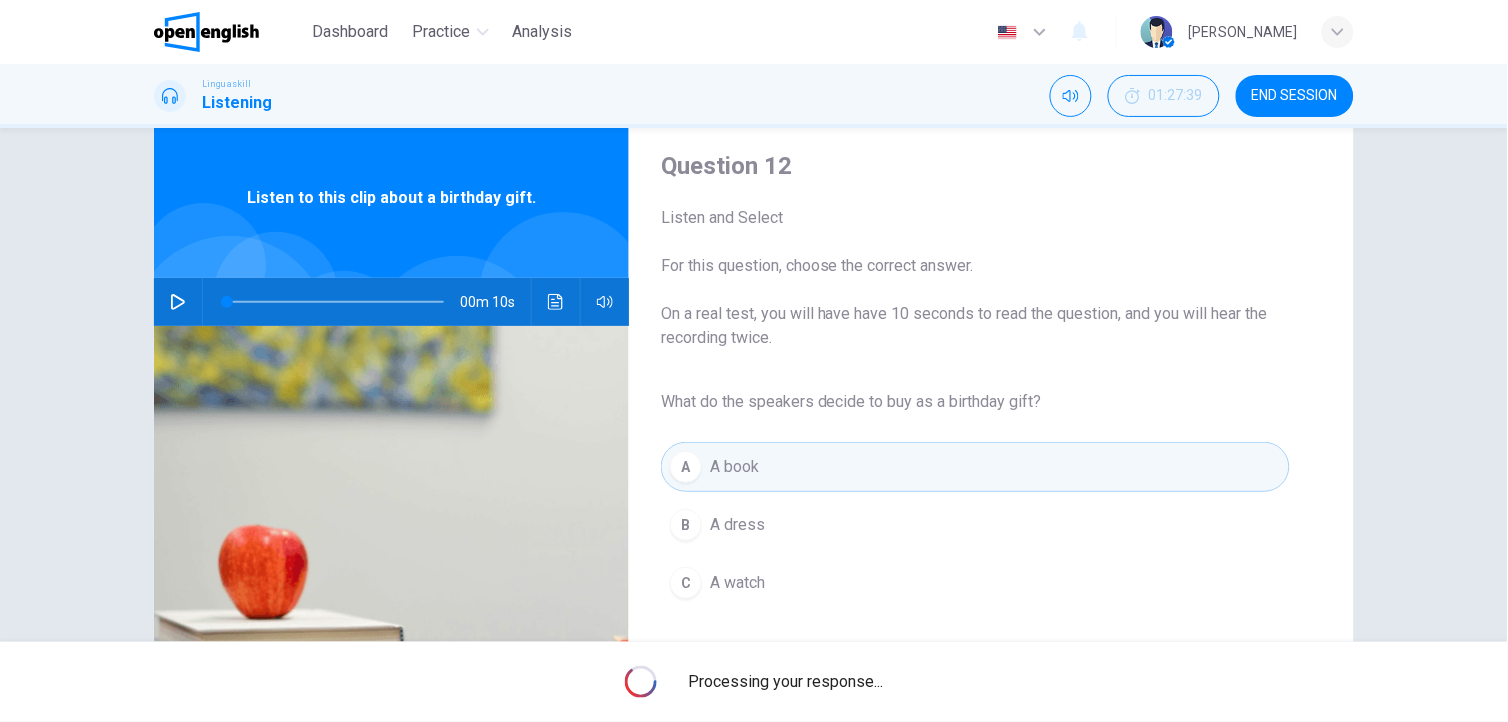 type on "*" 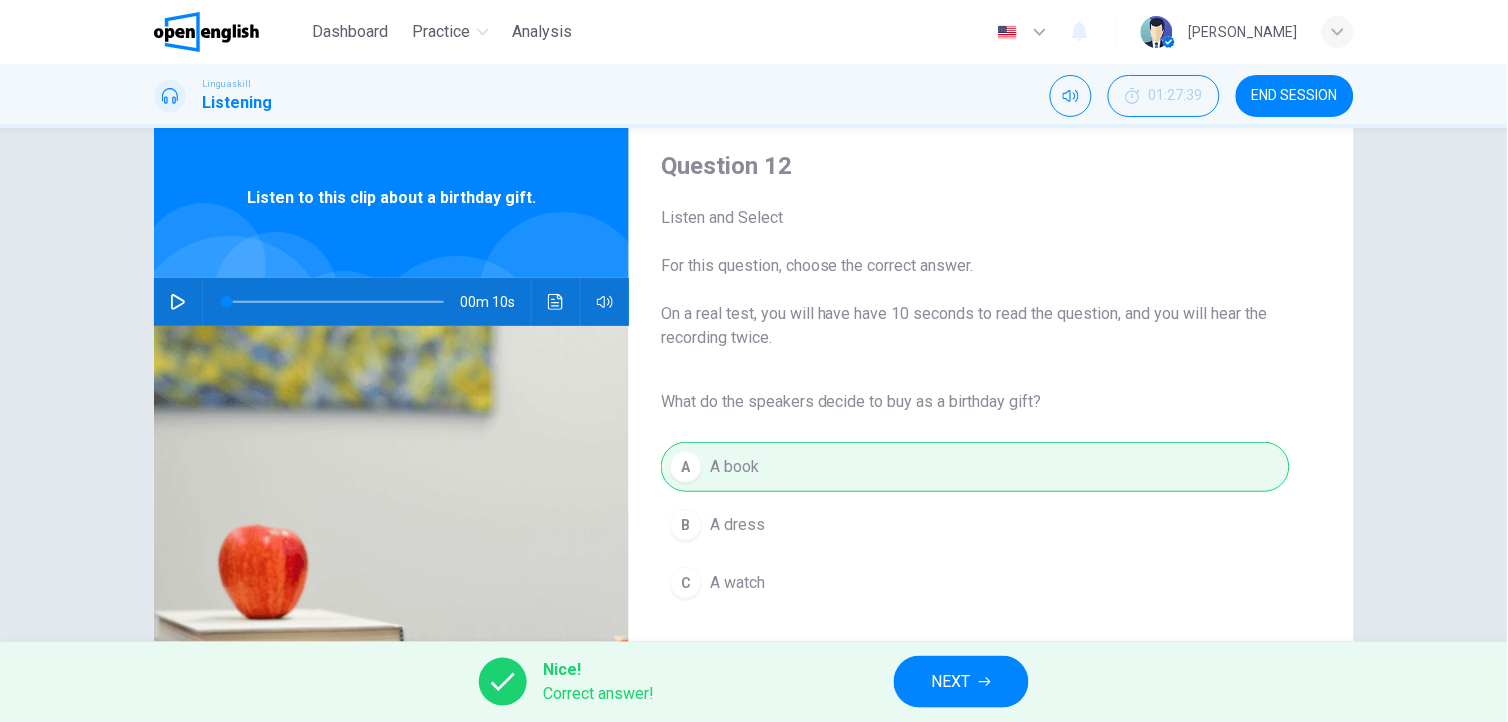 click on "NEXT" at bounding box center (961, 682) 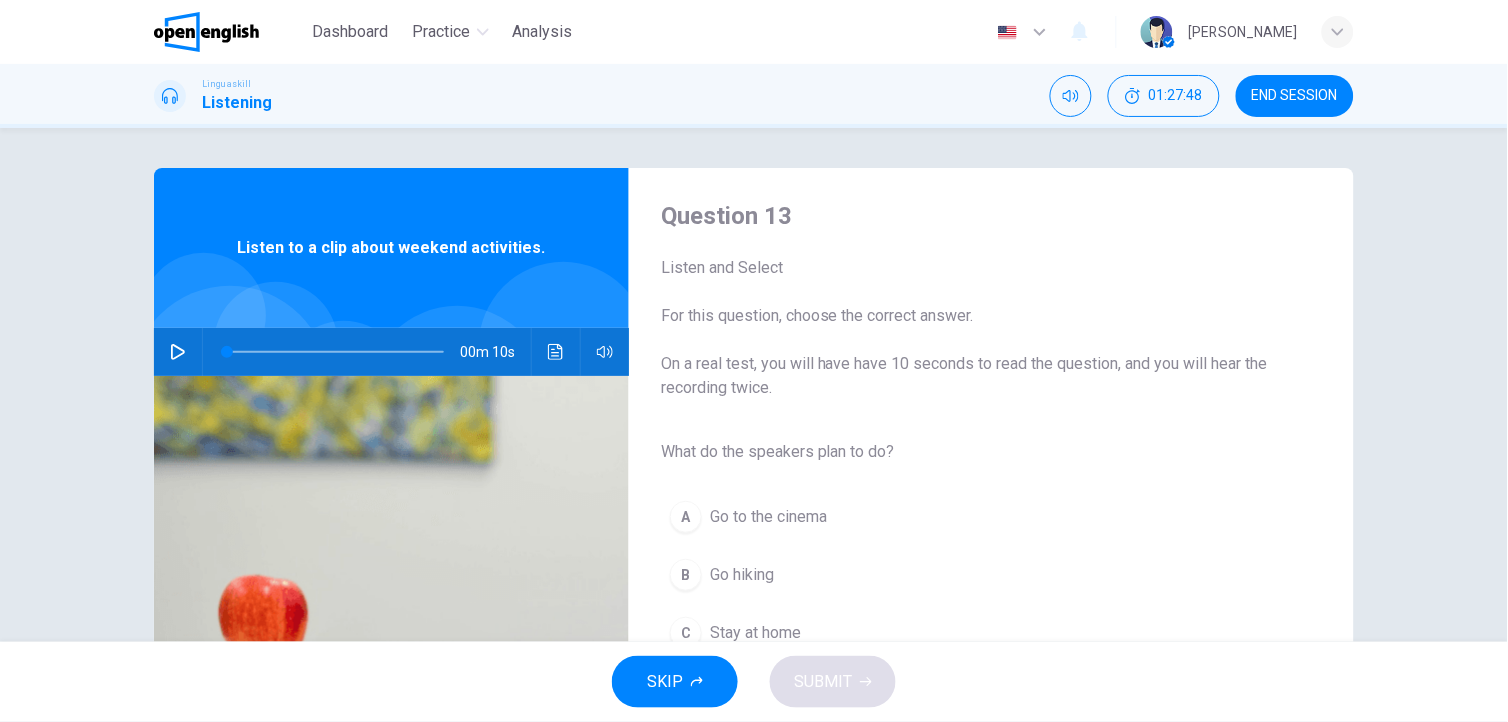 click 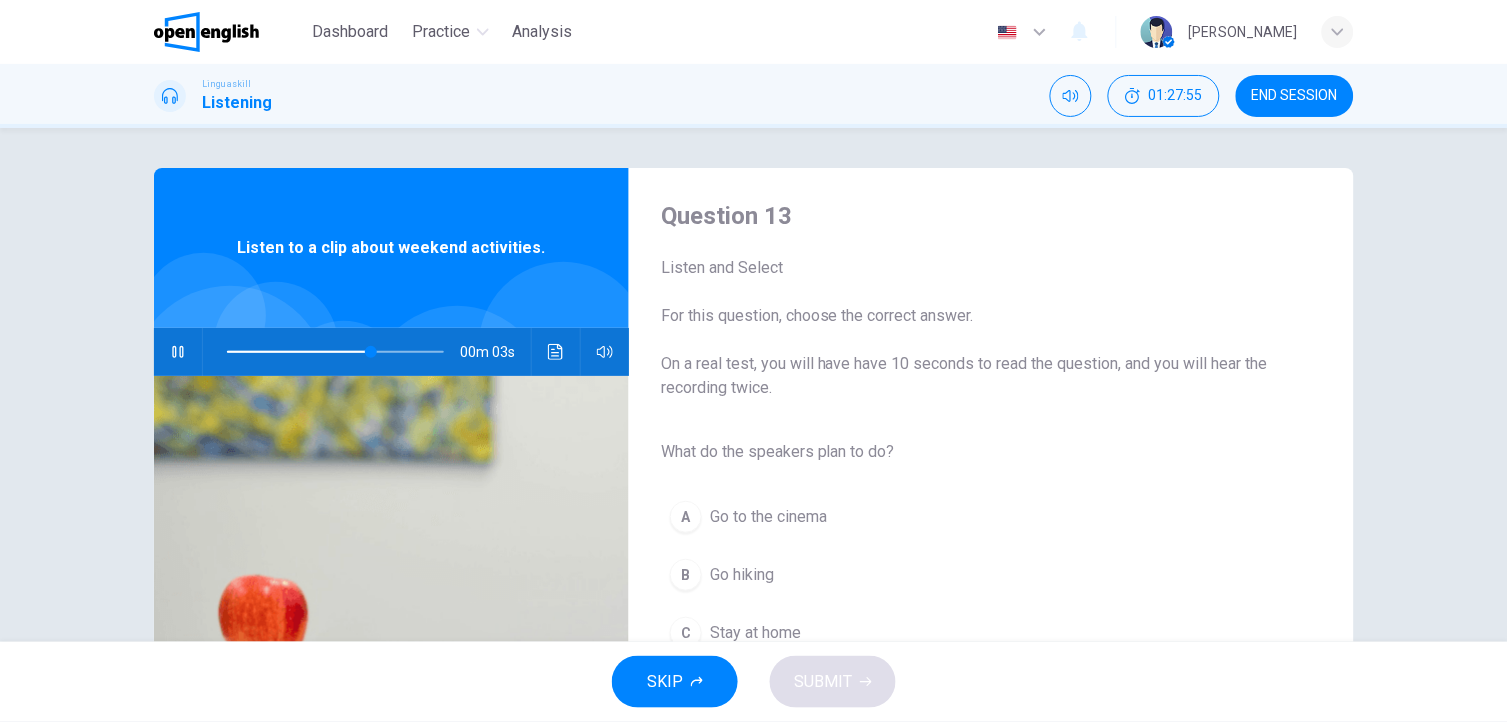 click on "B Go hiking" at bounding box center (975, 575) 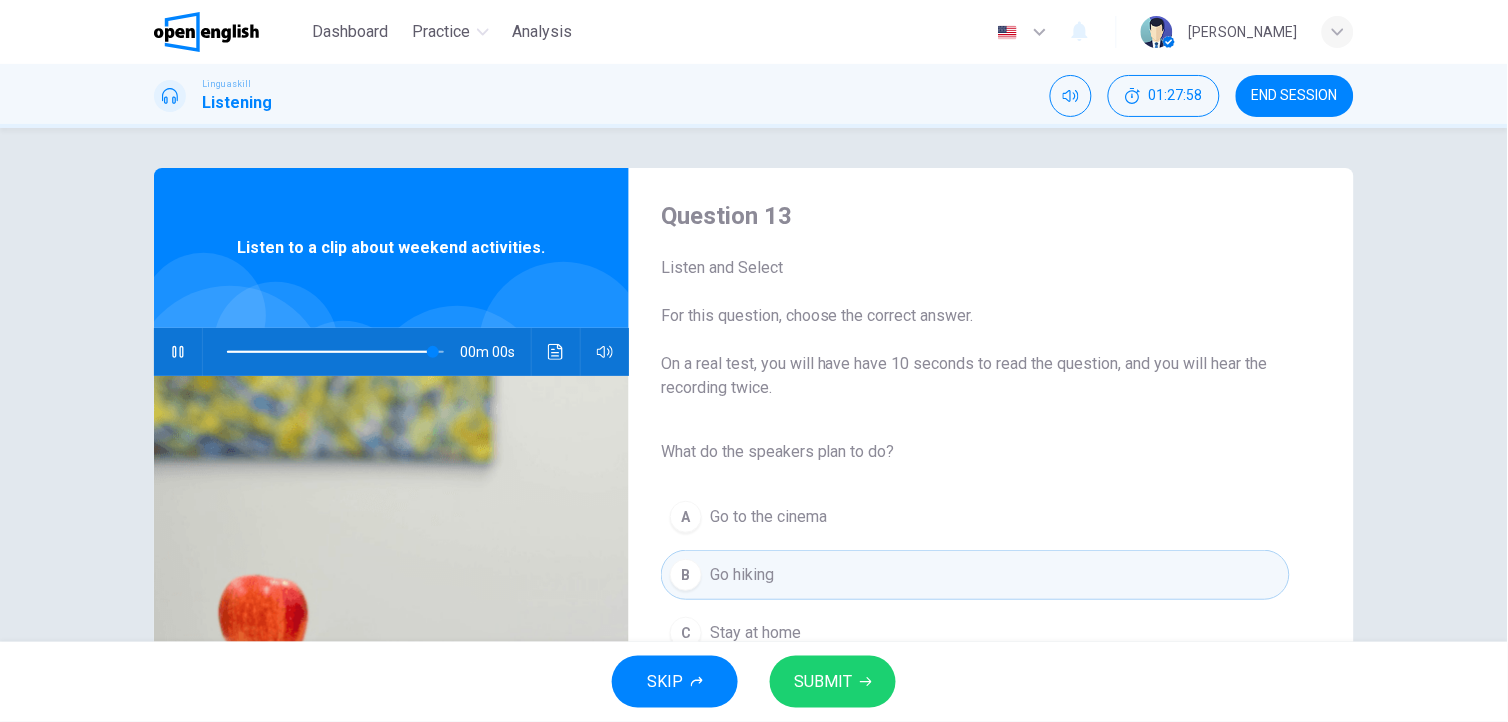 type on "*" 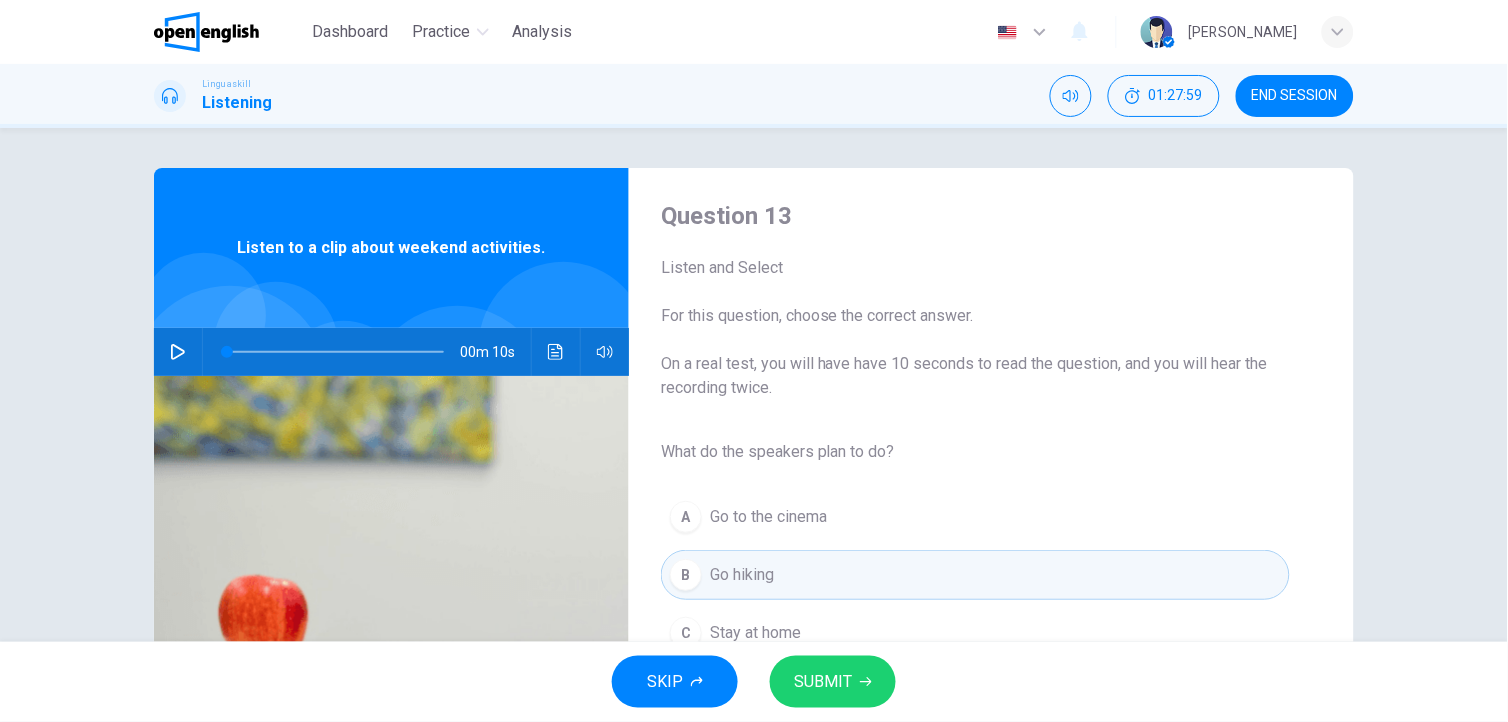 click on "SUBMIT" at bounding box center (833, 682) 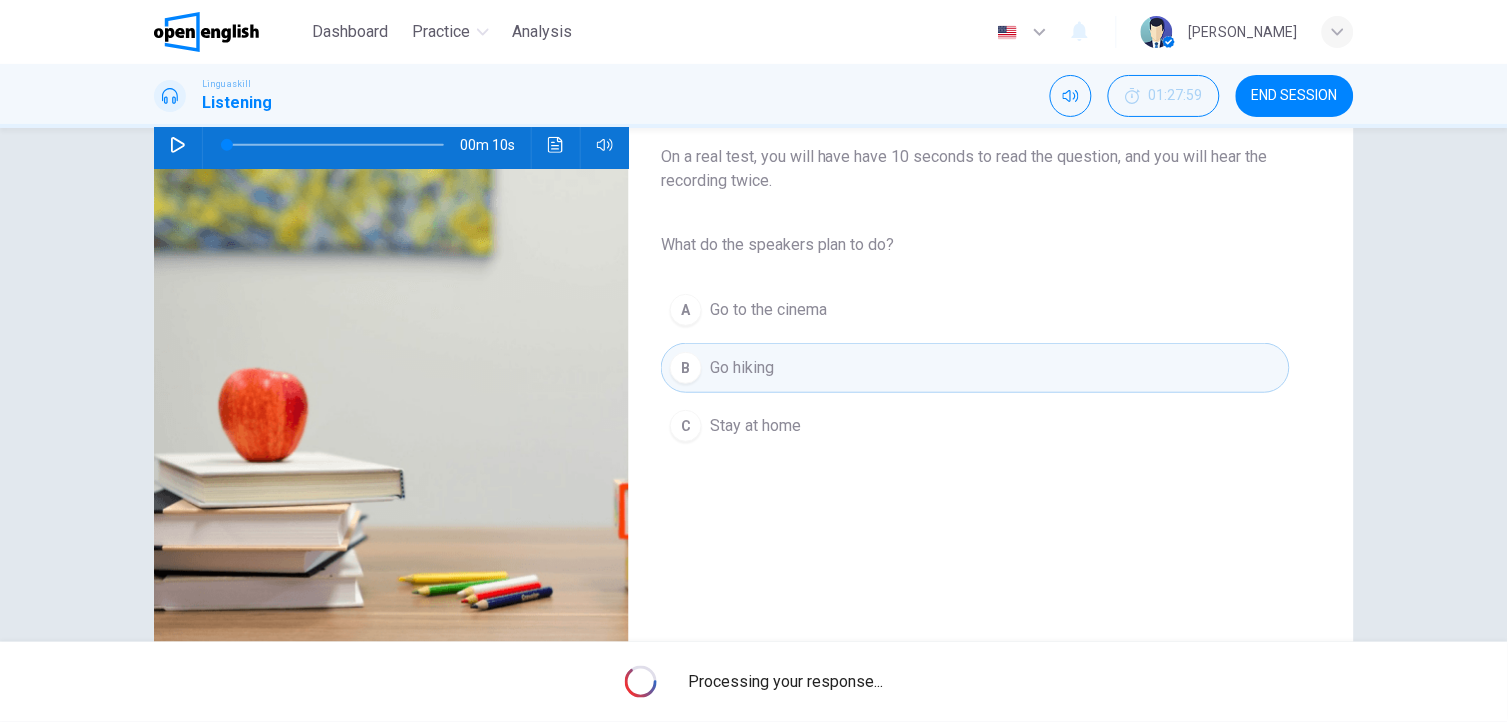 scroll, scrollTop: 261, scrollLeft: 0, axis: vertical 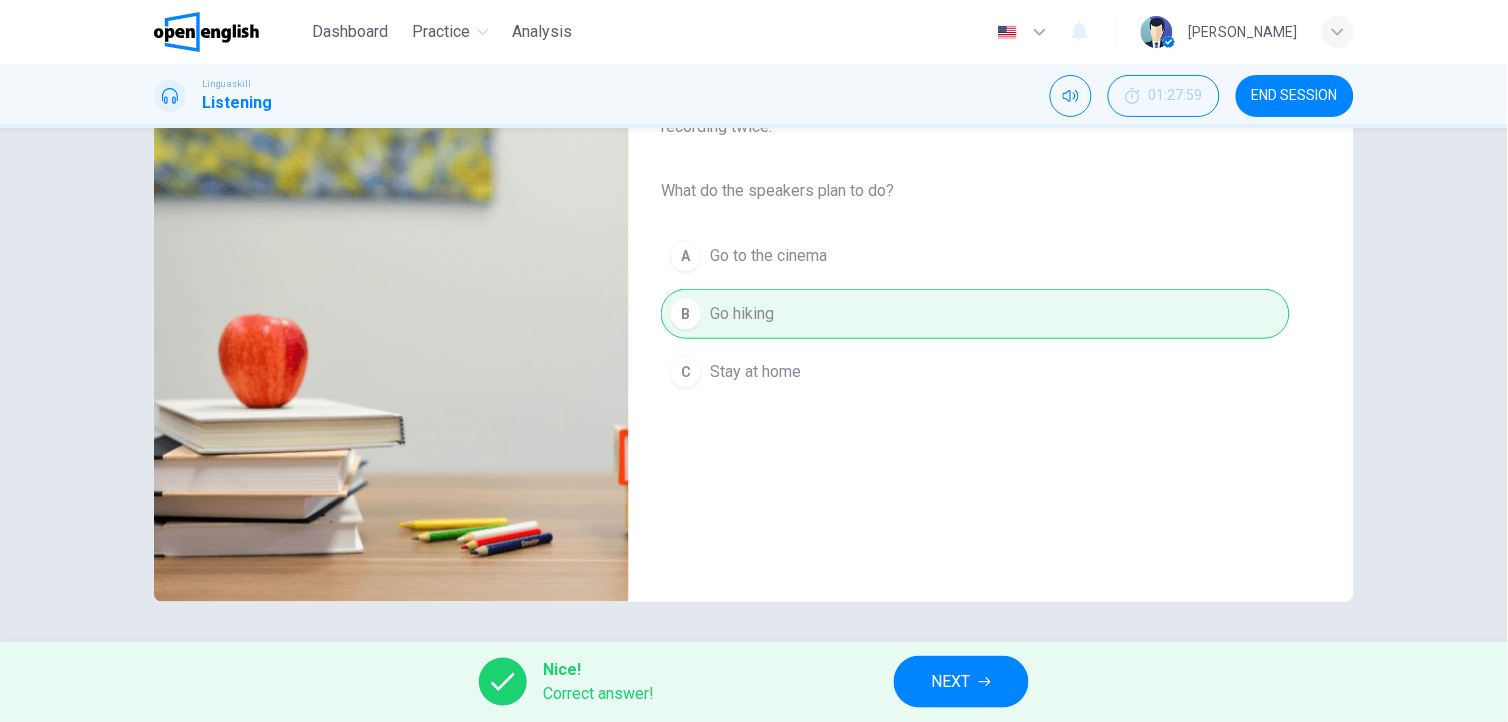 click 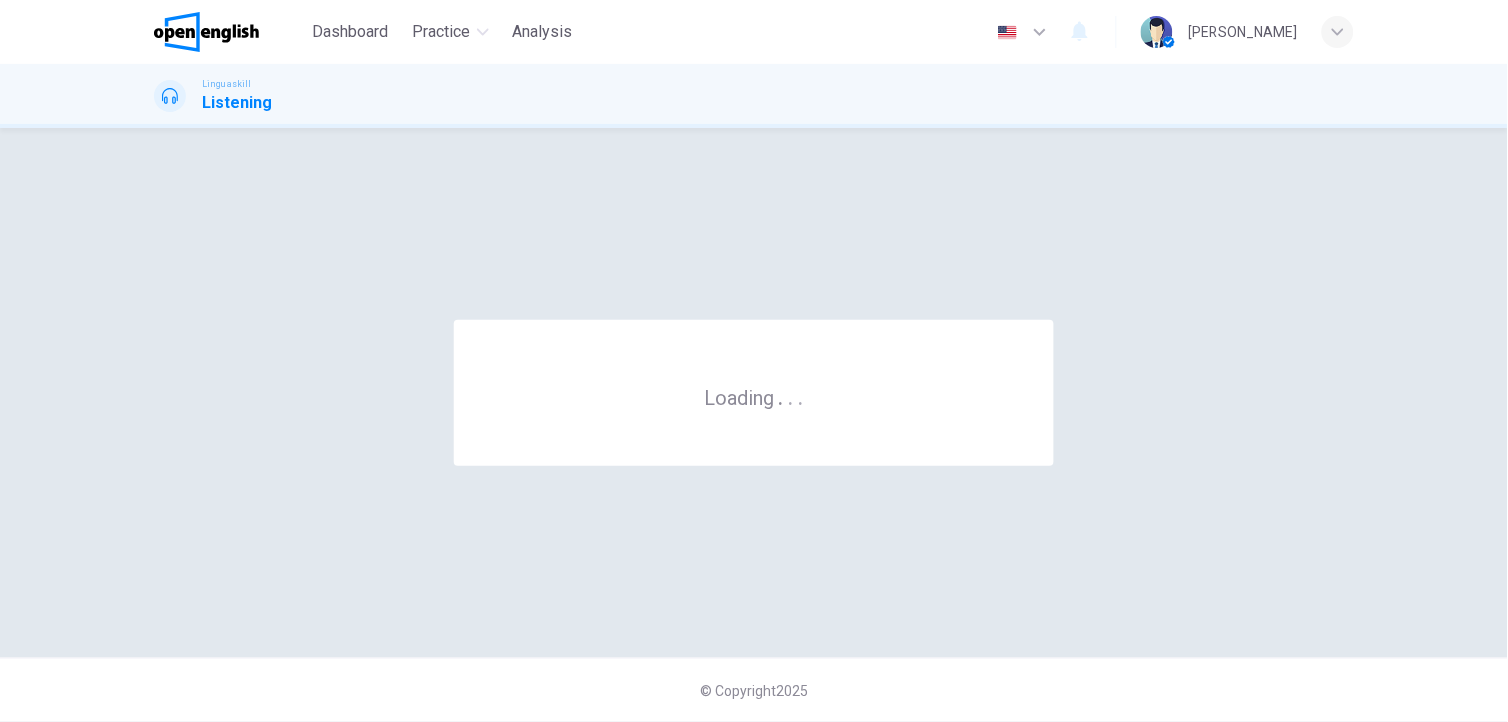 scroll, scrollTop: 0, scrollLeft: 0, axis: both 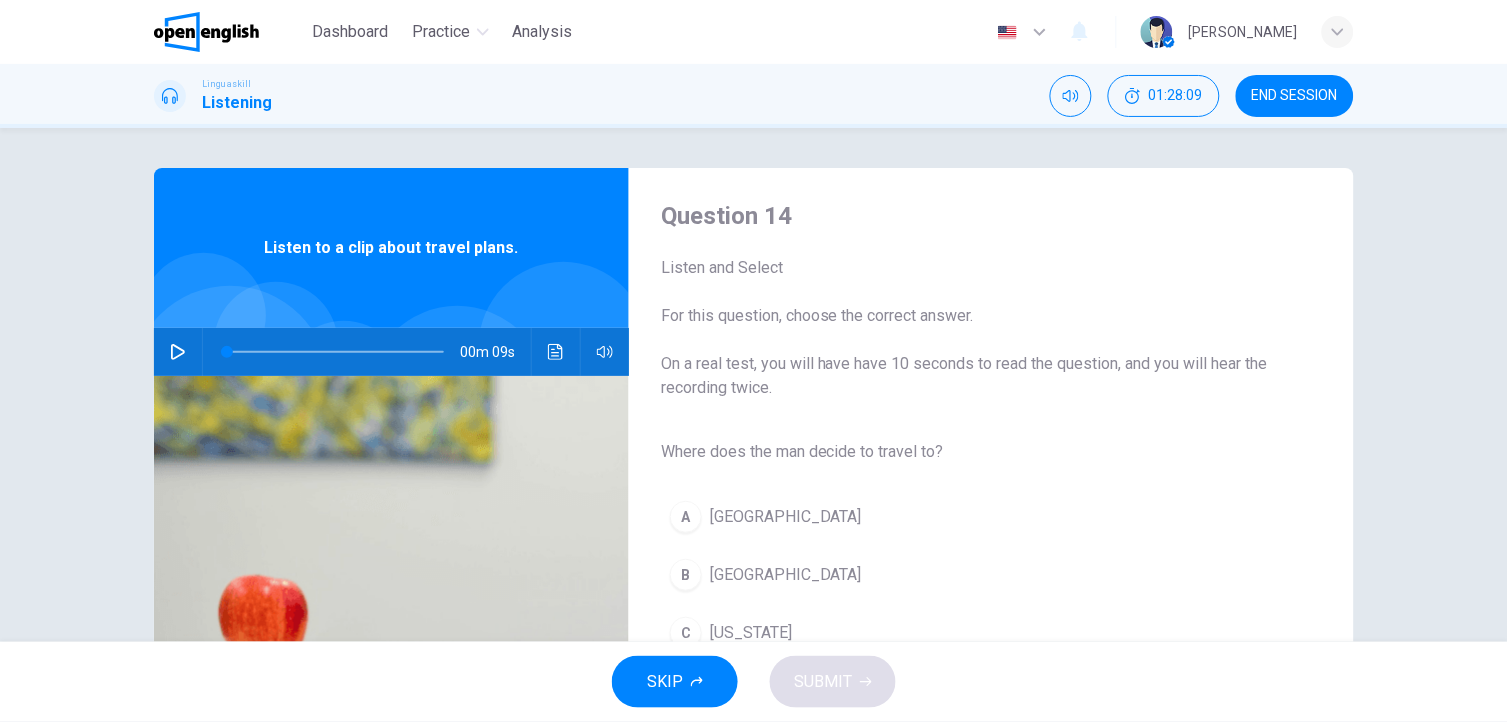 click 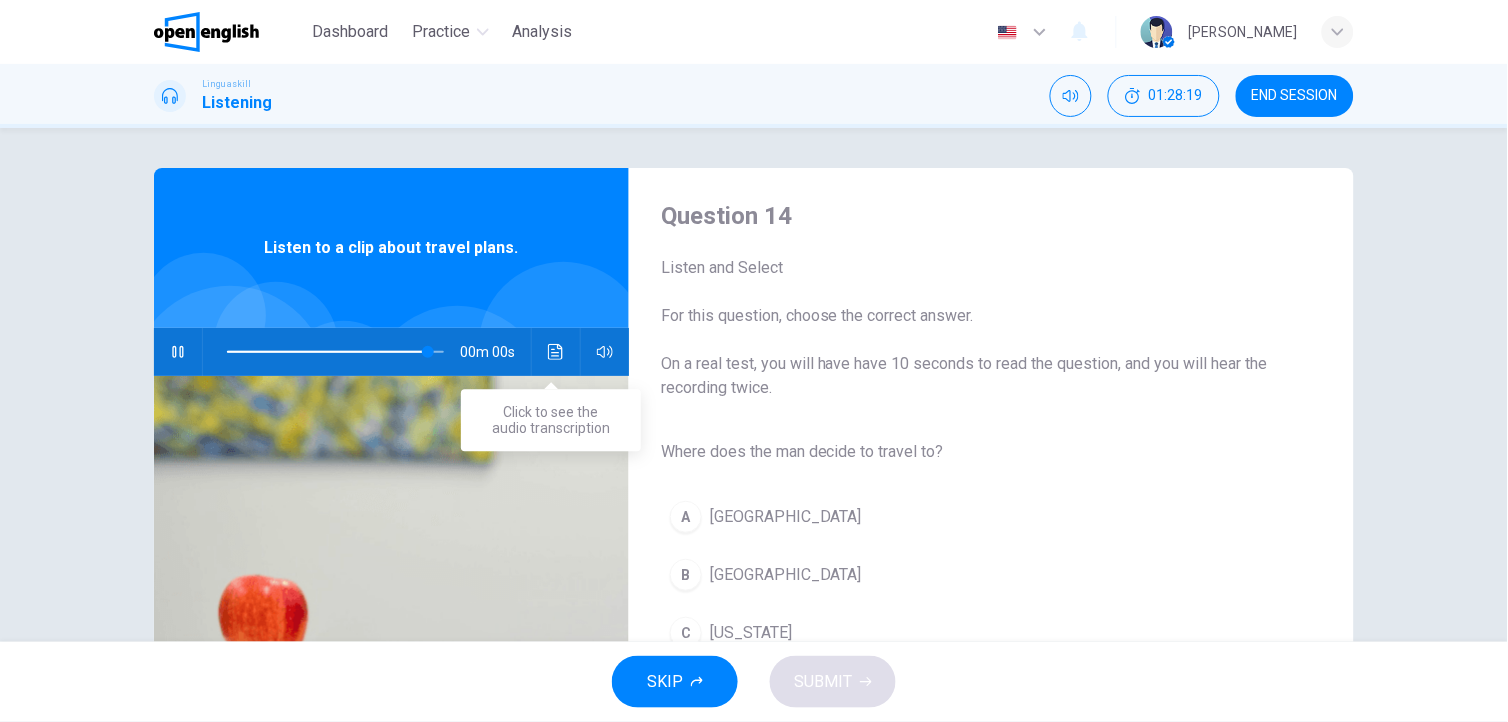 type on "*" 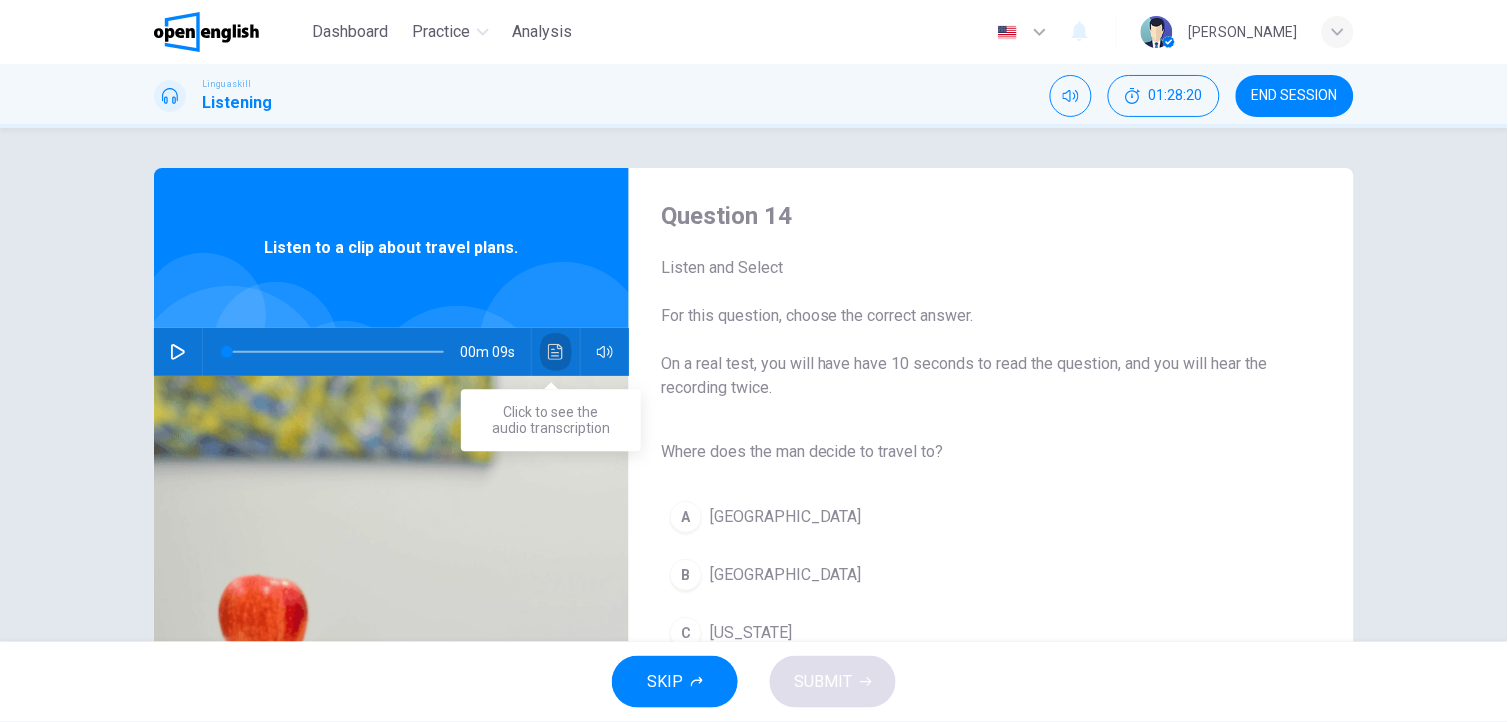 click at bounding box center [556, 352] 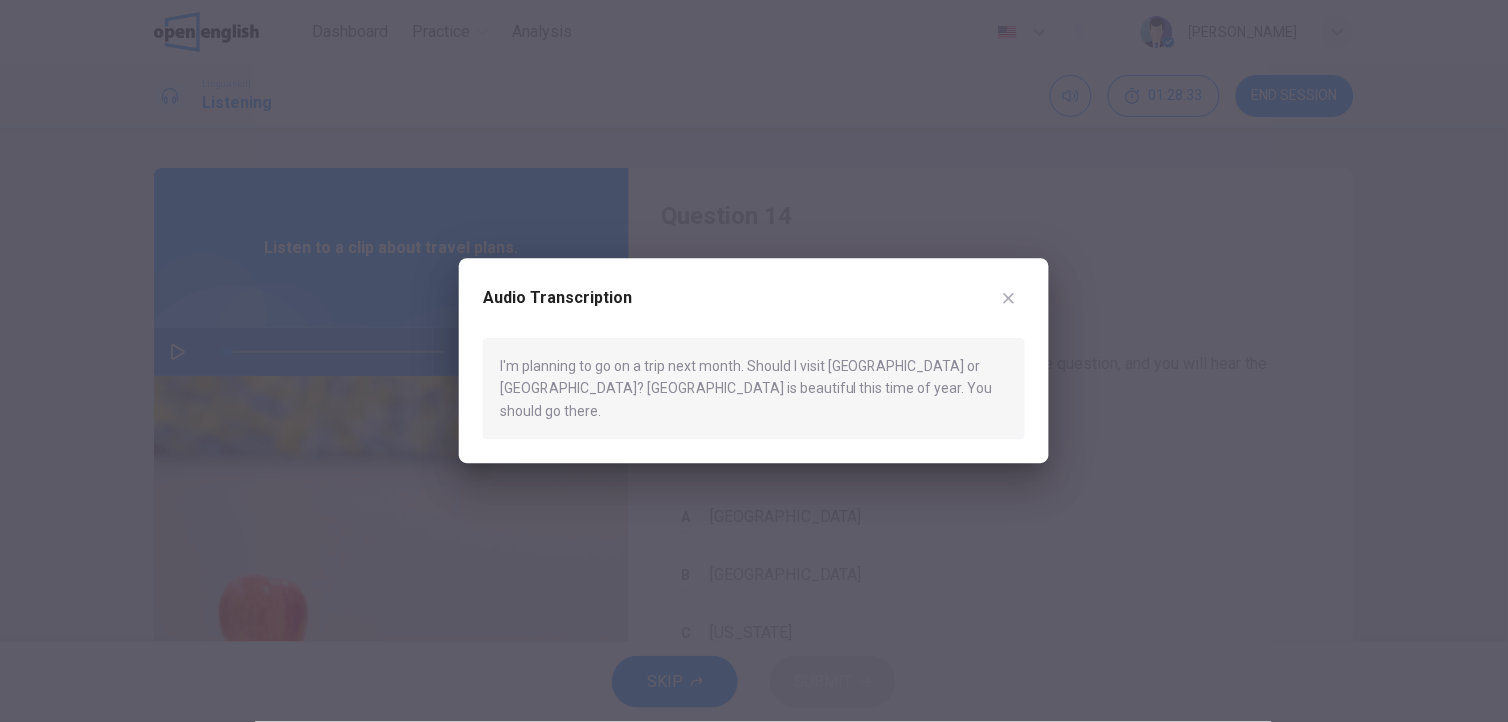 click 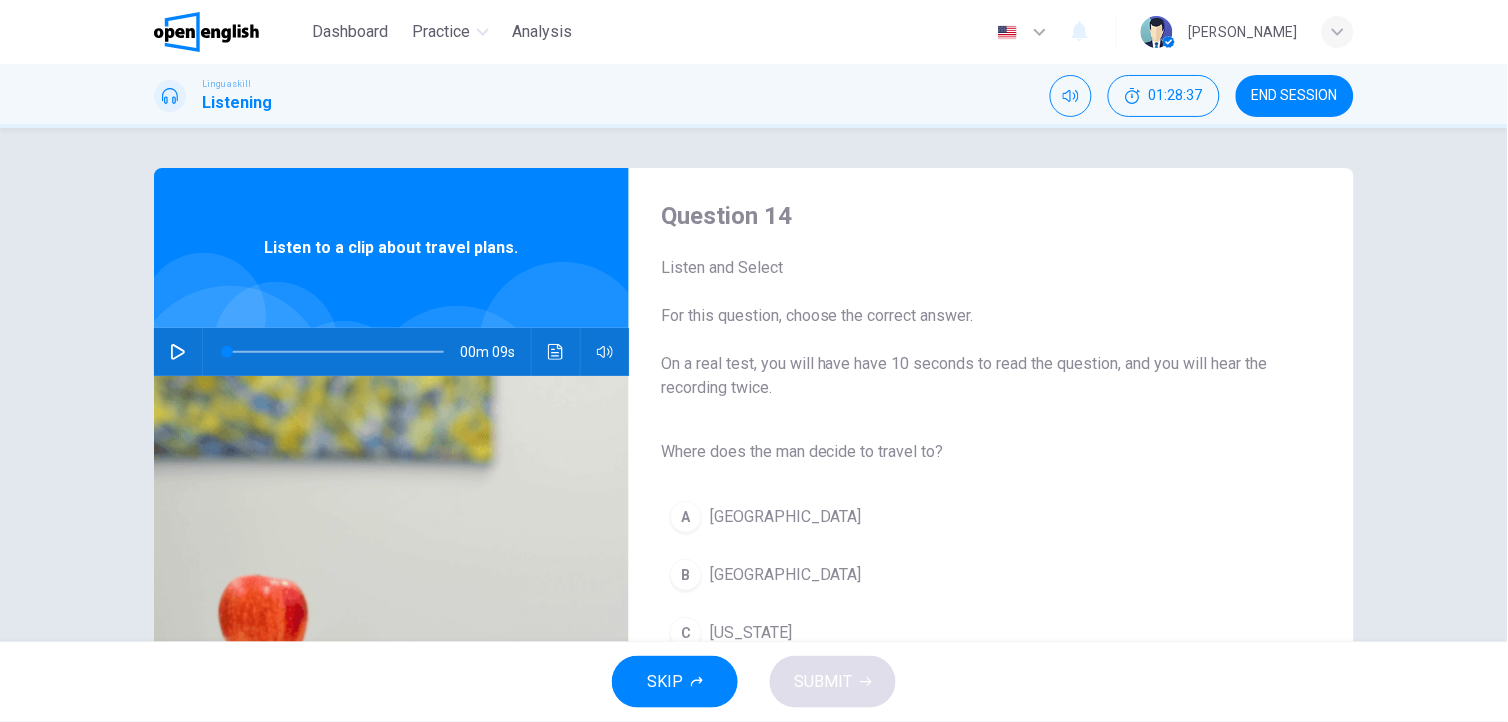 click on "[GEOGRAPHIC_DATA]" at bounding box center (786, 575) 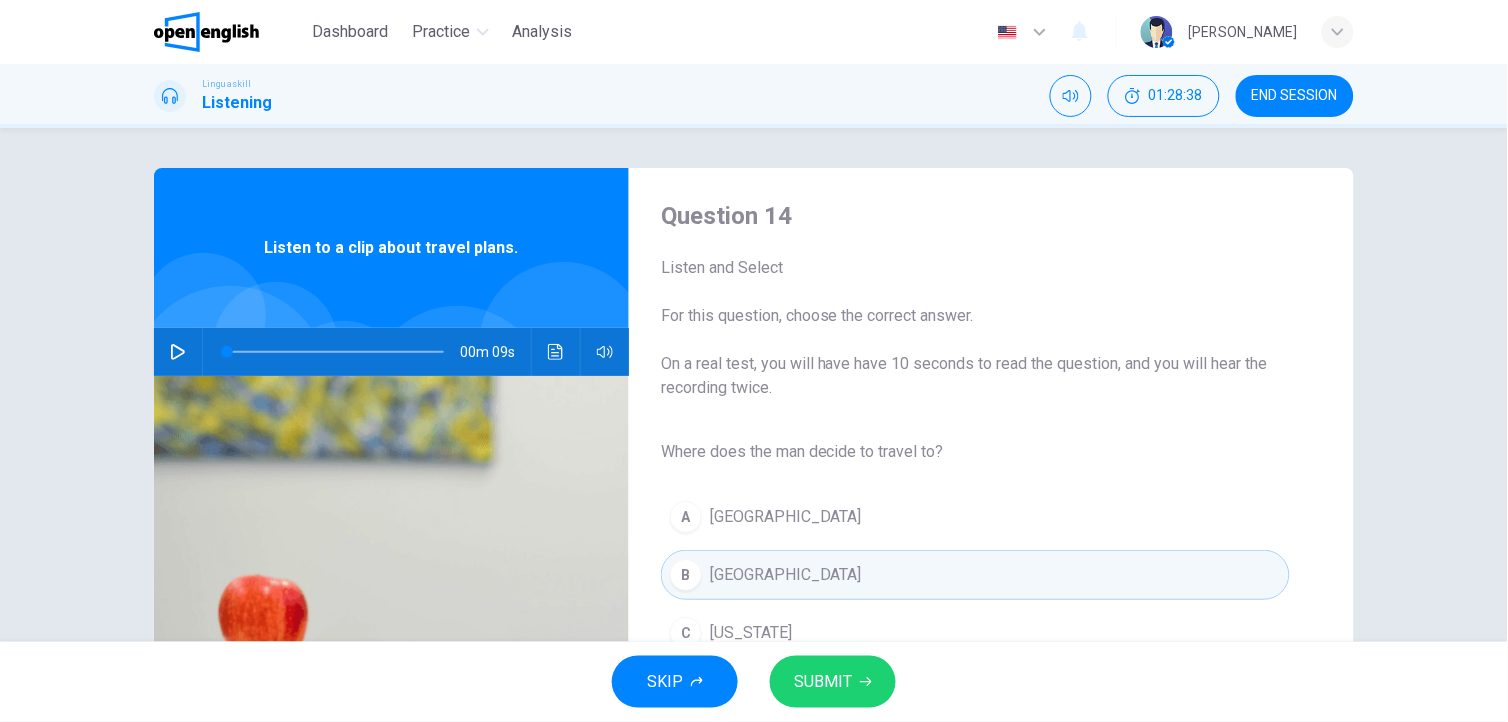 click on "SUBMIT" at bounding box center [823, 682] 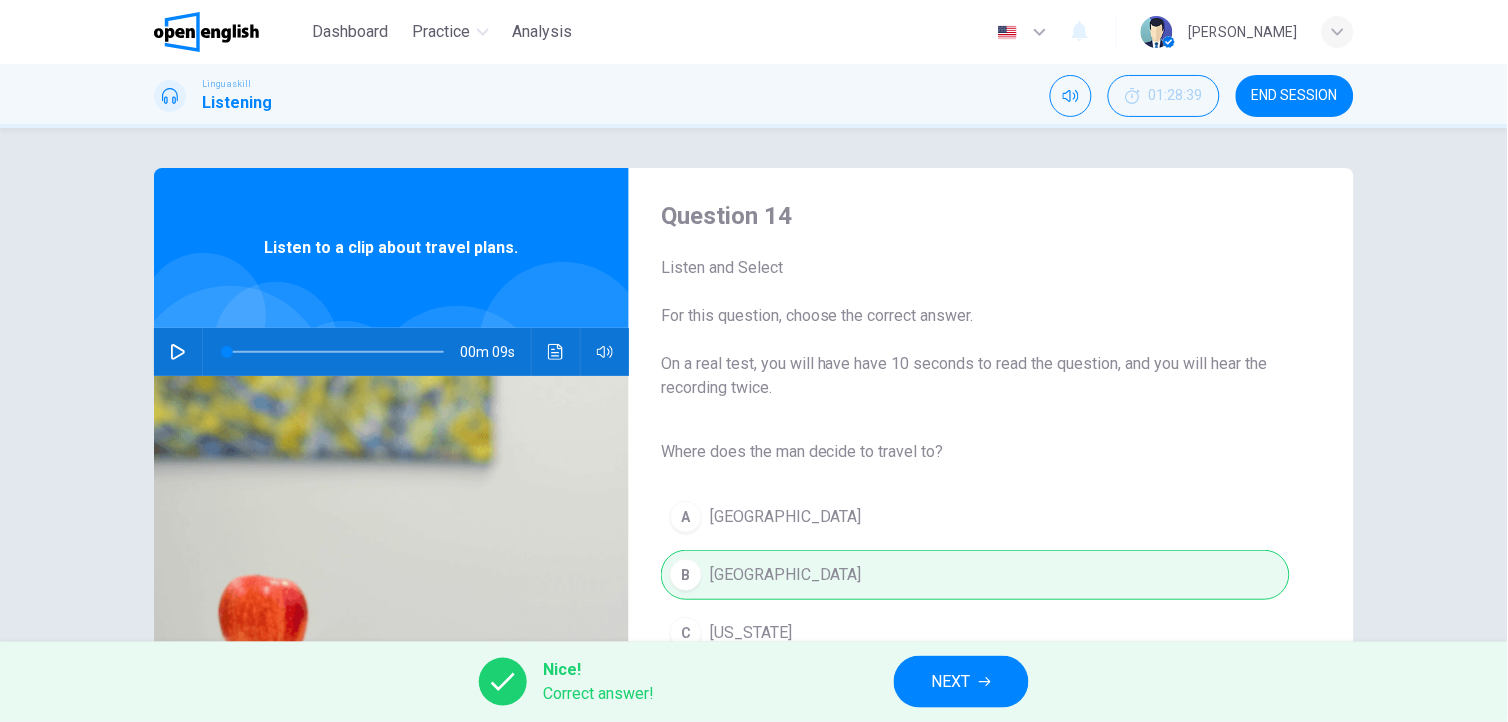 click on "NEXT" at bounding box center [961, 682] 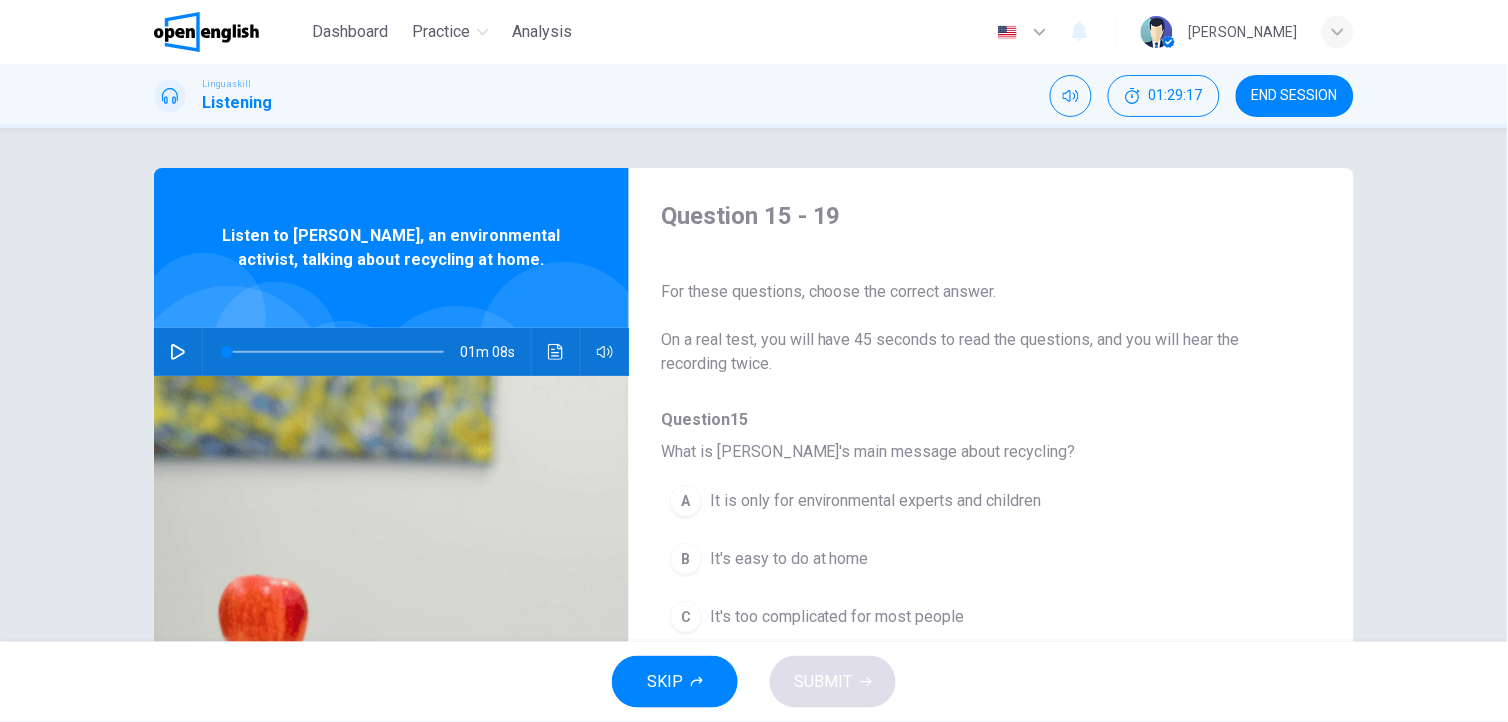 click 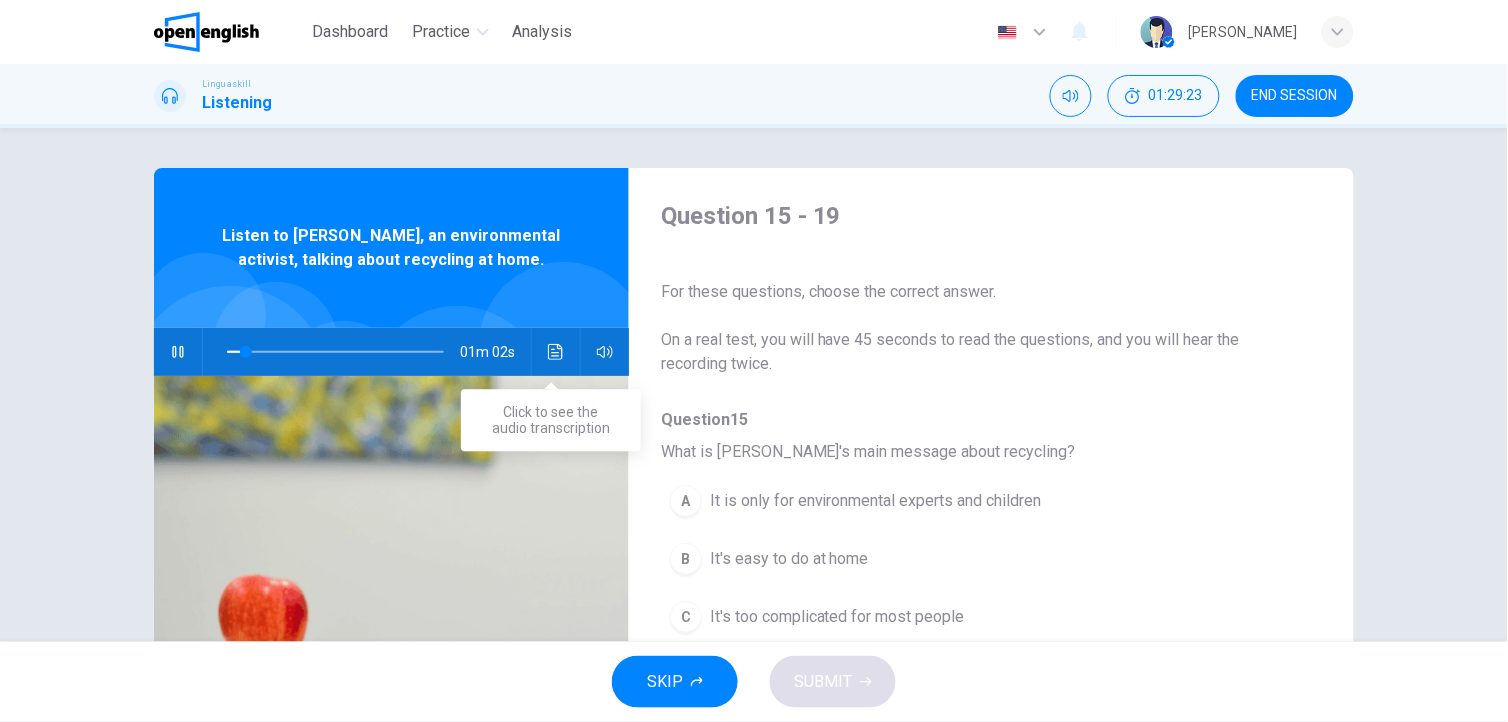 click 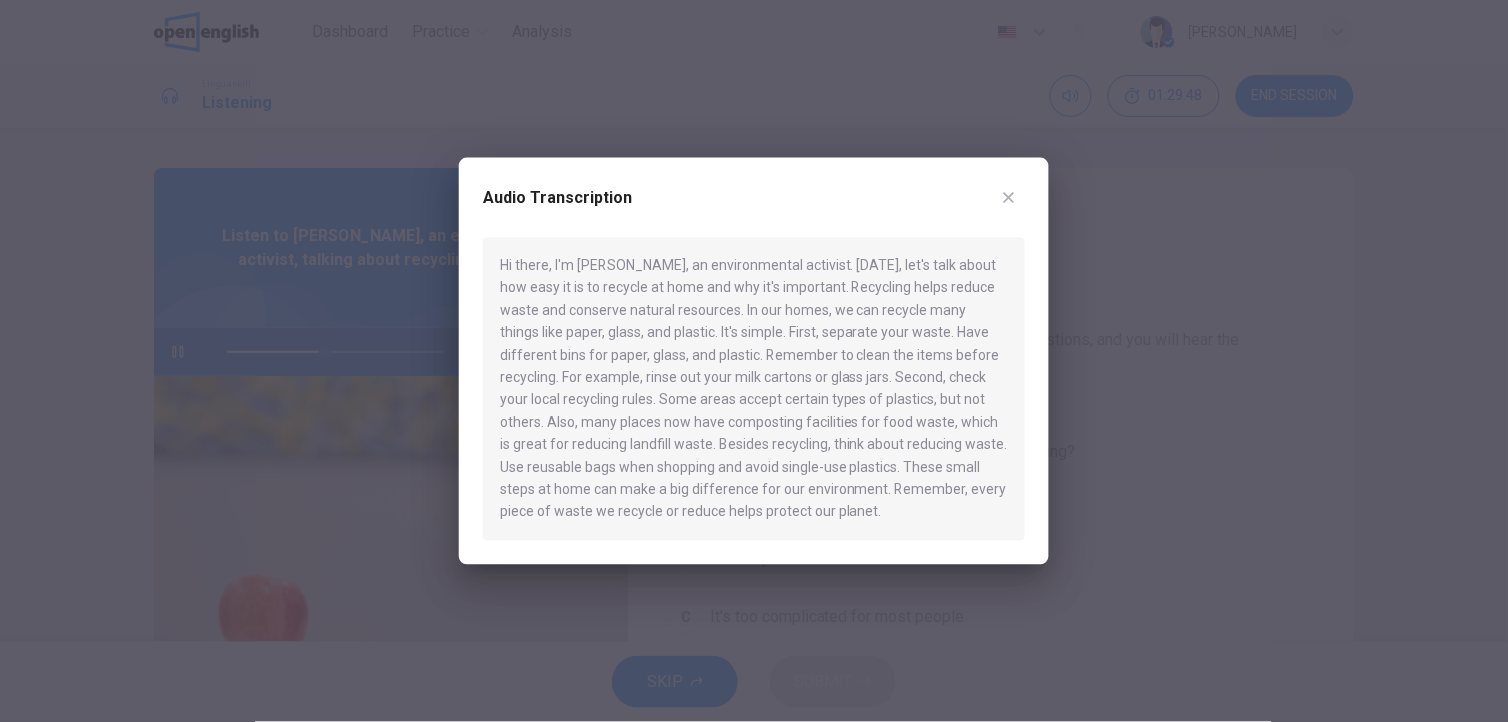 click on "Hi there, I'm [PERSON_NAME], an environmental activist. [DATE], let's talk about how easy it is to recycle at home and why it's important. Recycling helps reduce waste and conserve natural resources. In our homes, we can recycle many things like paper, glass, and plastic. It's simple. First, separate your waste. Have different bins for paper, glass, and plastic. Remember to clean the items before recycling. For example, rinse out your milk cartons or glass jars. Second, check your local recycling rules. Some areas accept certain types of plastics, but not others. Also, many places now have composting facilities for food waste, which is great for reducing landfill waste. Besides recycling, think about reducing waste. Use reusable bags when shopping and avoid single-use plastics. These small steps at home can make a big difference for our environment. Remember, every piece of waste we recycle or reduce helps protect our planet." at bounding box center [754, 389] 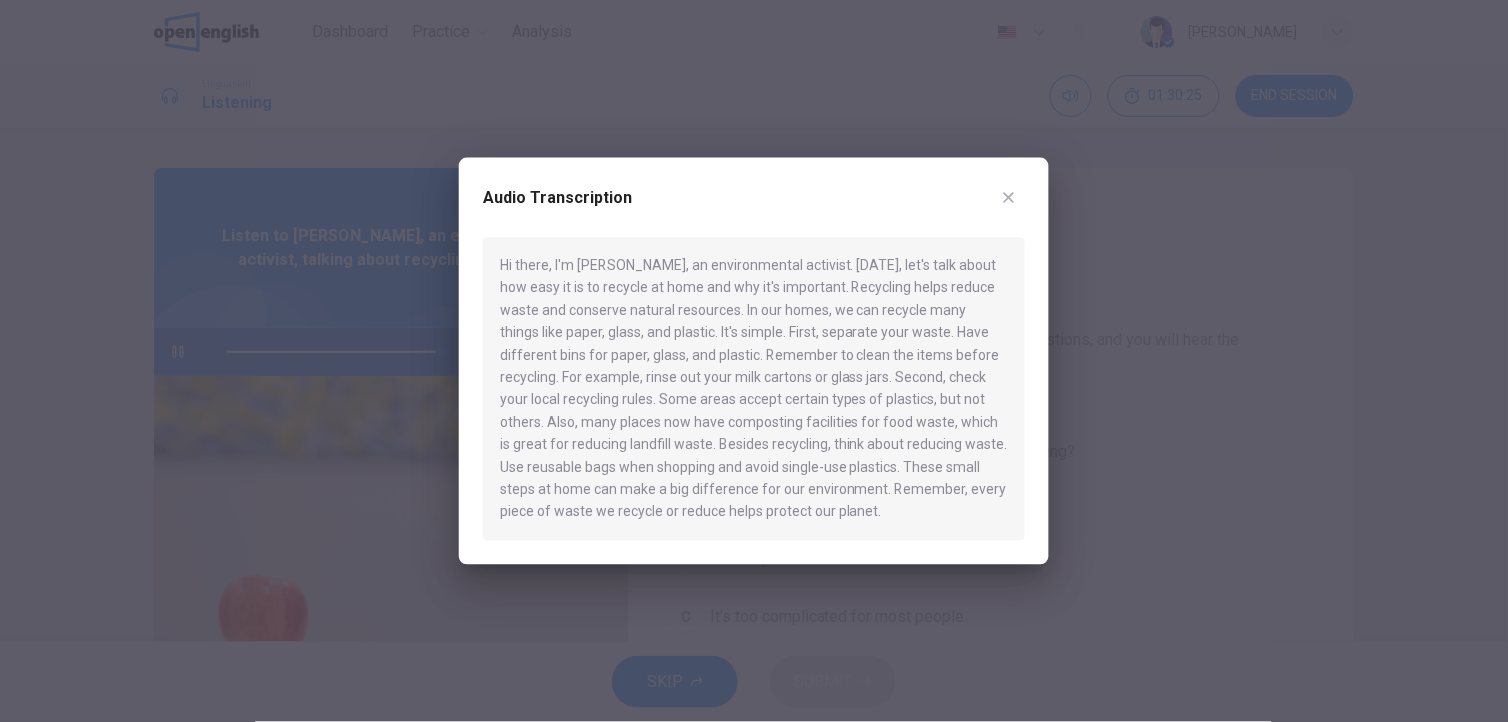 type on "*" 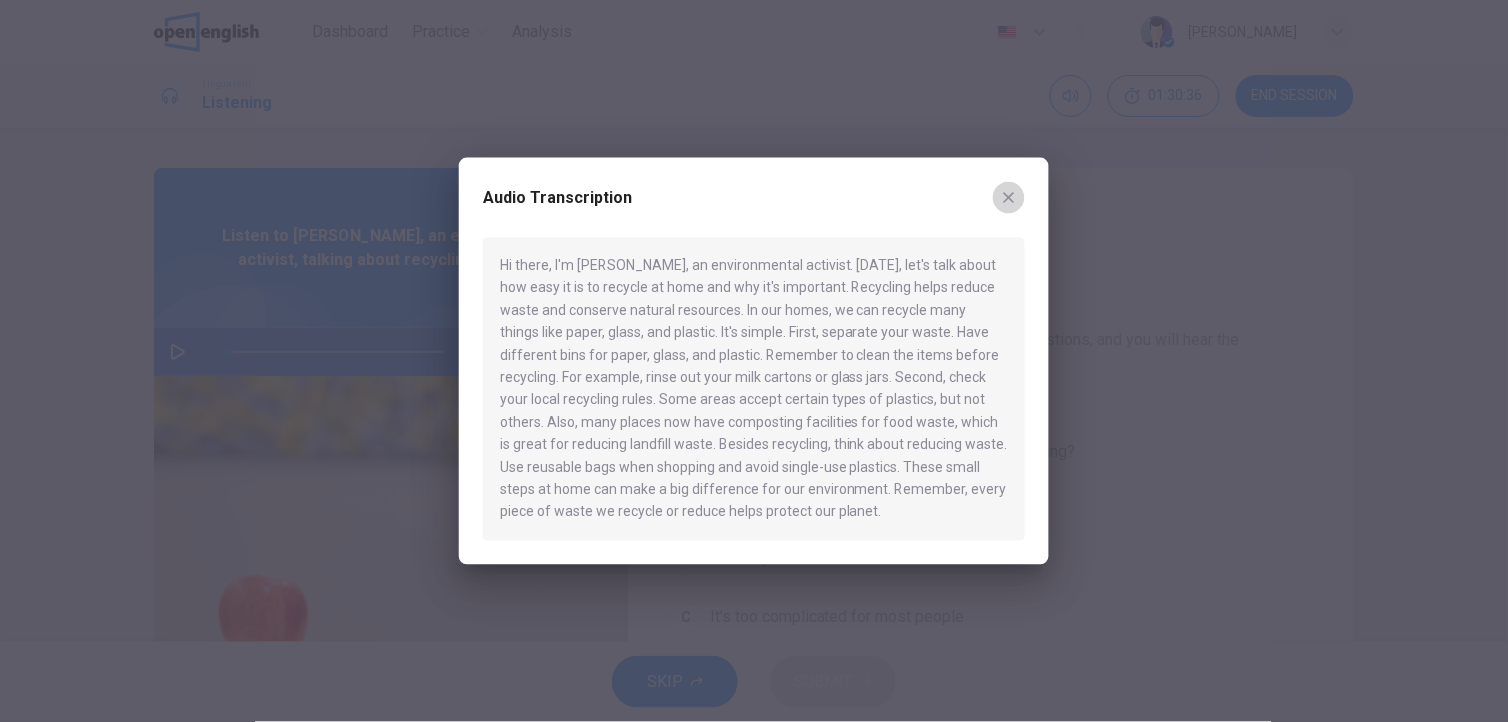 click 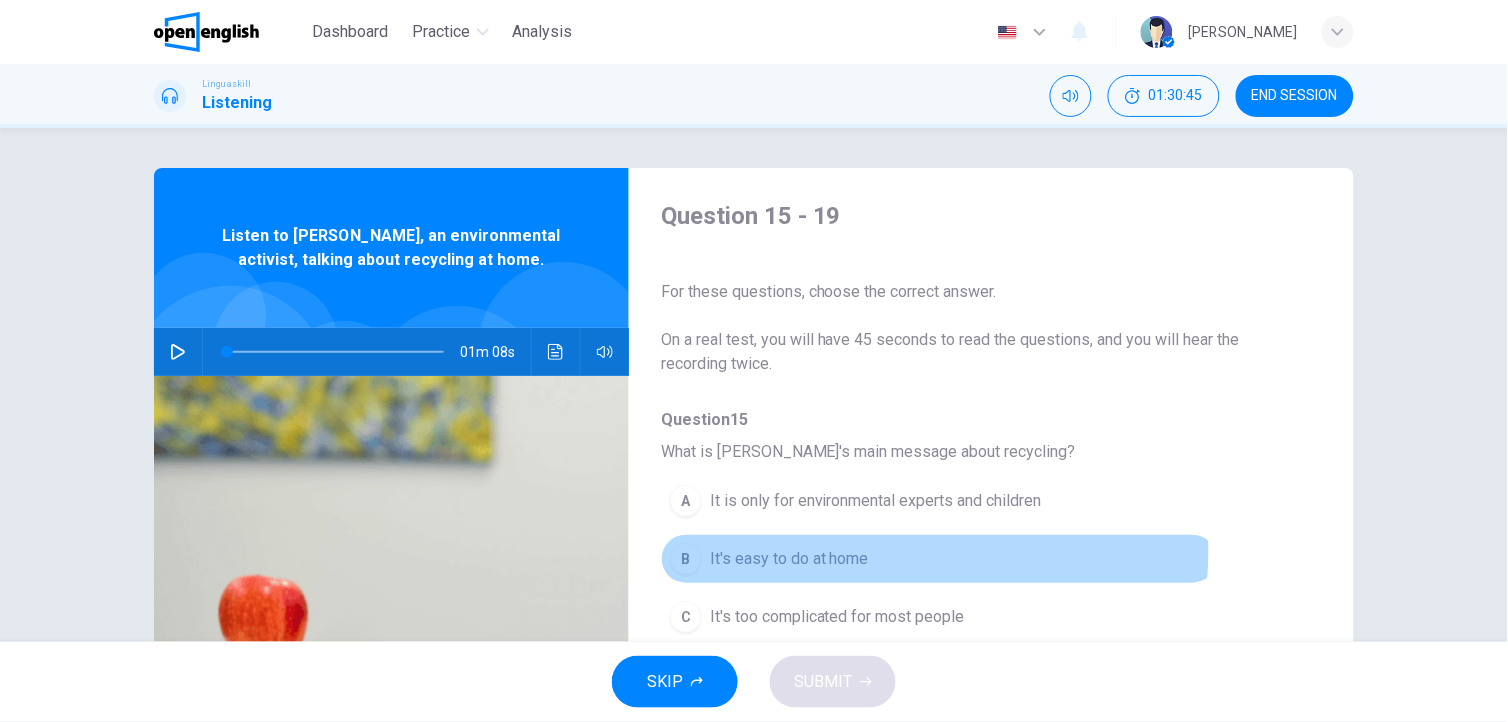 click on "It's easy to do at home" at bounding box center [789, 559] 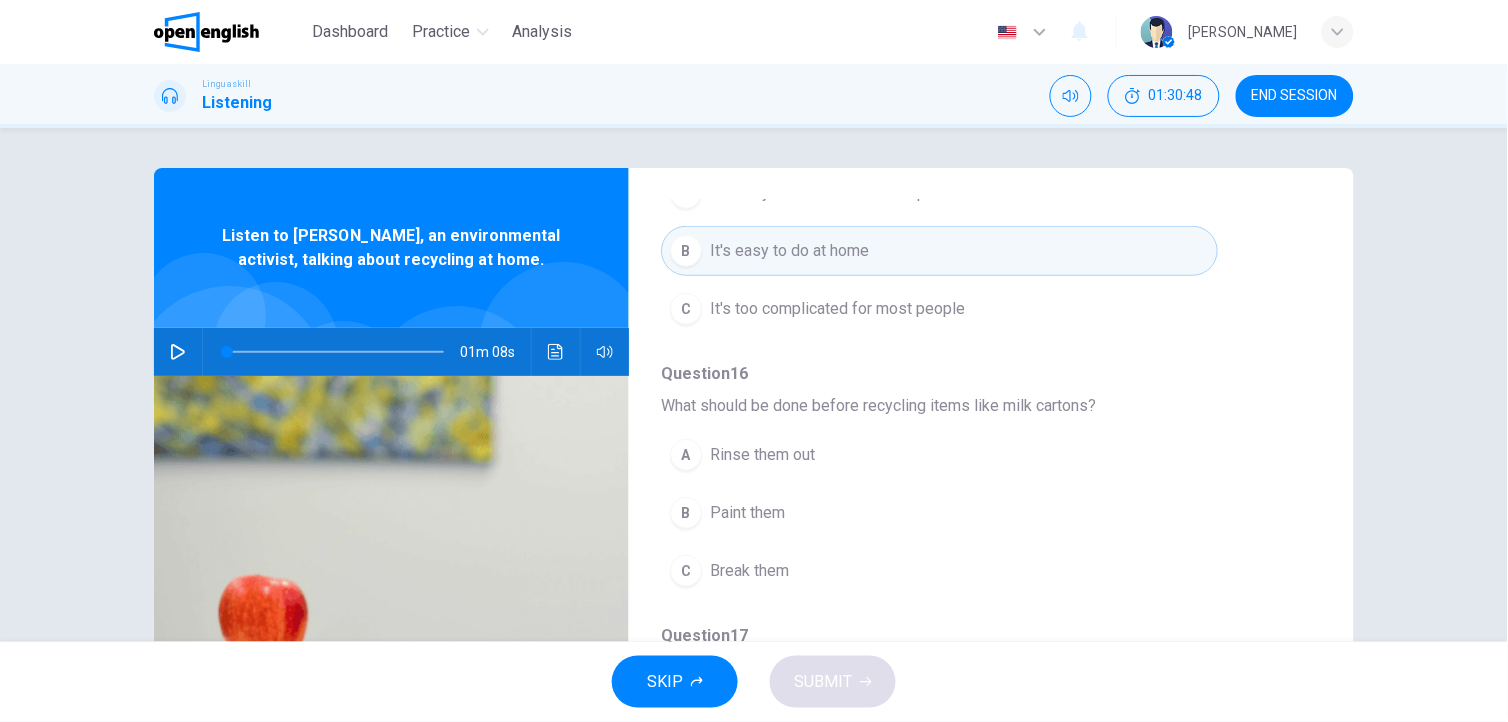 scroll, scrollTop: 353, scrollLeft: 0, axis: vertical 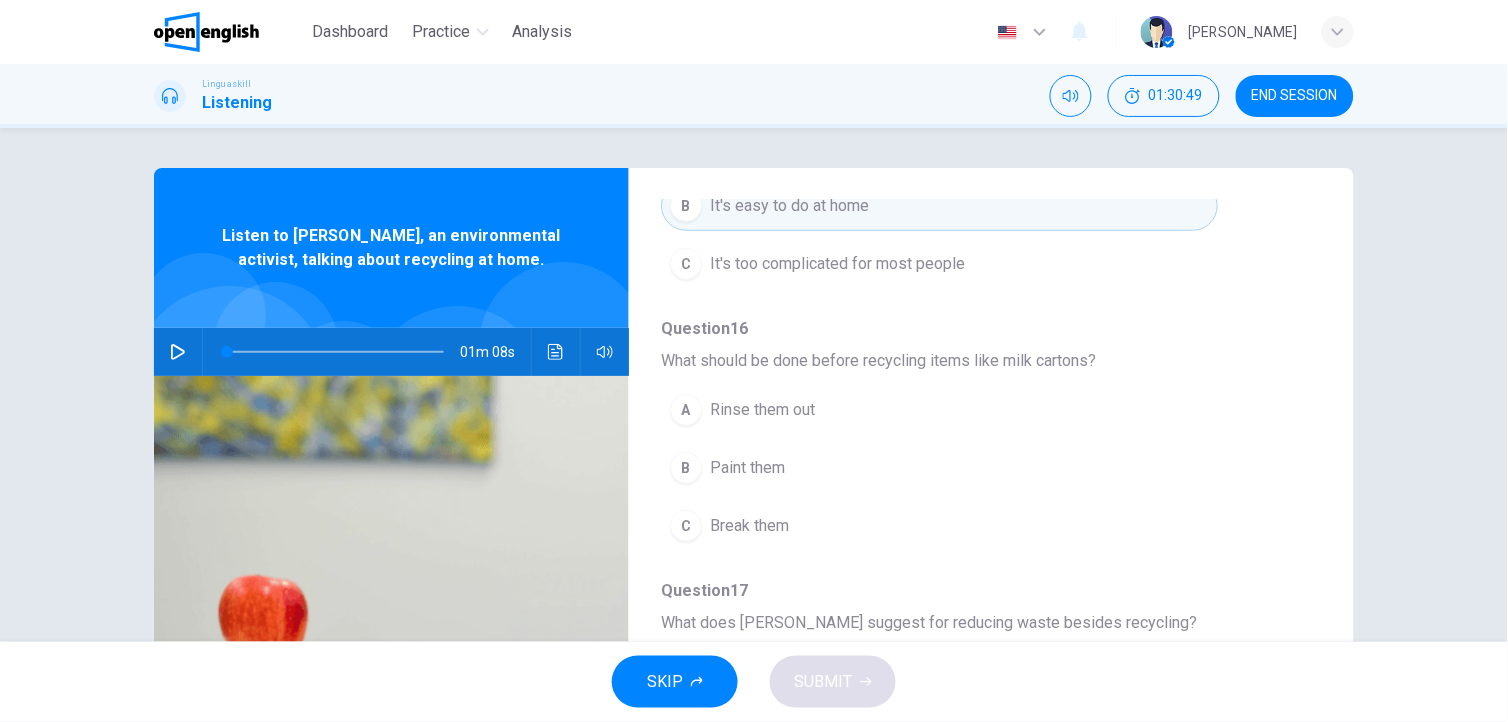 click on "Rinse them out" at bounding box center [762, 410] 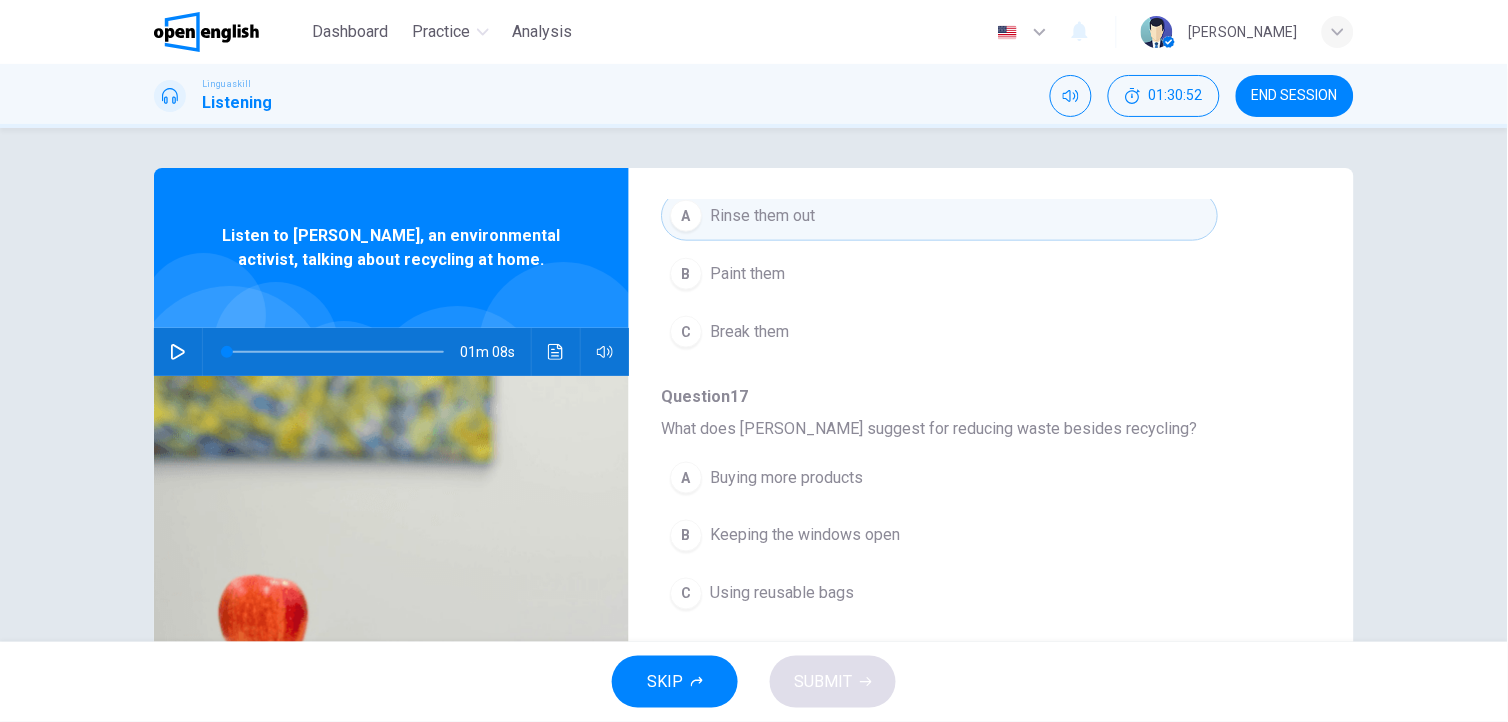 scroll, scrollTop: 632, scrollLeft: 0, axis: vertical 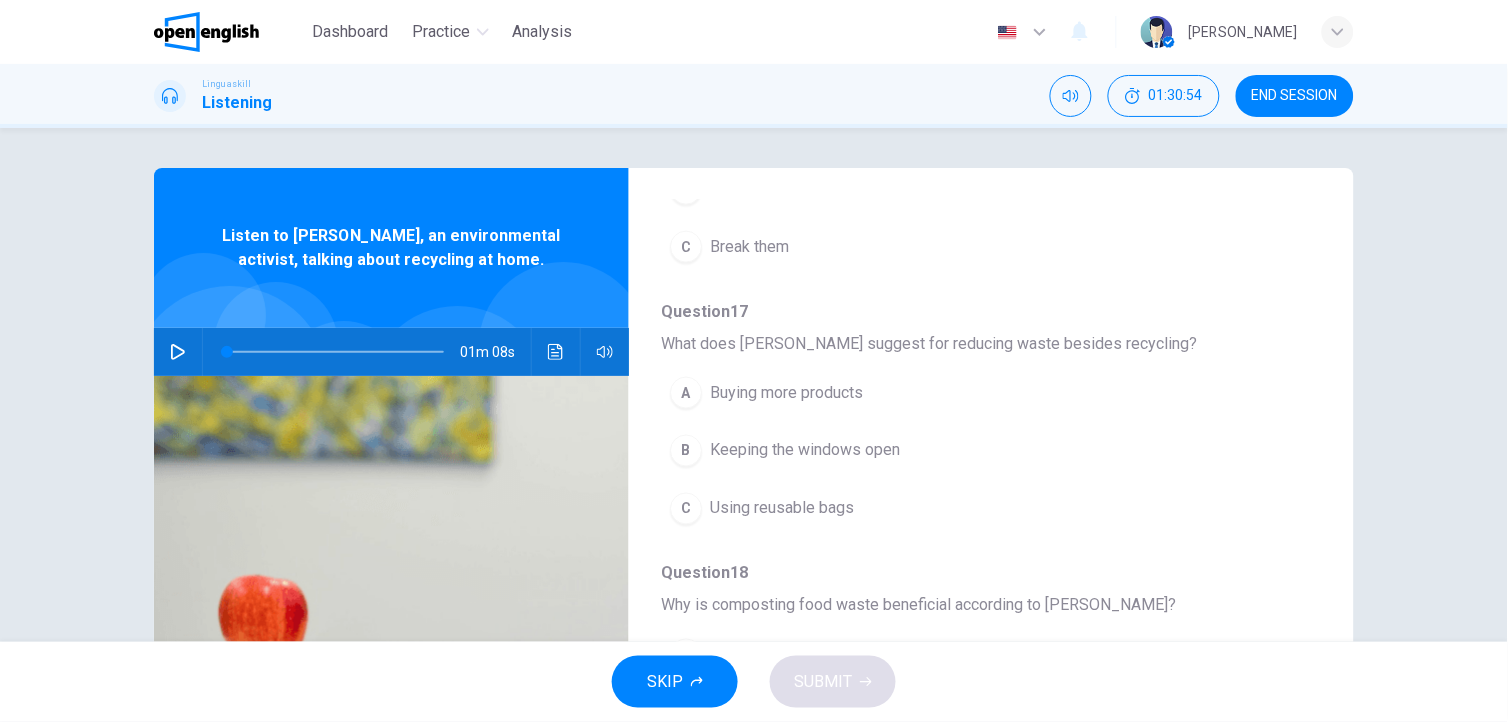 click on "Using reusable bags" at bounding box center (782, 509) 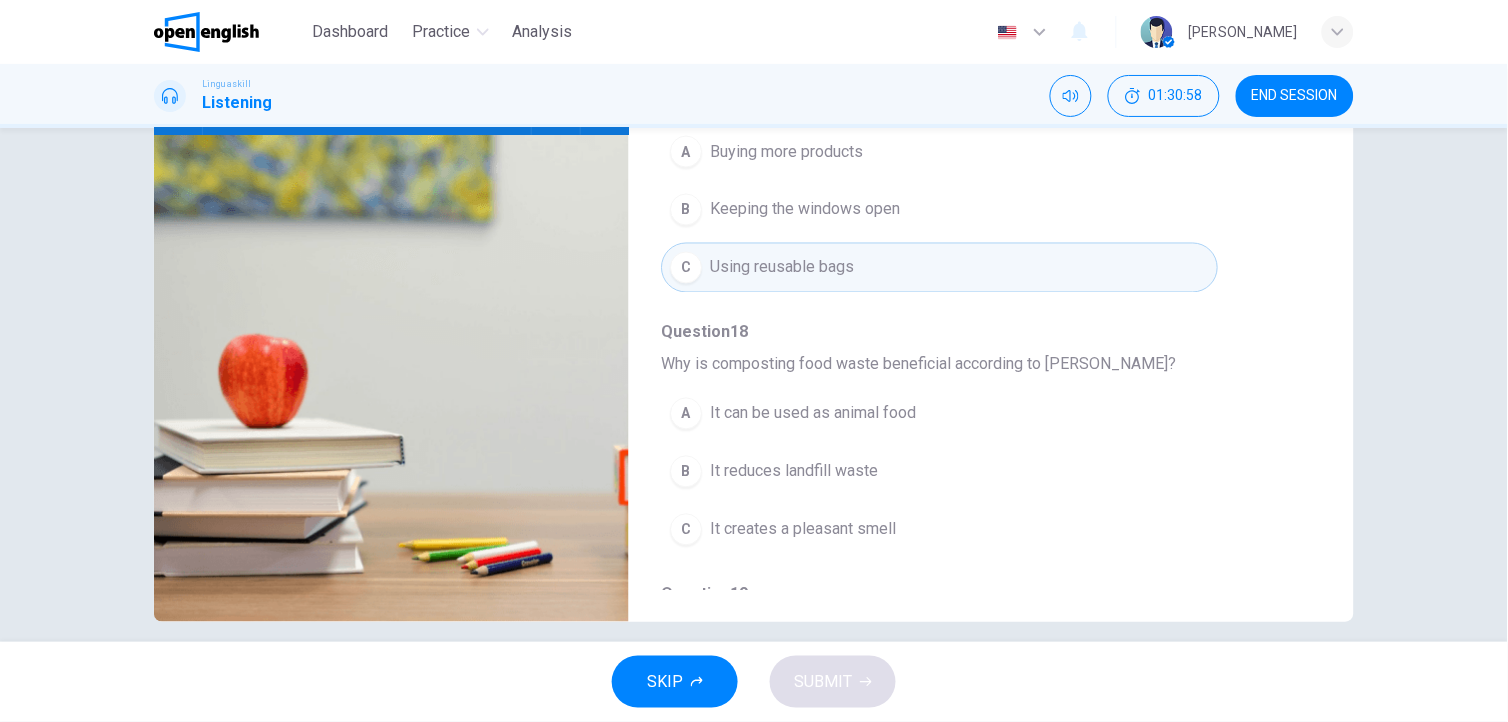 scroll, scrollTop: 243, scrollLeft: 0, axis: vertical 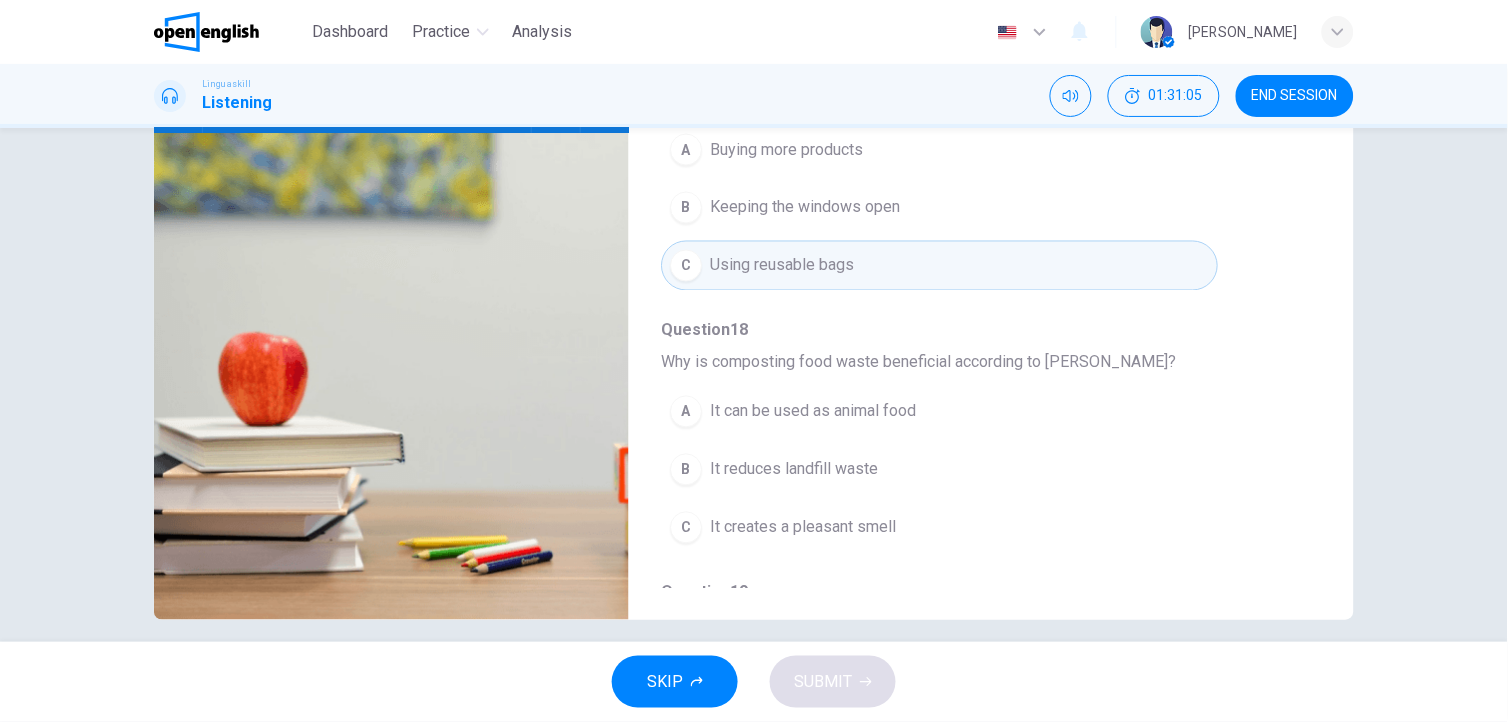 click on "It reduces landfill waste" at bounding box center (794, 470) 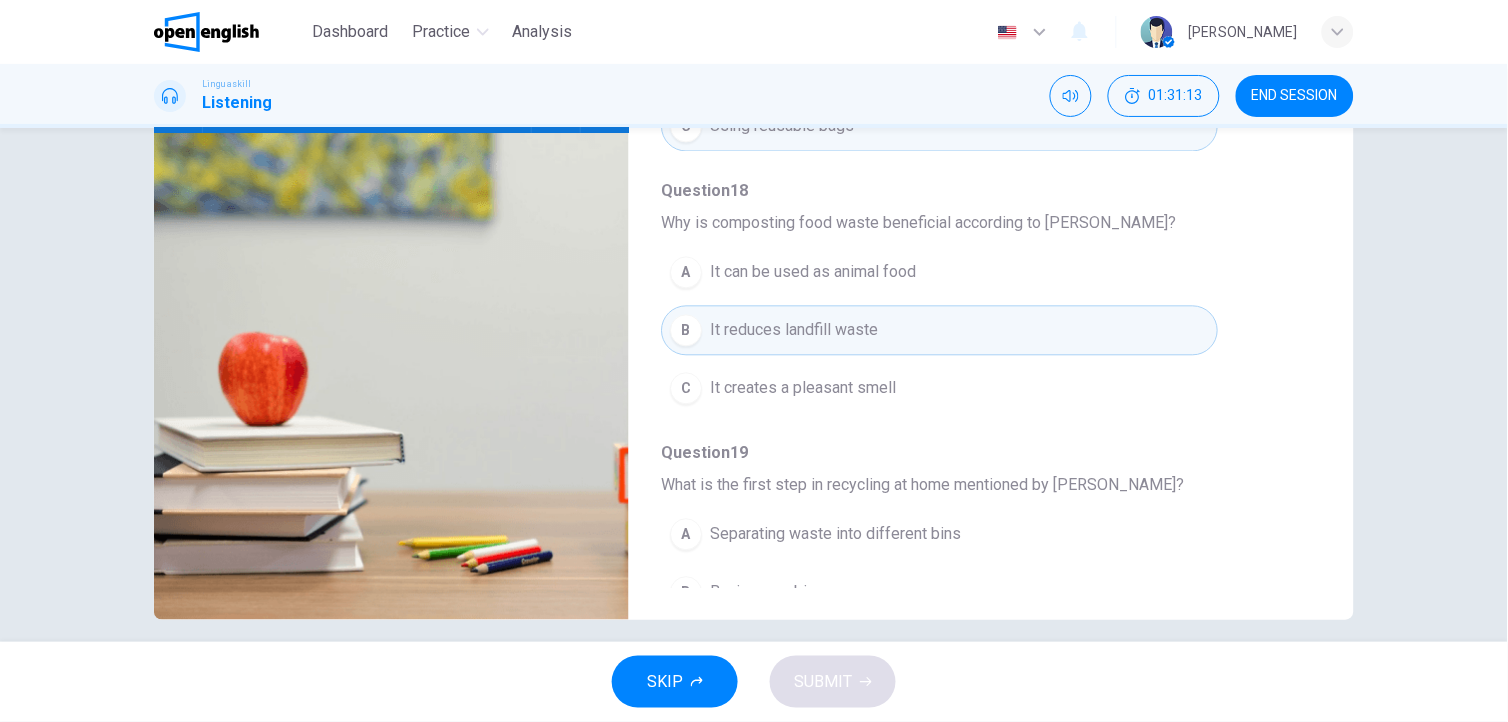 scroll, scrollTop: 865, scrollLeft: 0, axis: vertical 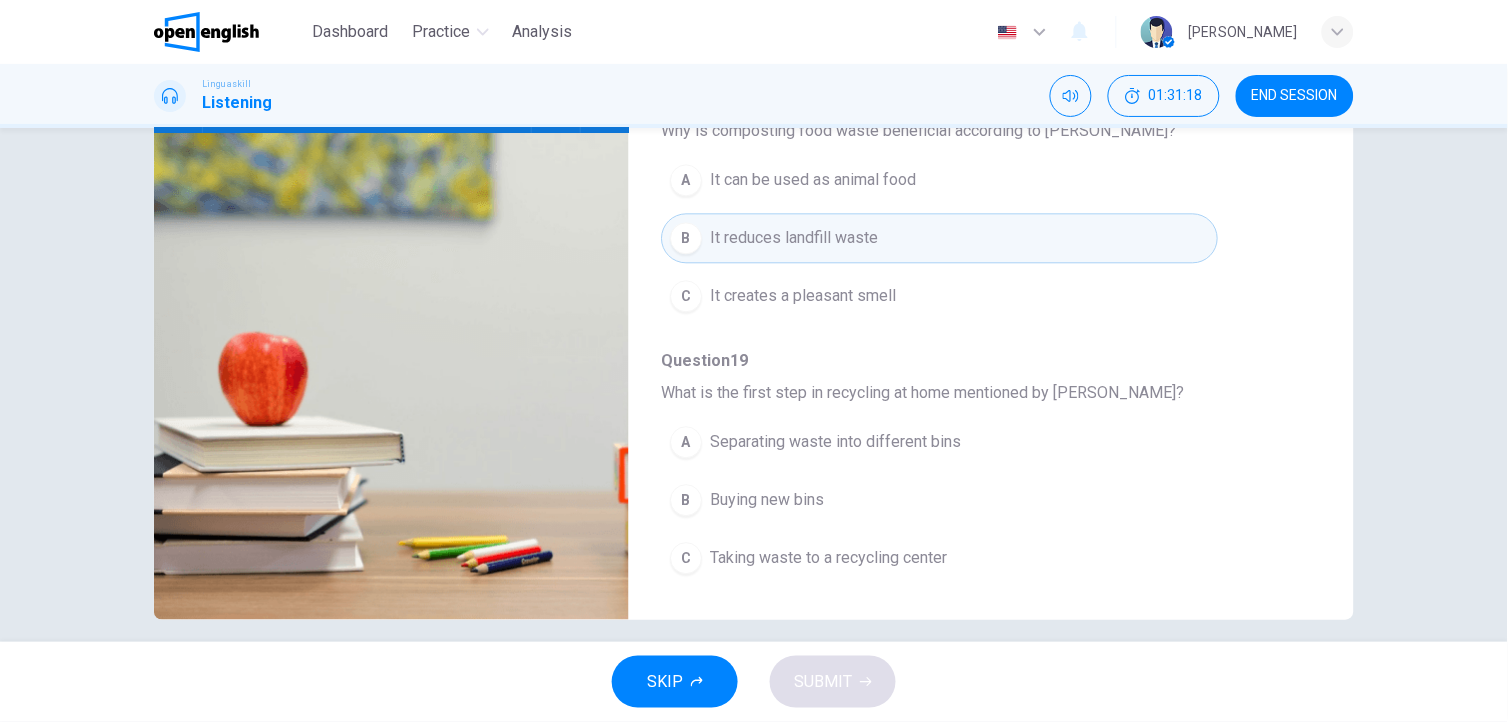 click on "A Separating waste into different bins" at bounding box center [939, 443] 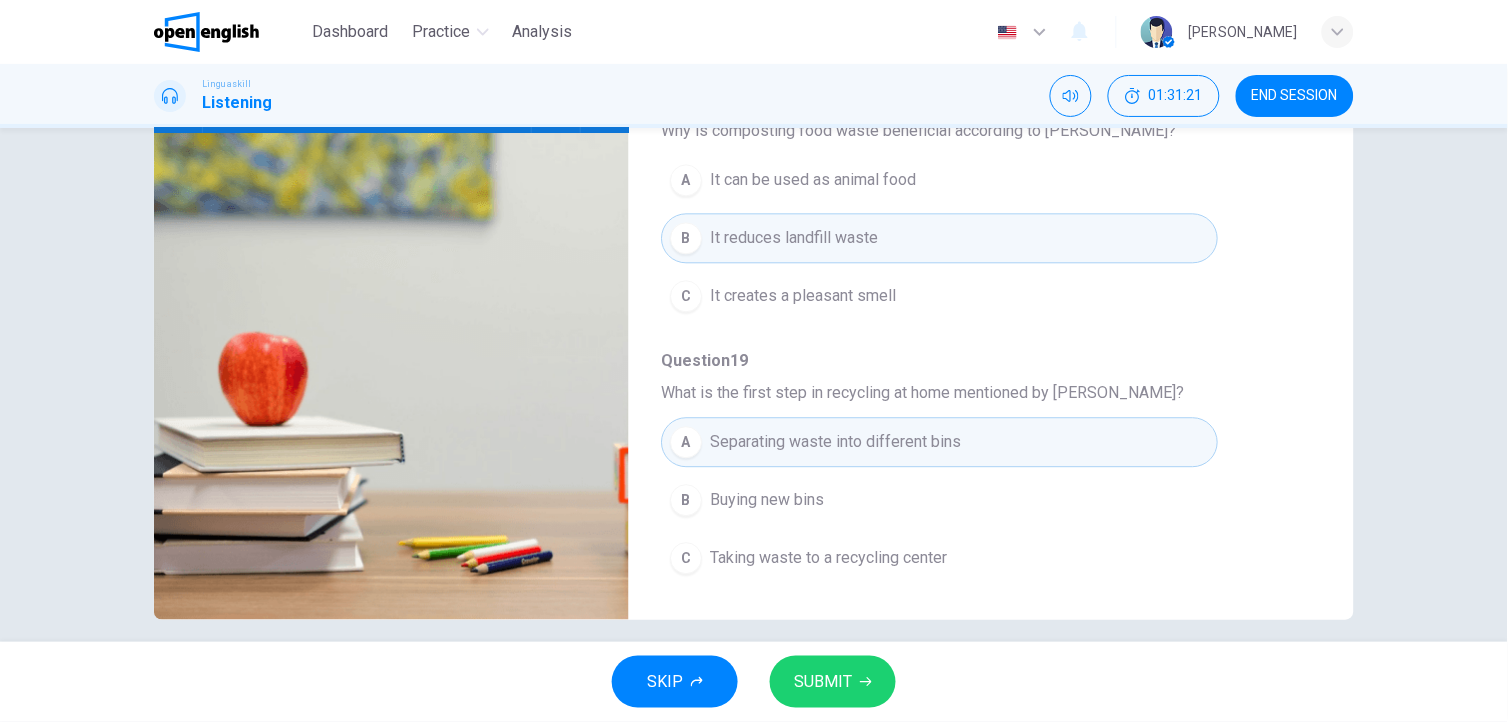 click on "SUBMIT" at bounding box center (833, 682) 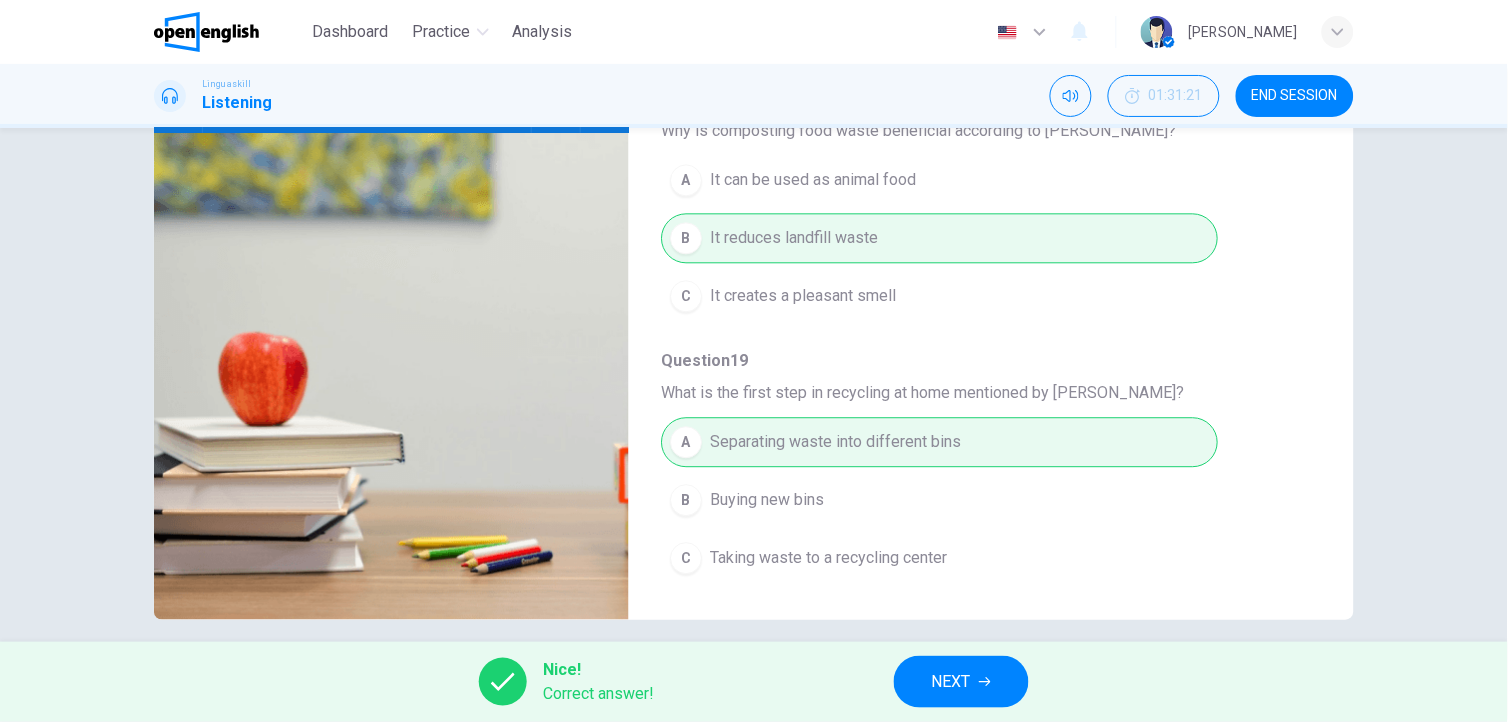 click on "NEXT" at bounding box center (951, 682) 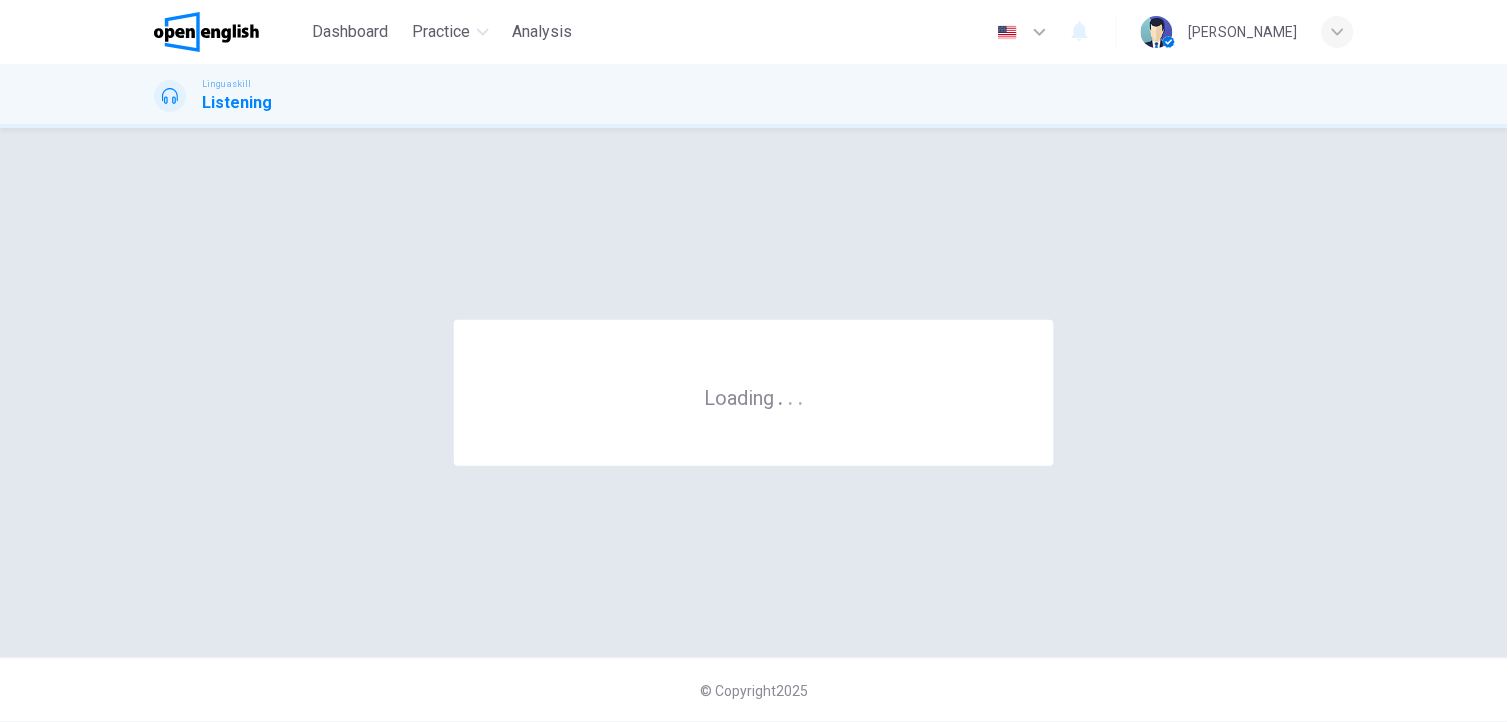 scroll, scrollTop: 0, scrollLeft: 0, axis: both 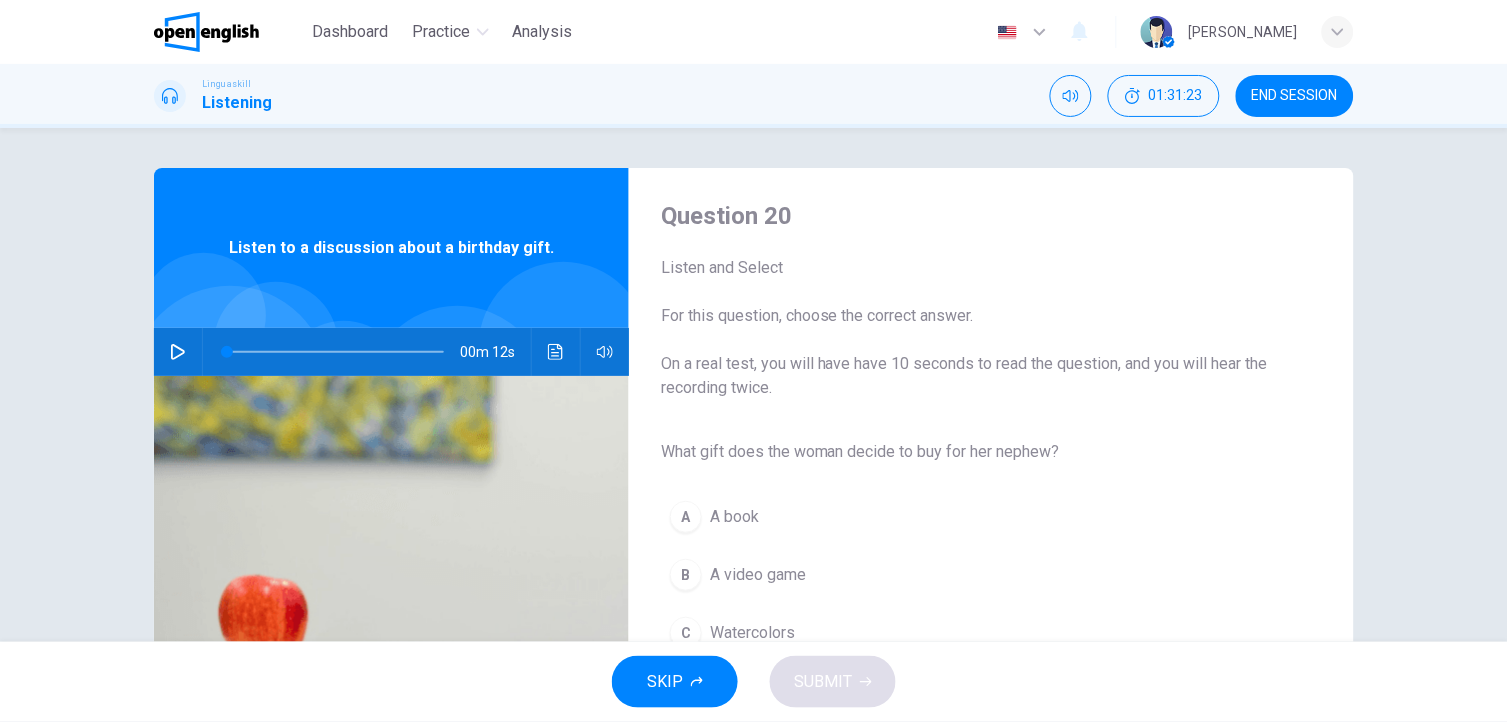 click at bounding box center (178, 352) 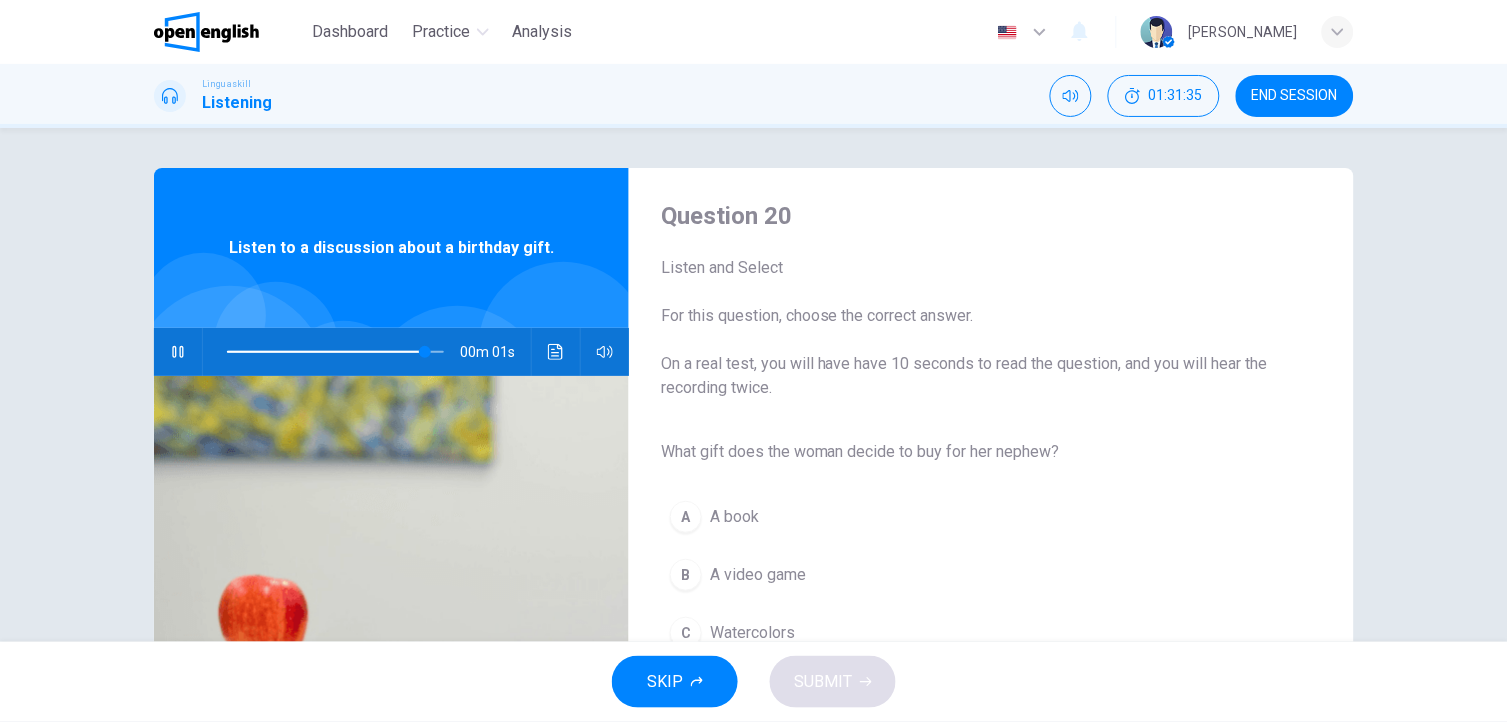 type on "*" 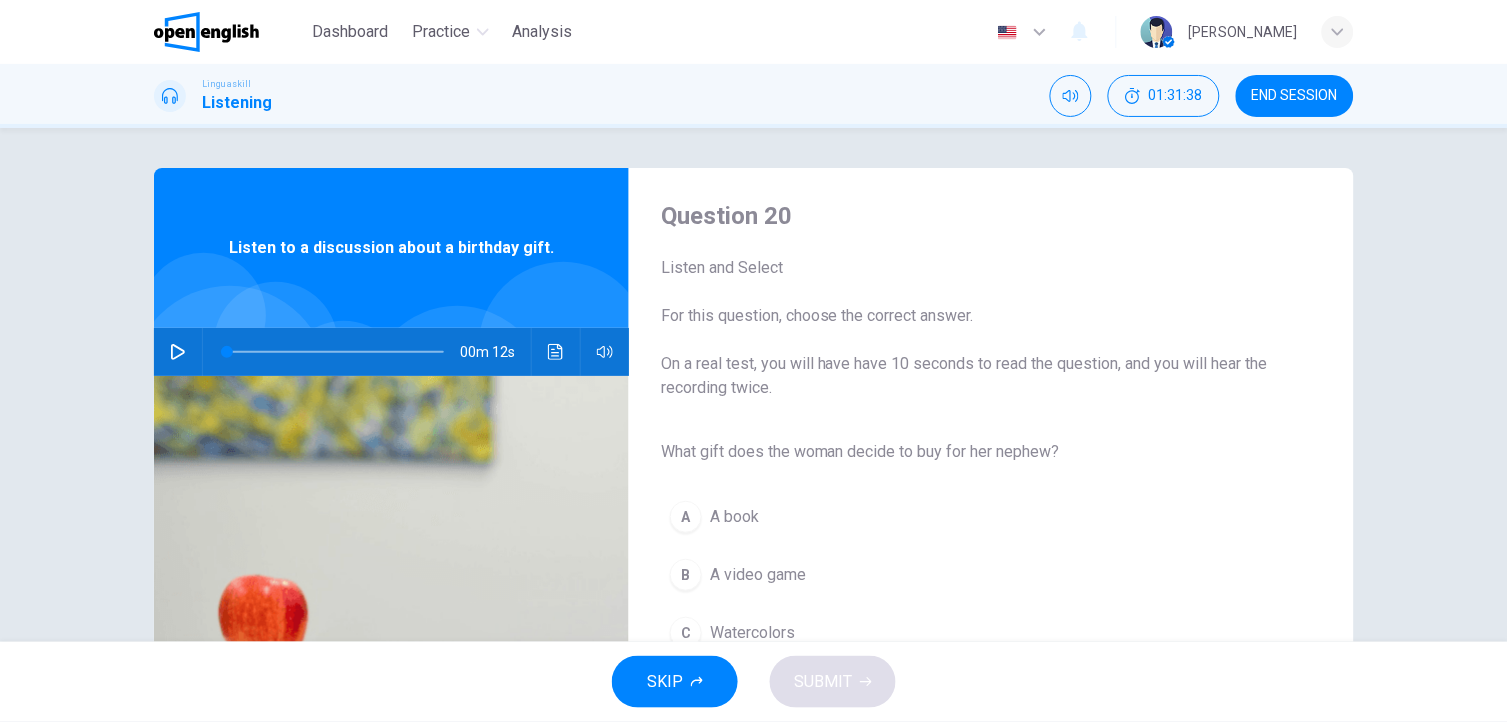 click on "Watercolors" at bounding box center (752, 633) 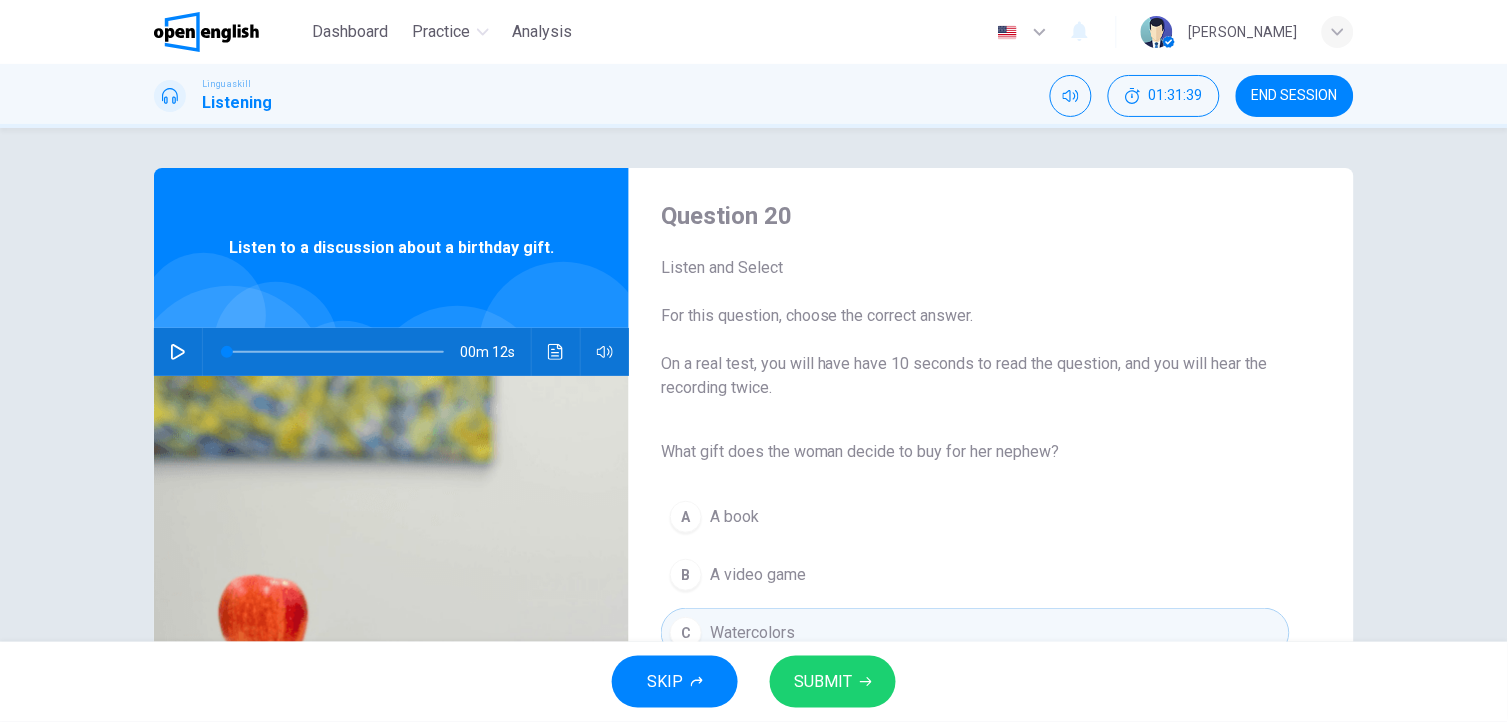 click on "SUBMIT" at bounding box center (823, 682) 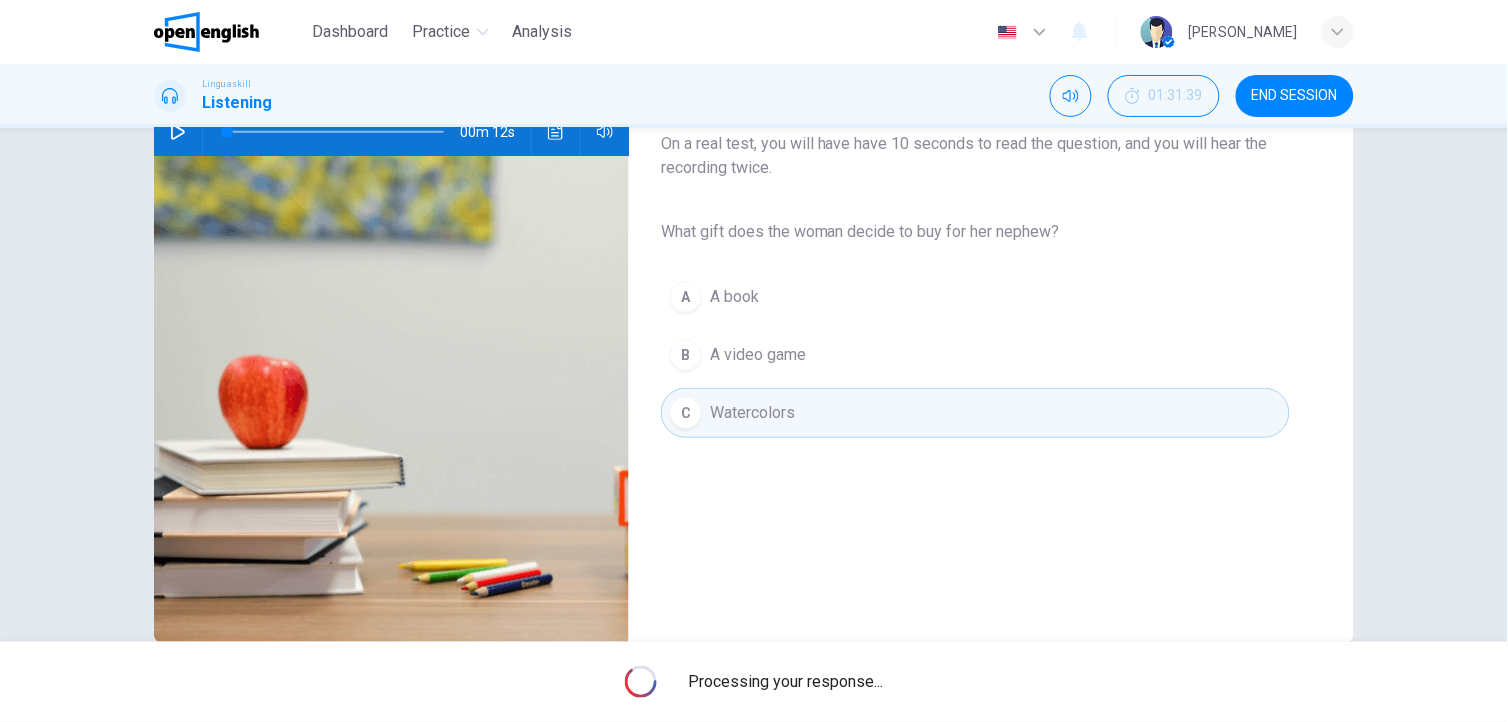 scroll, scrollTop: 261, scrollLeft: 0, axis: vertical 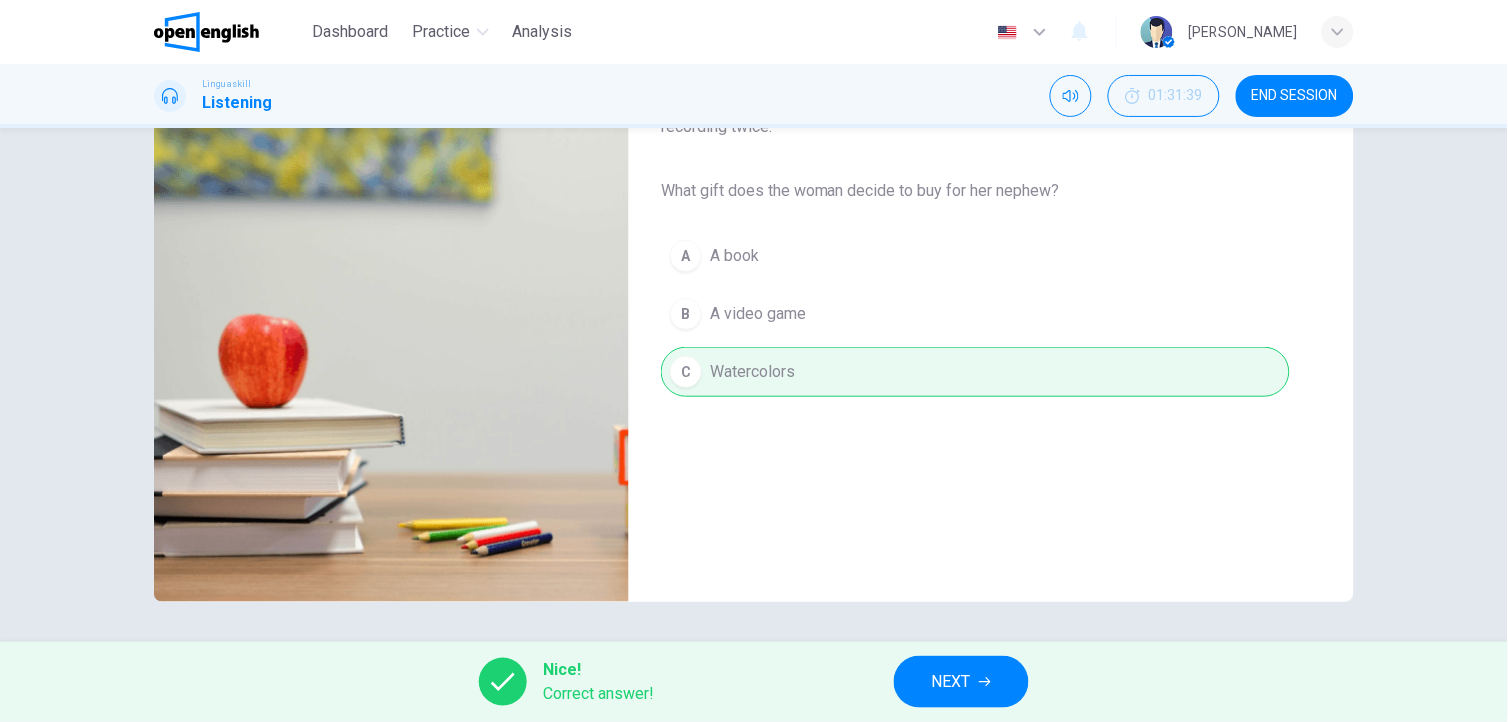 click on "NEXT" at bounding box center [961, 682] 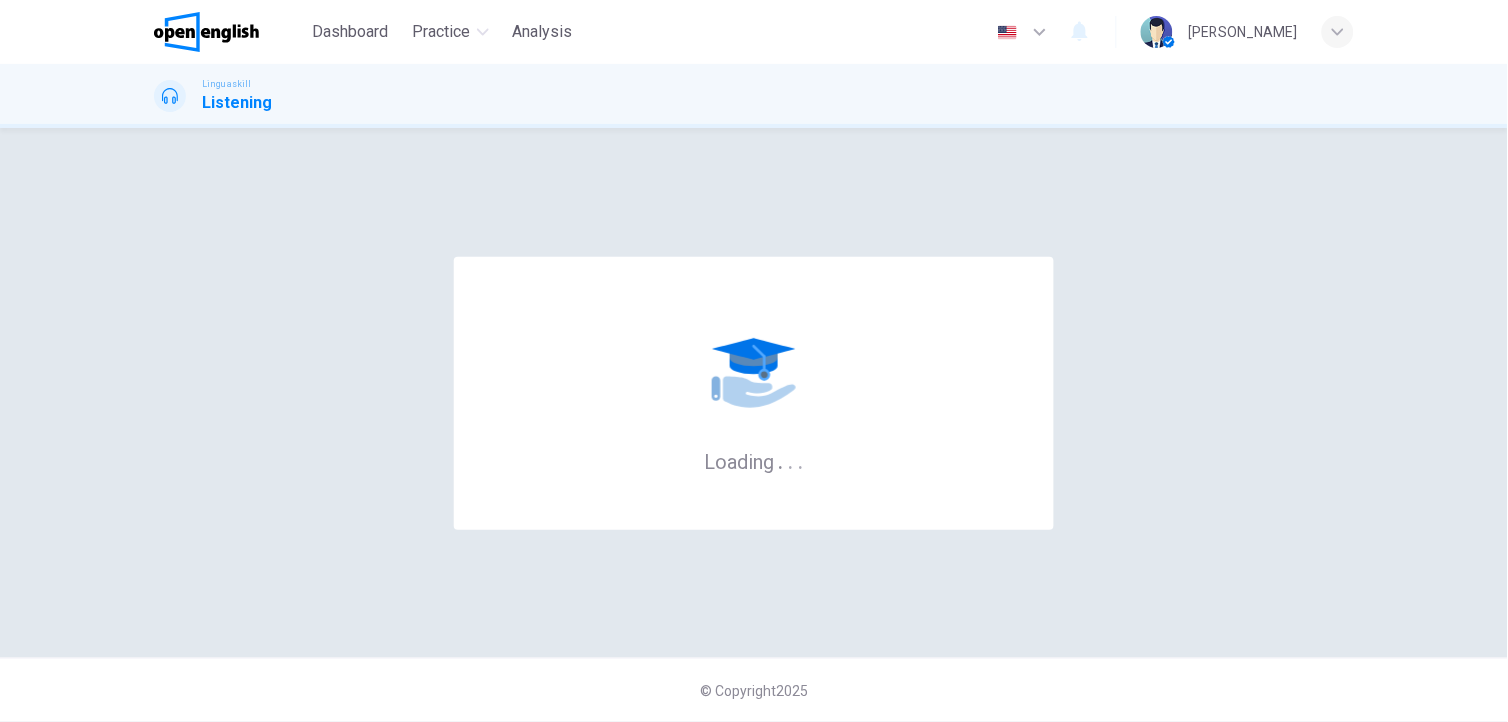 scroll, scrollTop: 0, scrollLeft: 0, axis: both 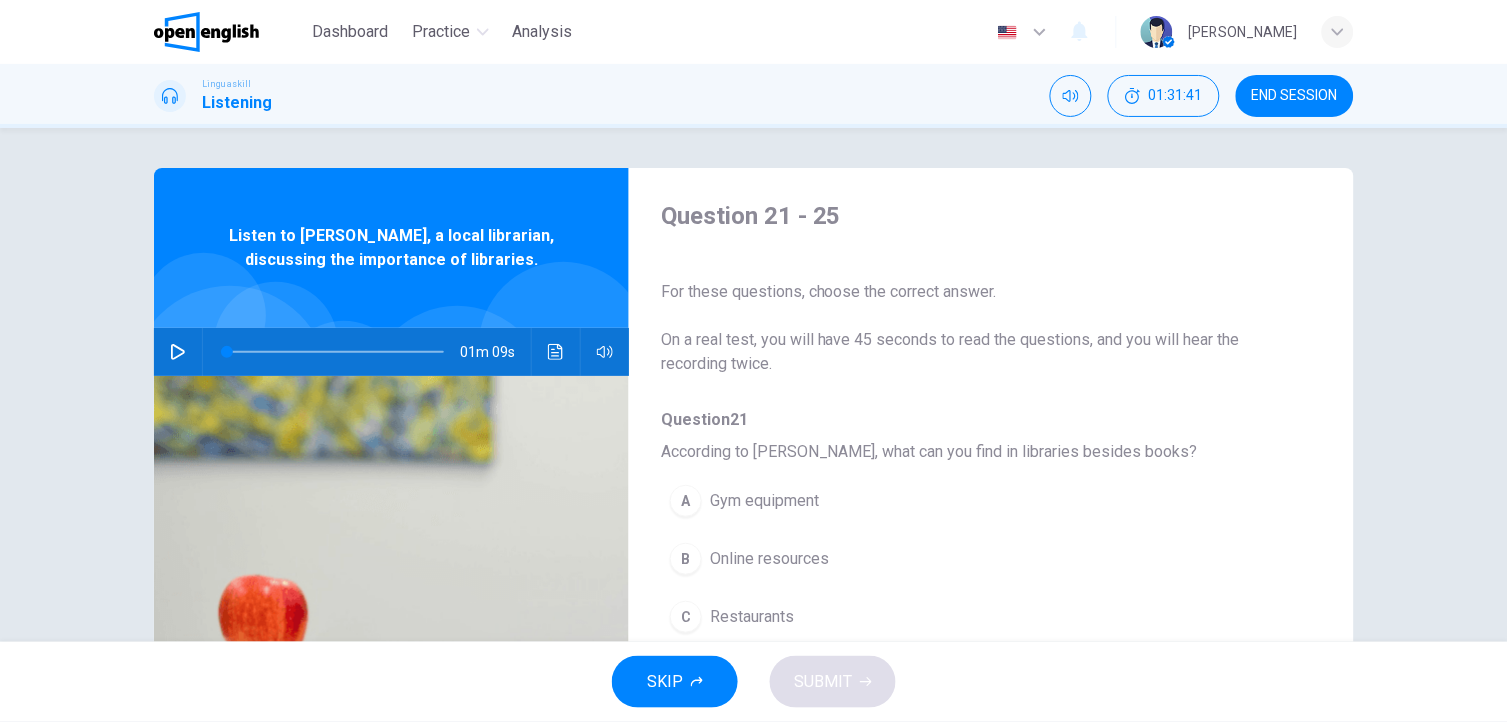 click 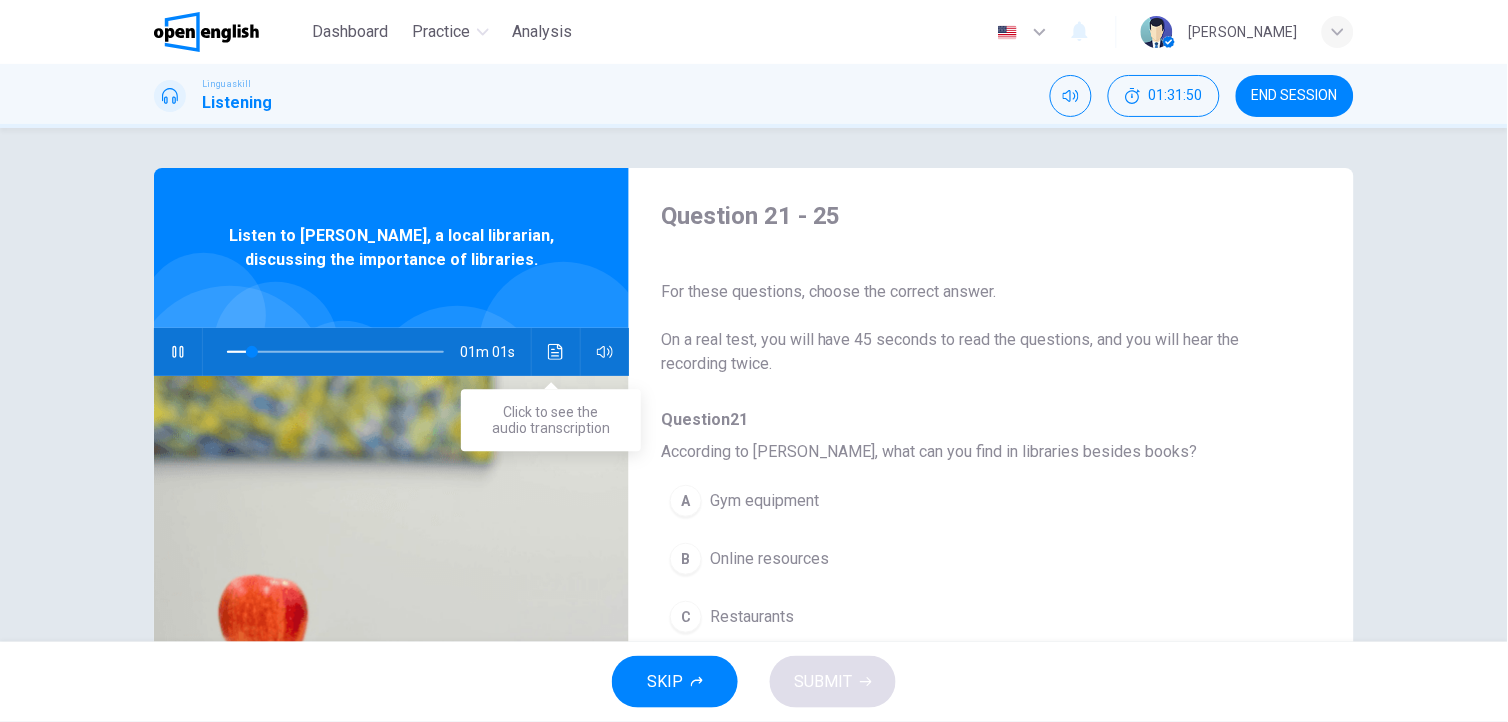 click 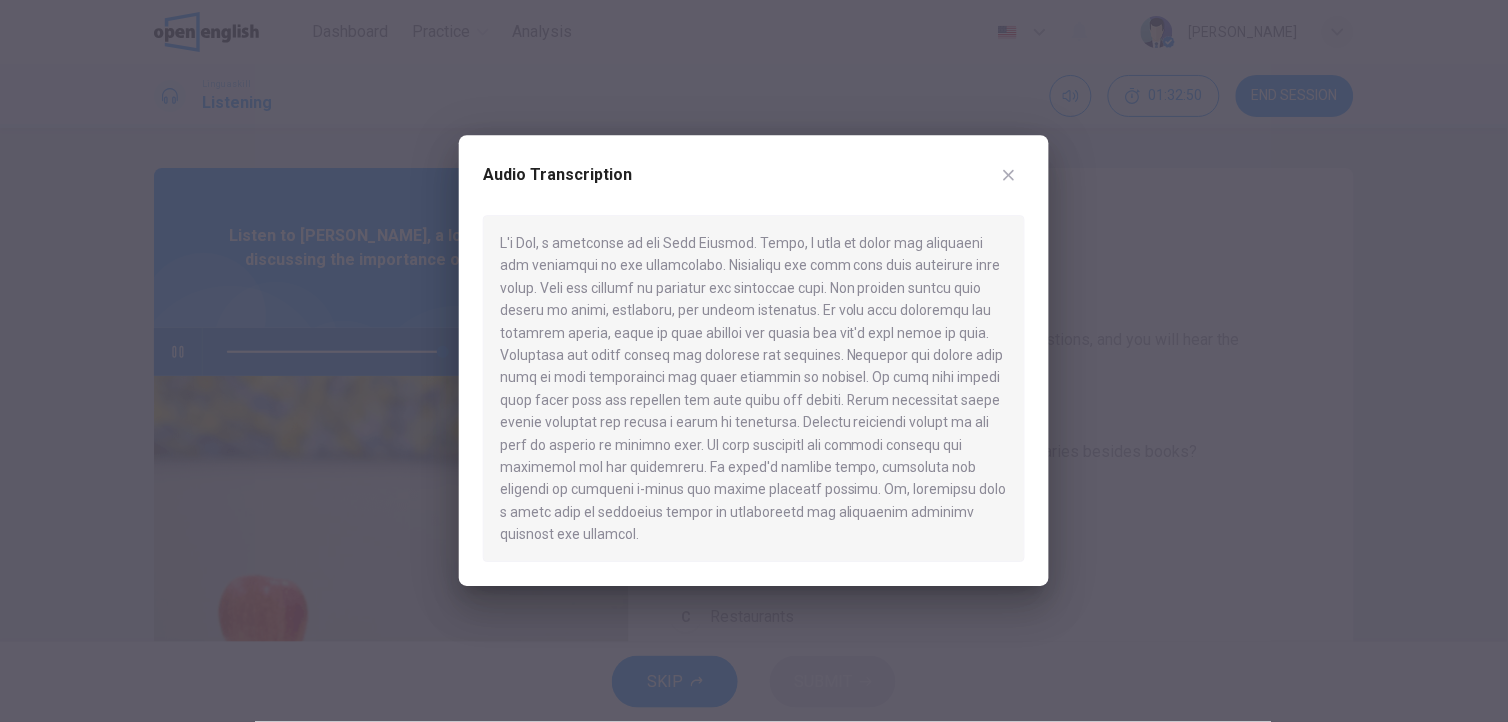 type on "*" 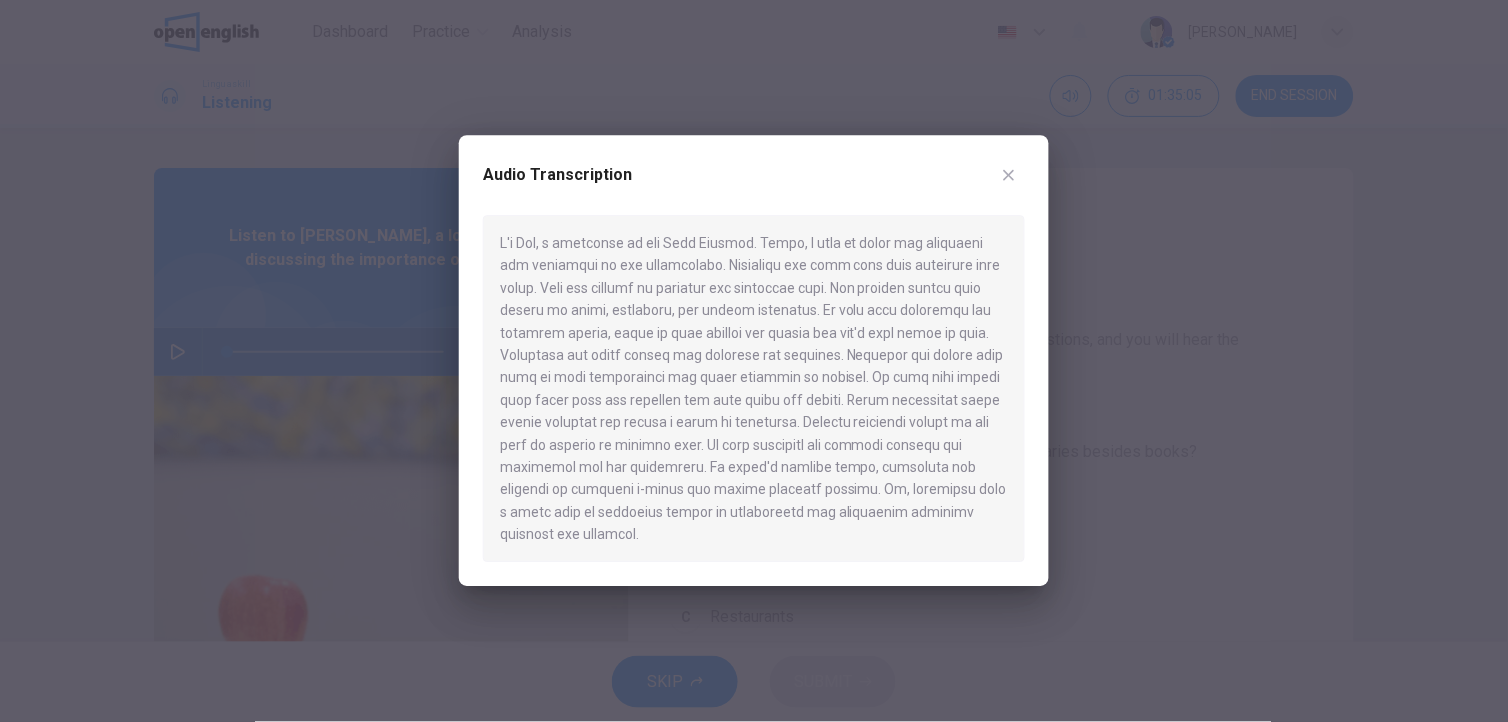 click 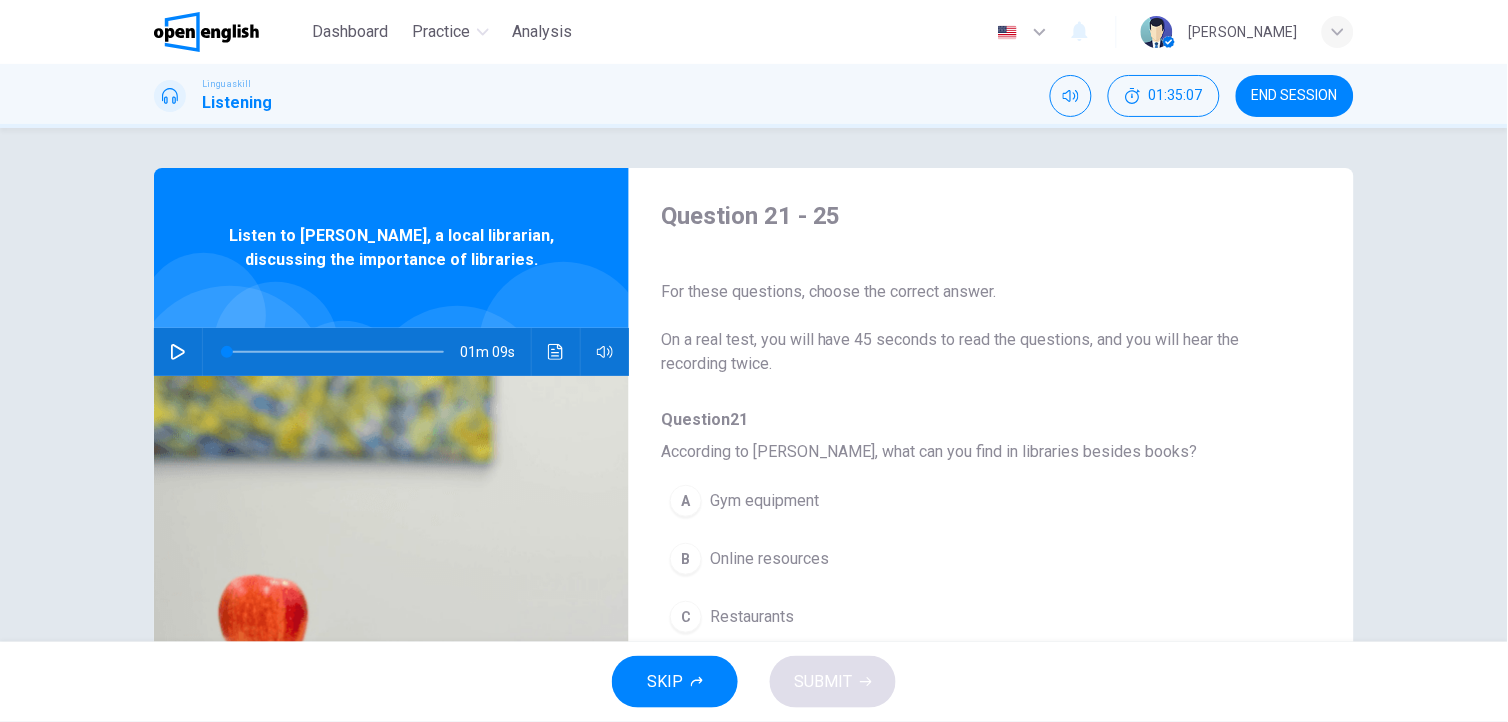 click on "Online resources" at bounding box center (769, 559) 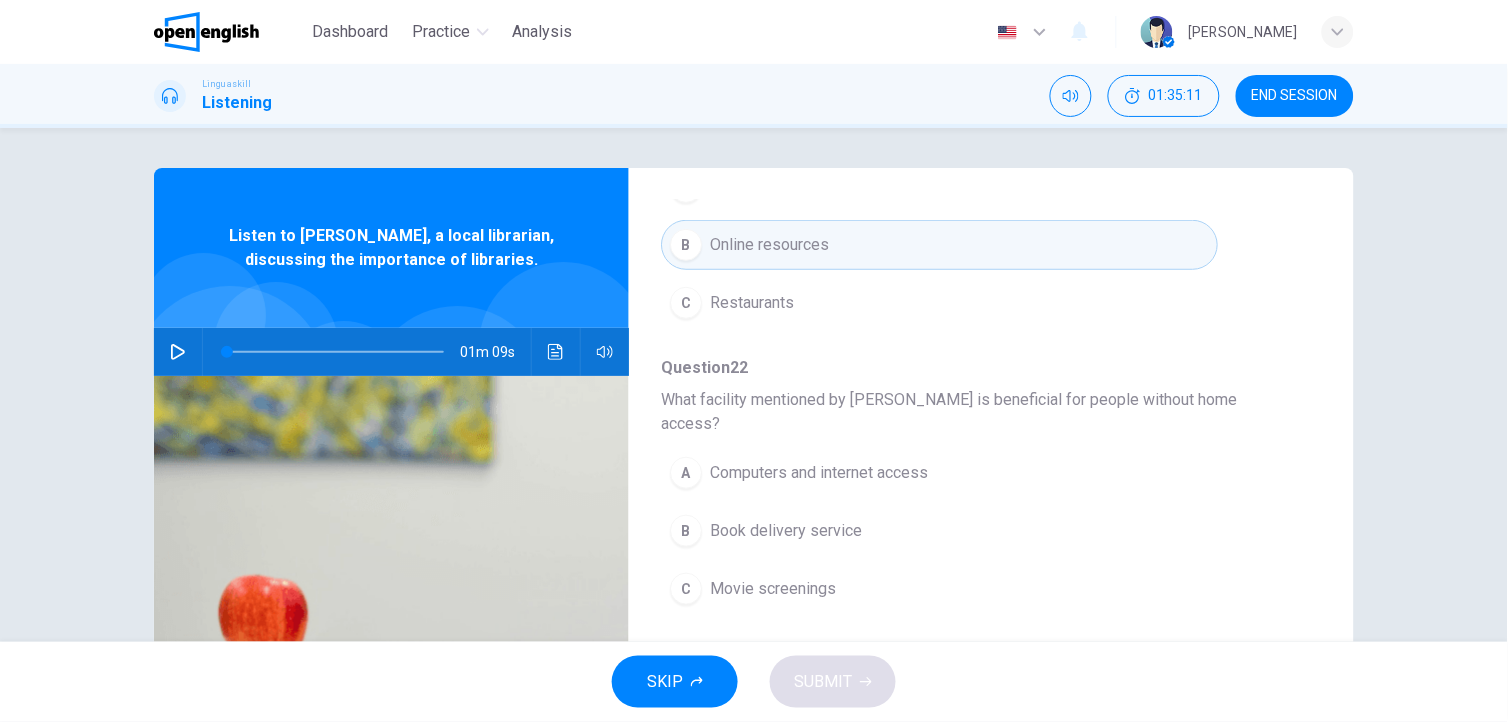 scroll, scrollTop: 325, scrollLeft: 0, axis: vertical 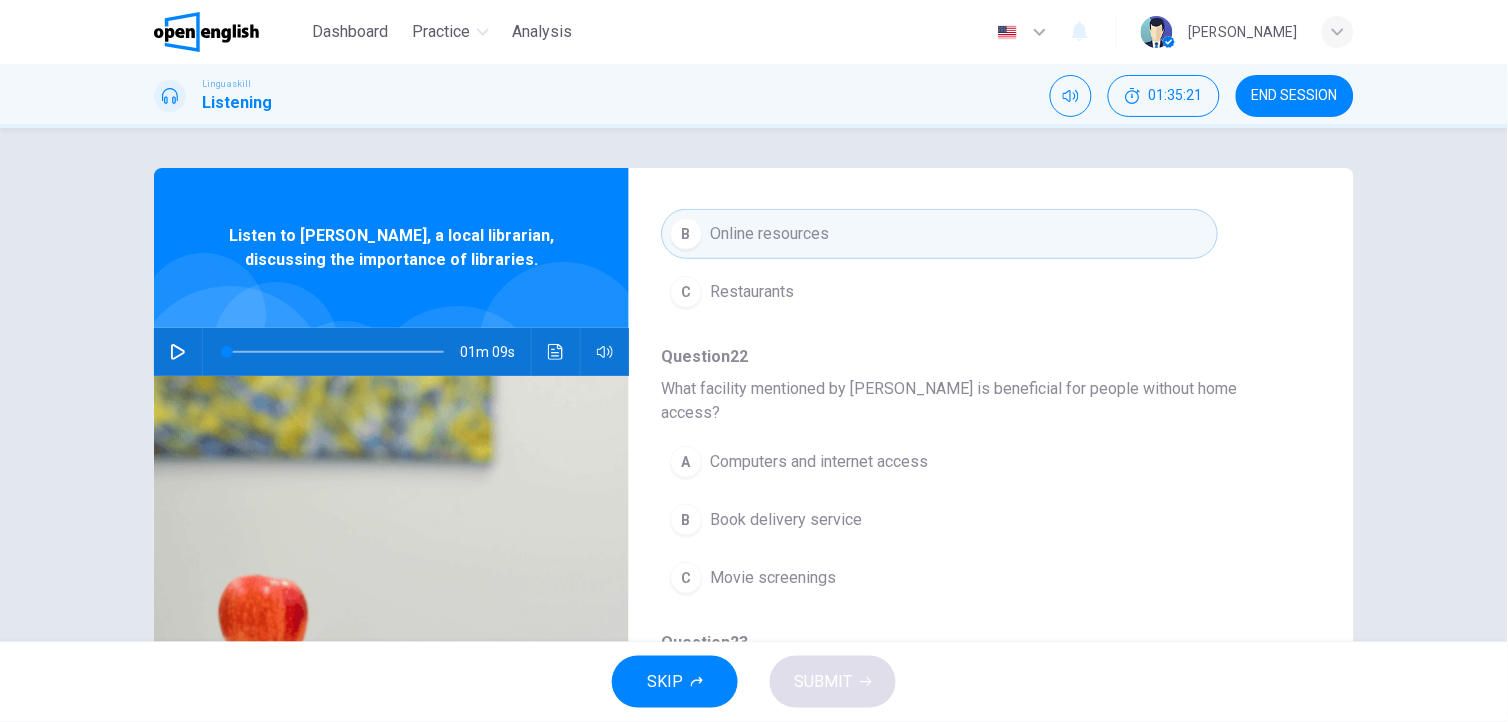 click on "Book delivery service" at bounding box center (786, 520) 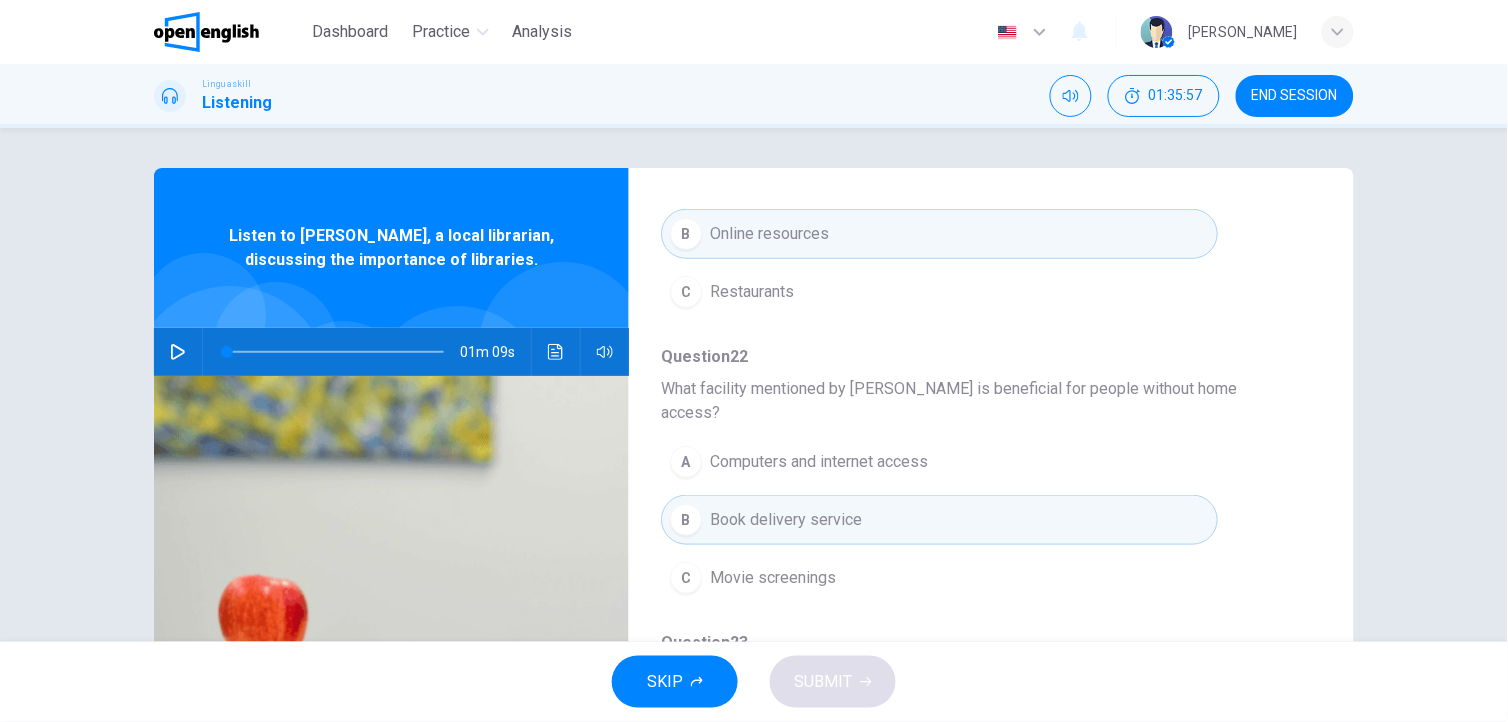 click on "Computers and internet access" at bounding box center (819, 462) 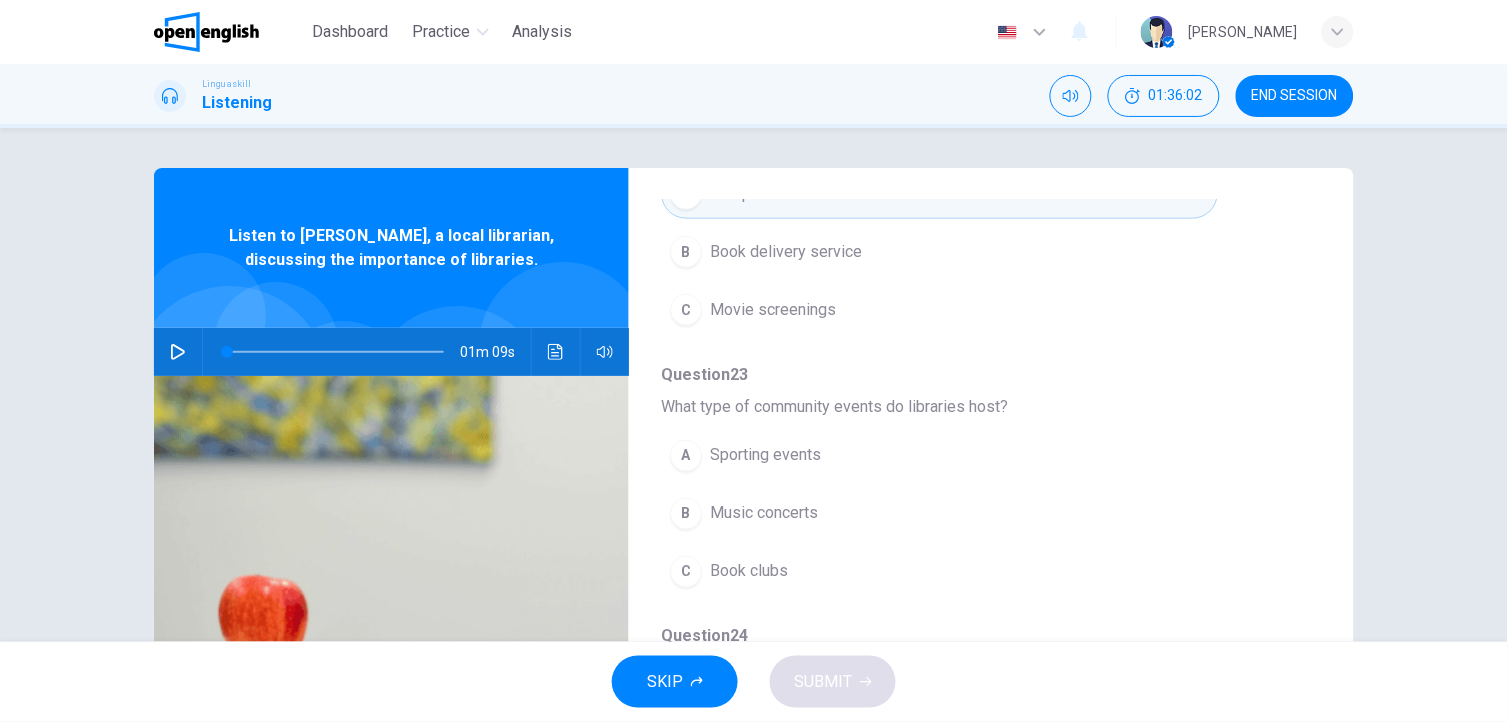 scroll, scrollTop: 612, scrollLeft: 0, axis: vertical 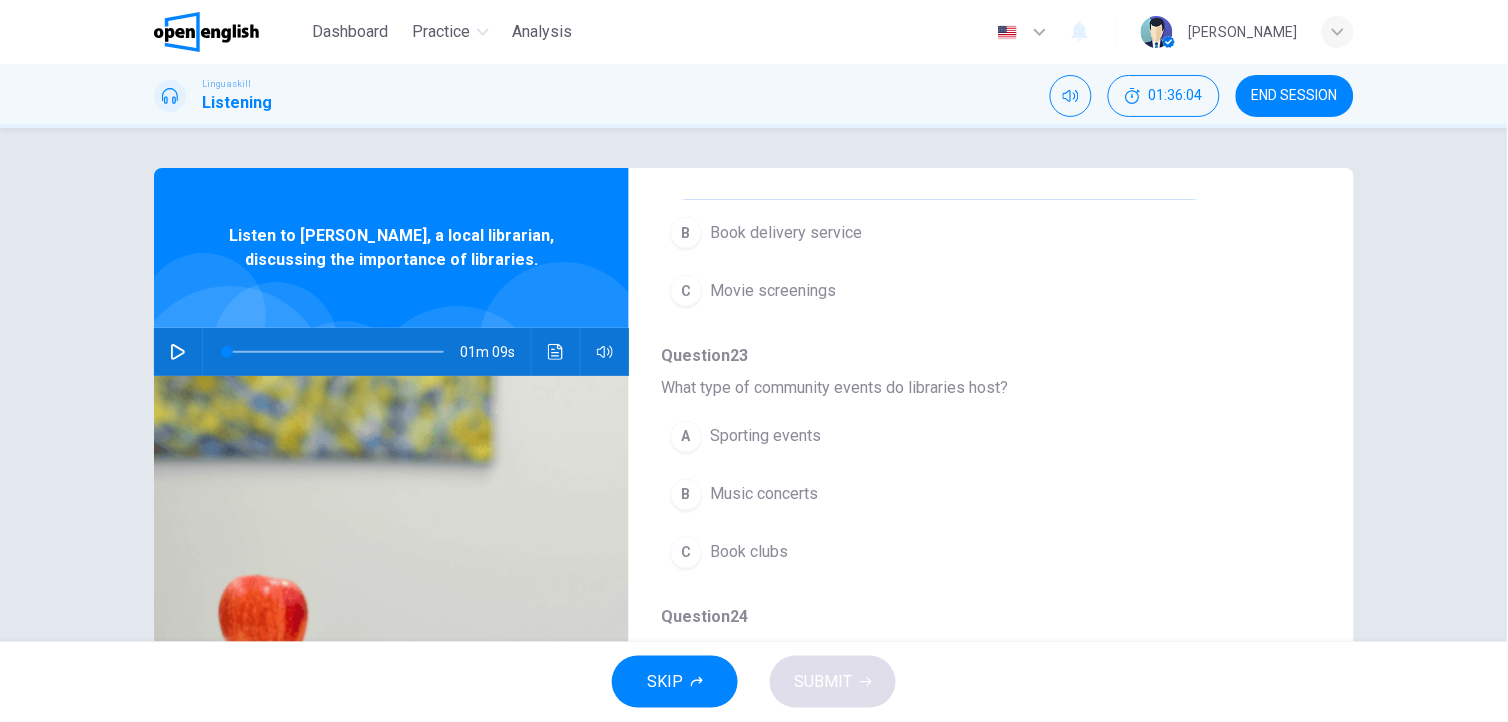 click on "Book clubs" at bounding box center [749, 553] 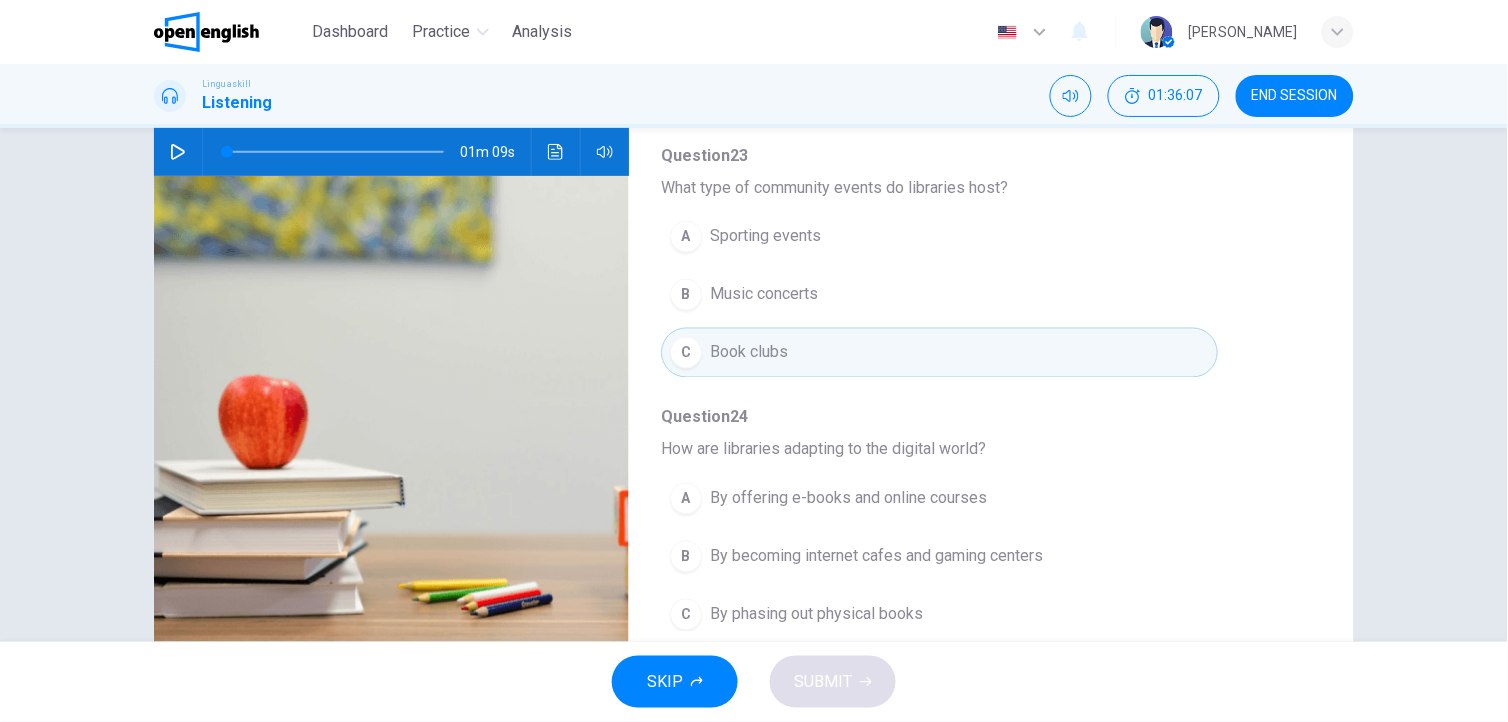 scroll, scrollTop: 225, scrollLeft: 0, axis: vertical 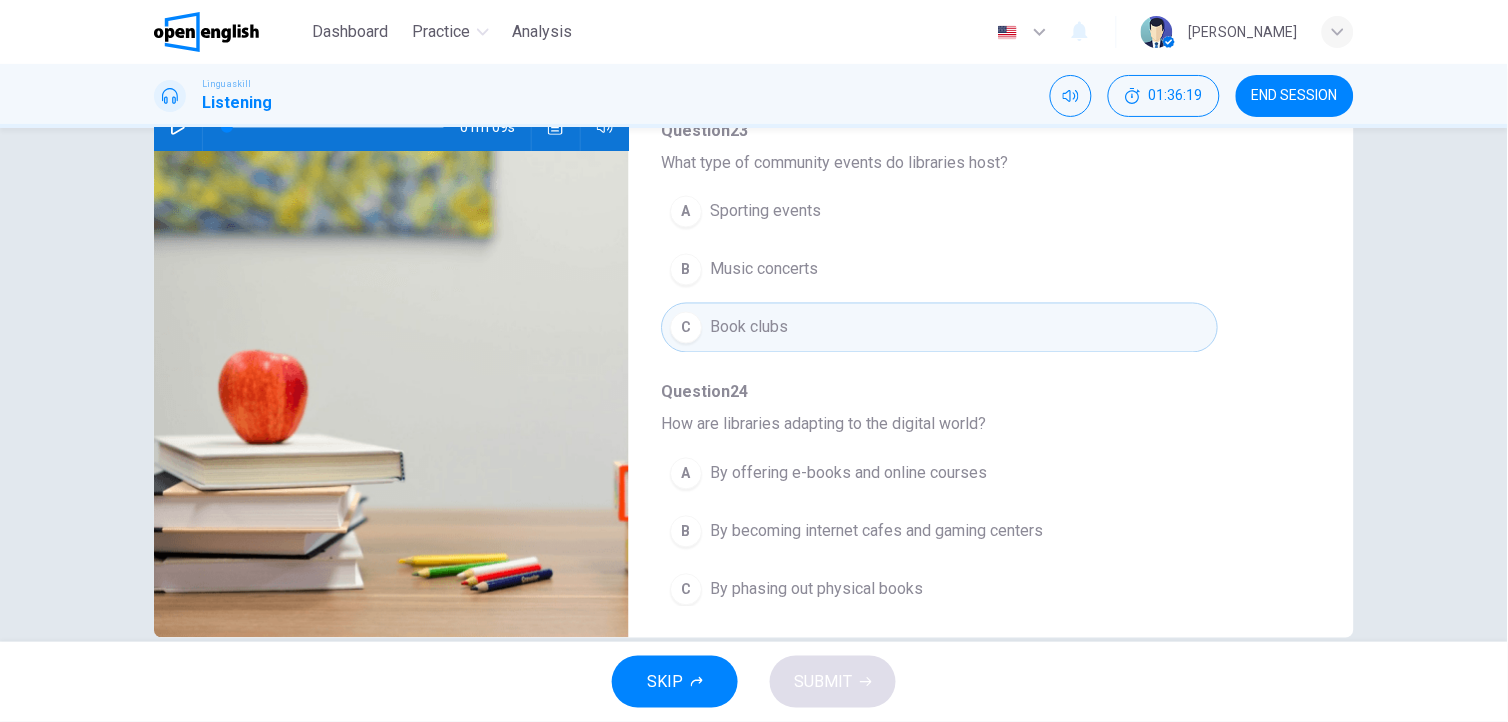 click on "By offering e-books and online courses" at bounding box center [848, 474] 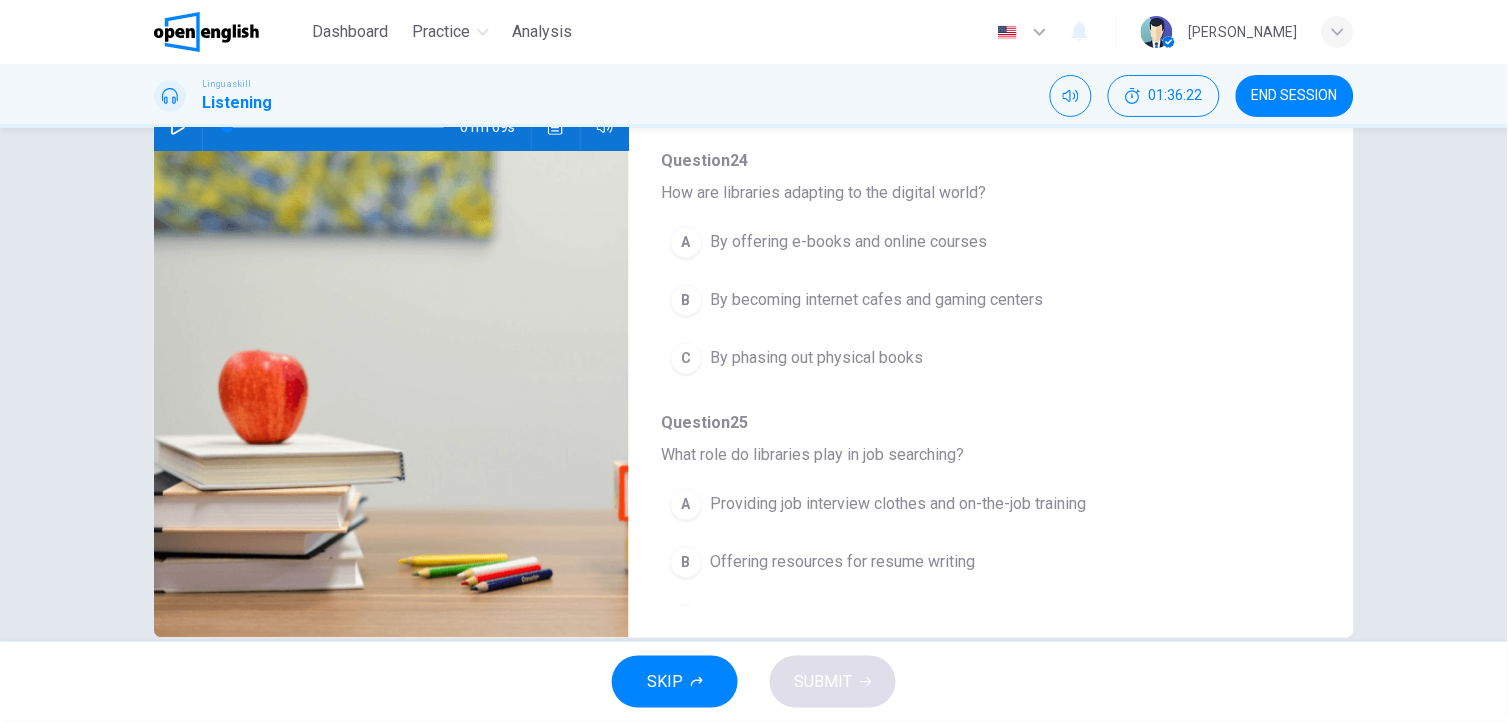 scroll, scrollTop: 865, scrollLeft: 0, axis: vertical 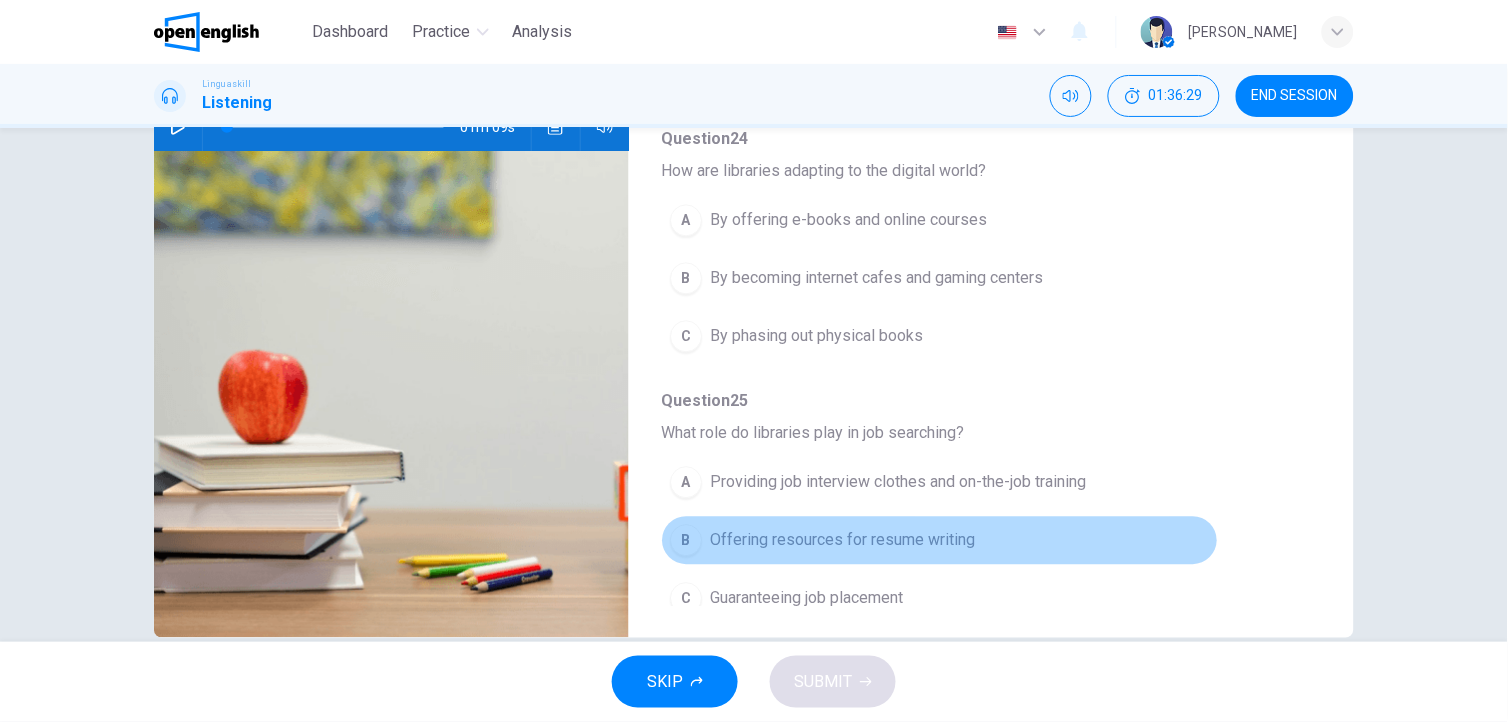 click on "Offering resources for resume writing" at bounding box center (842, 541) 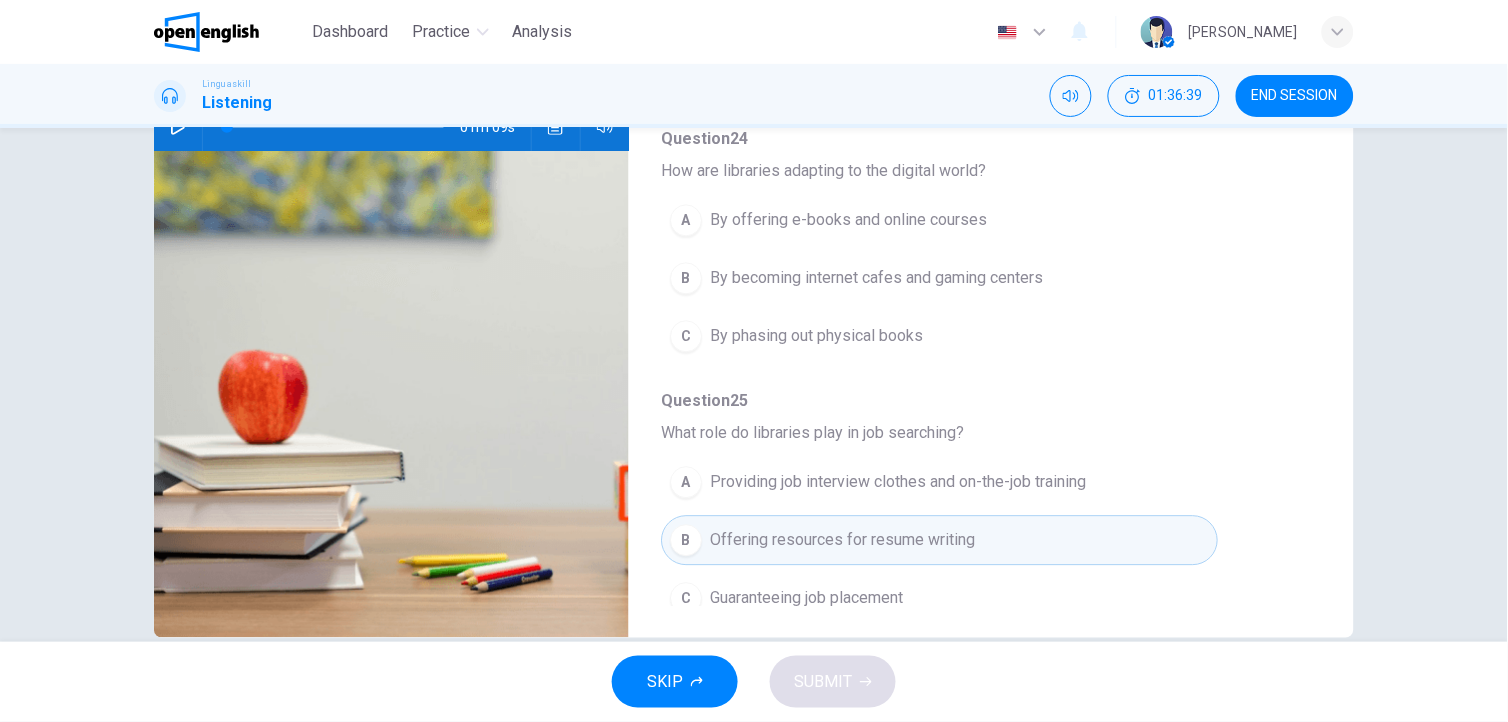 click on "By offering e-books and online courses" at bounding box center (848, 221) 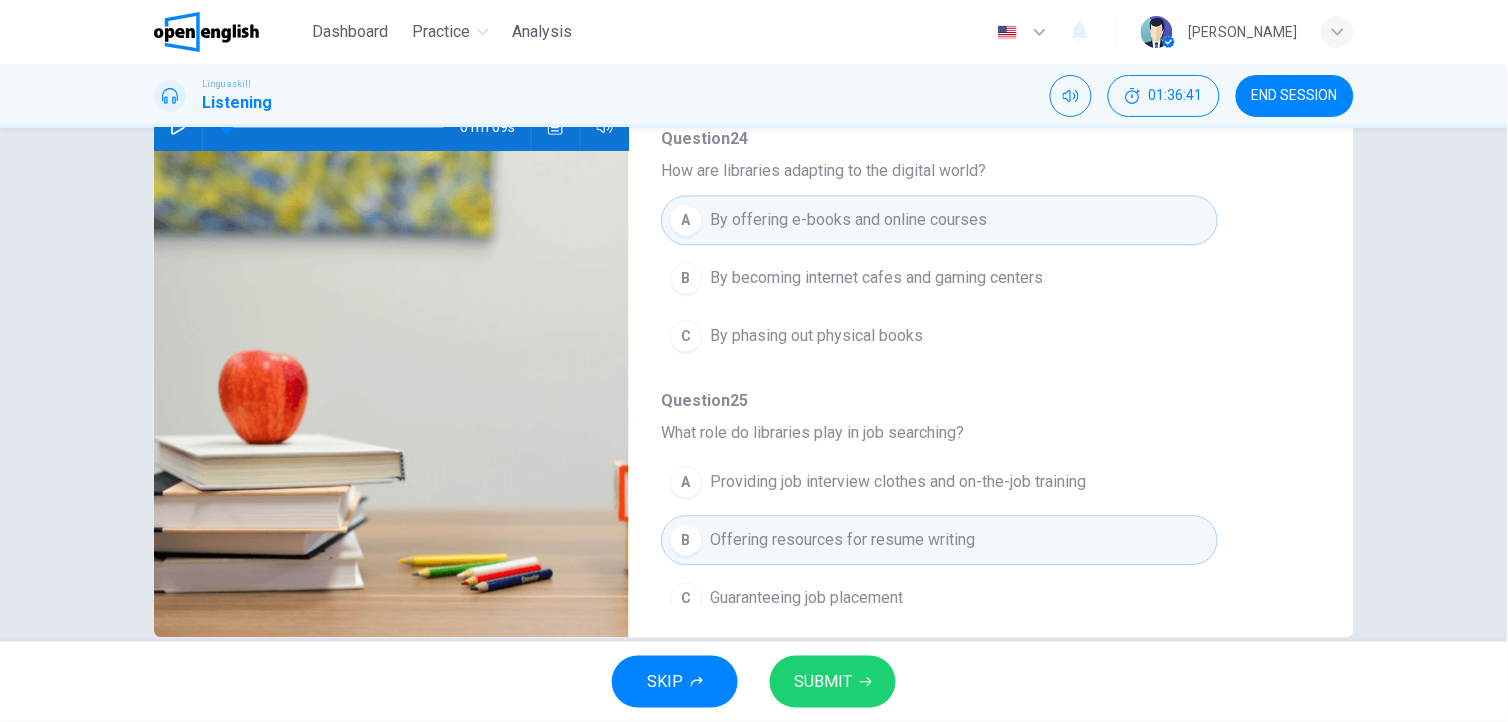 click on "SUBMIT" at bounding box center [823, 682] 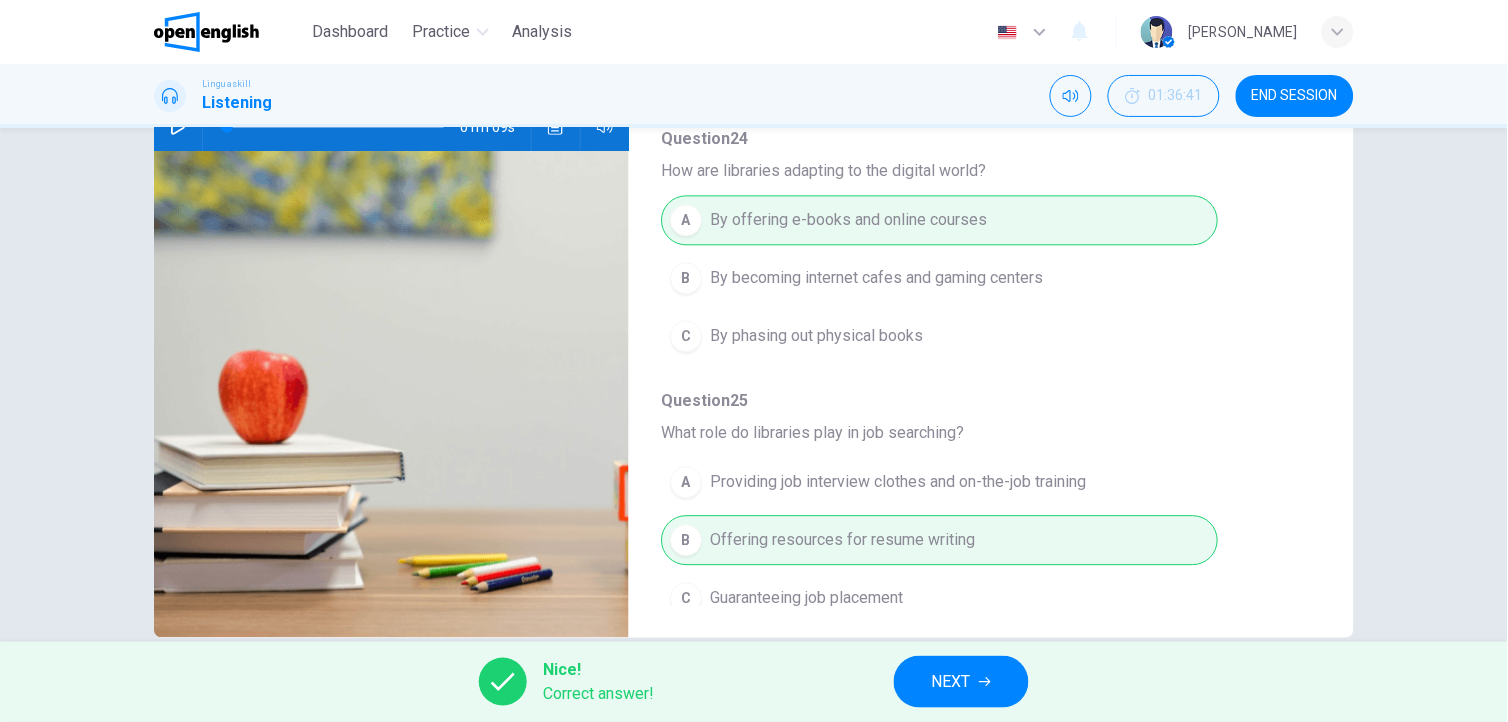 click on "NEXT" at bounding box center (951, 682) 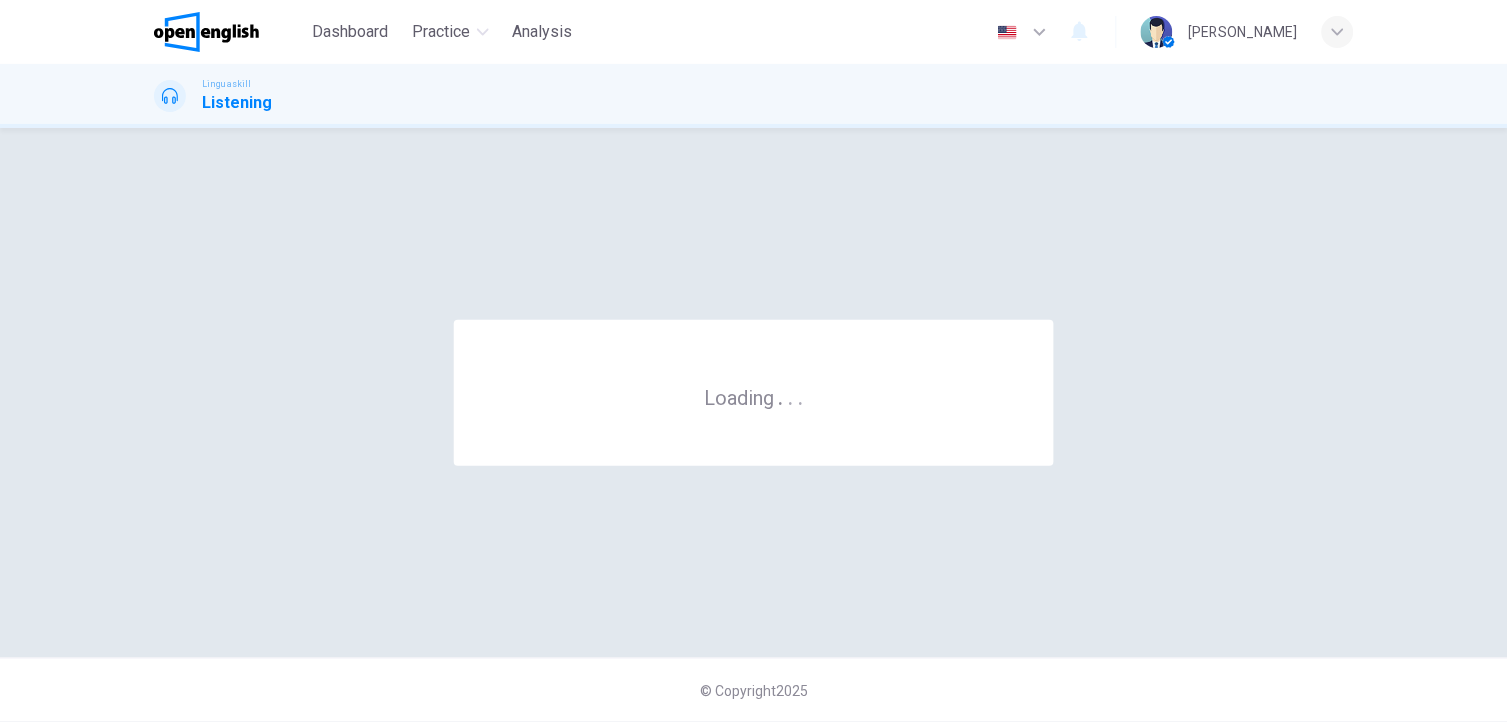 scroll, scrollTop: 0, scrollLeft: 0, axis: both 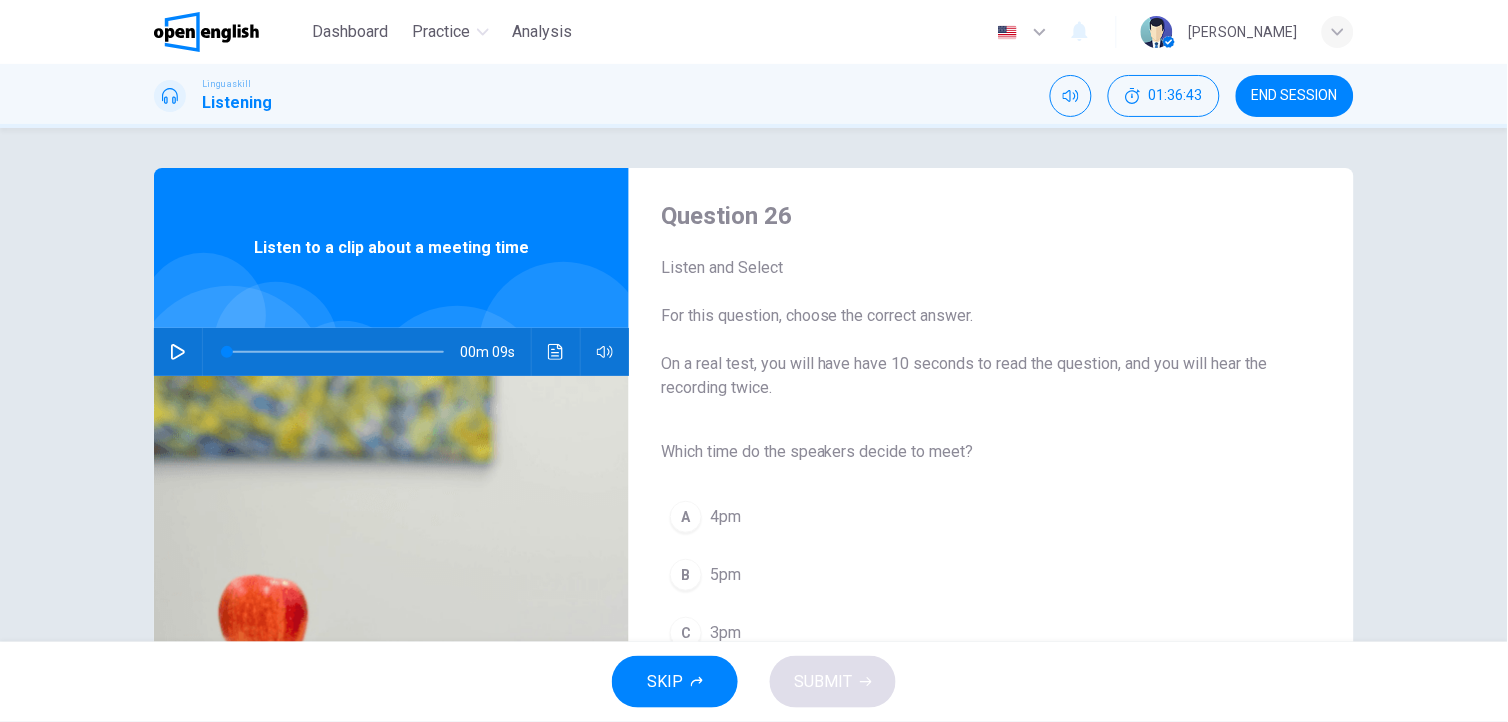 click 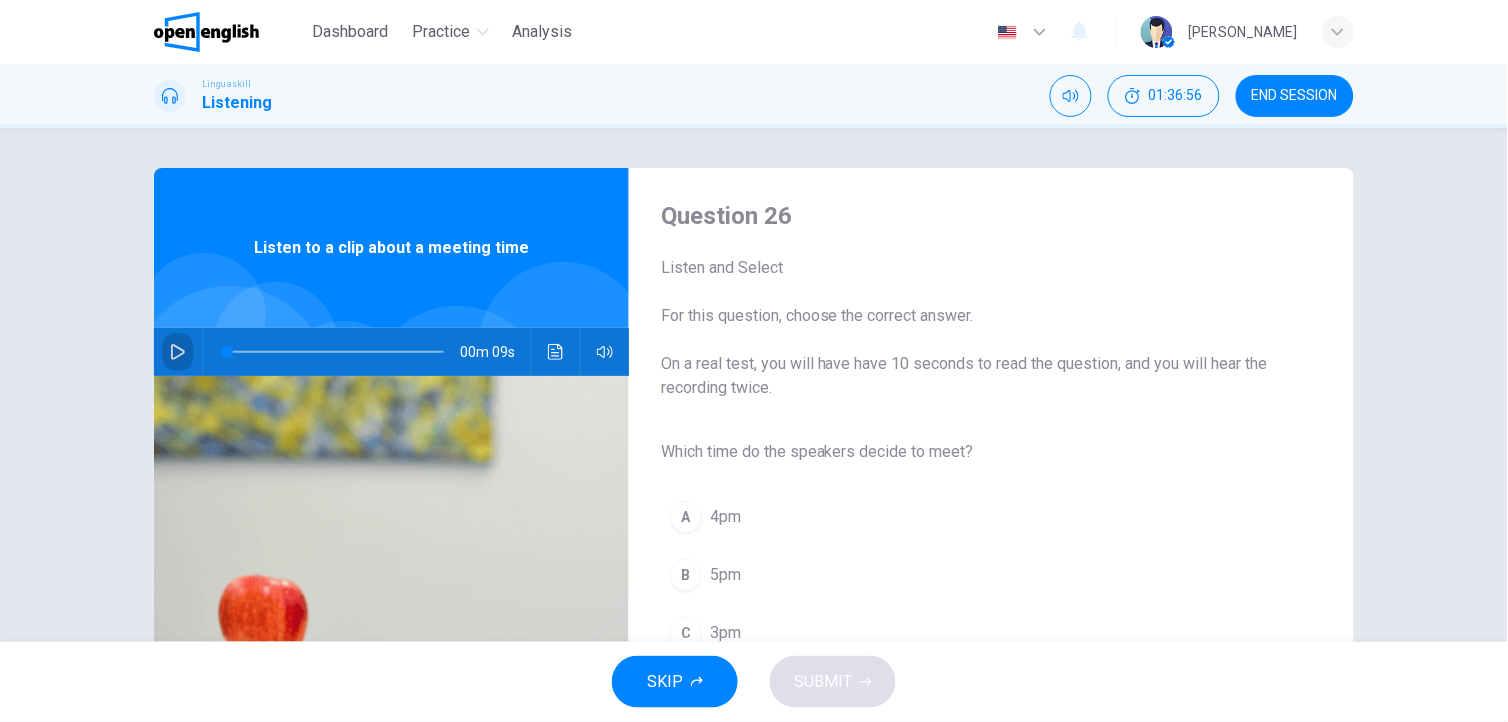 click 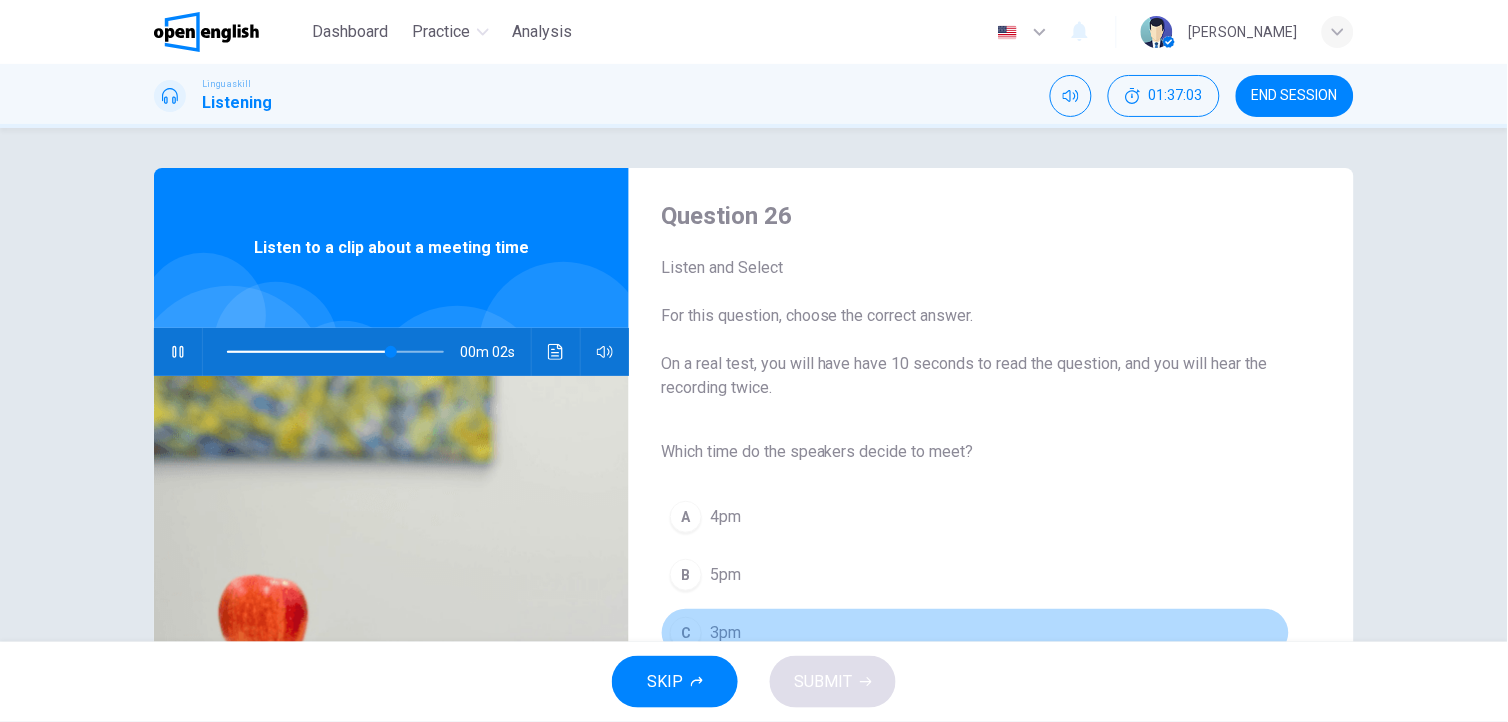 click on "3pm" at bounding box center [725, 633] 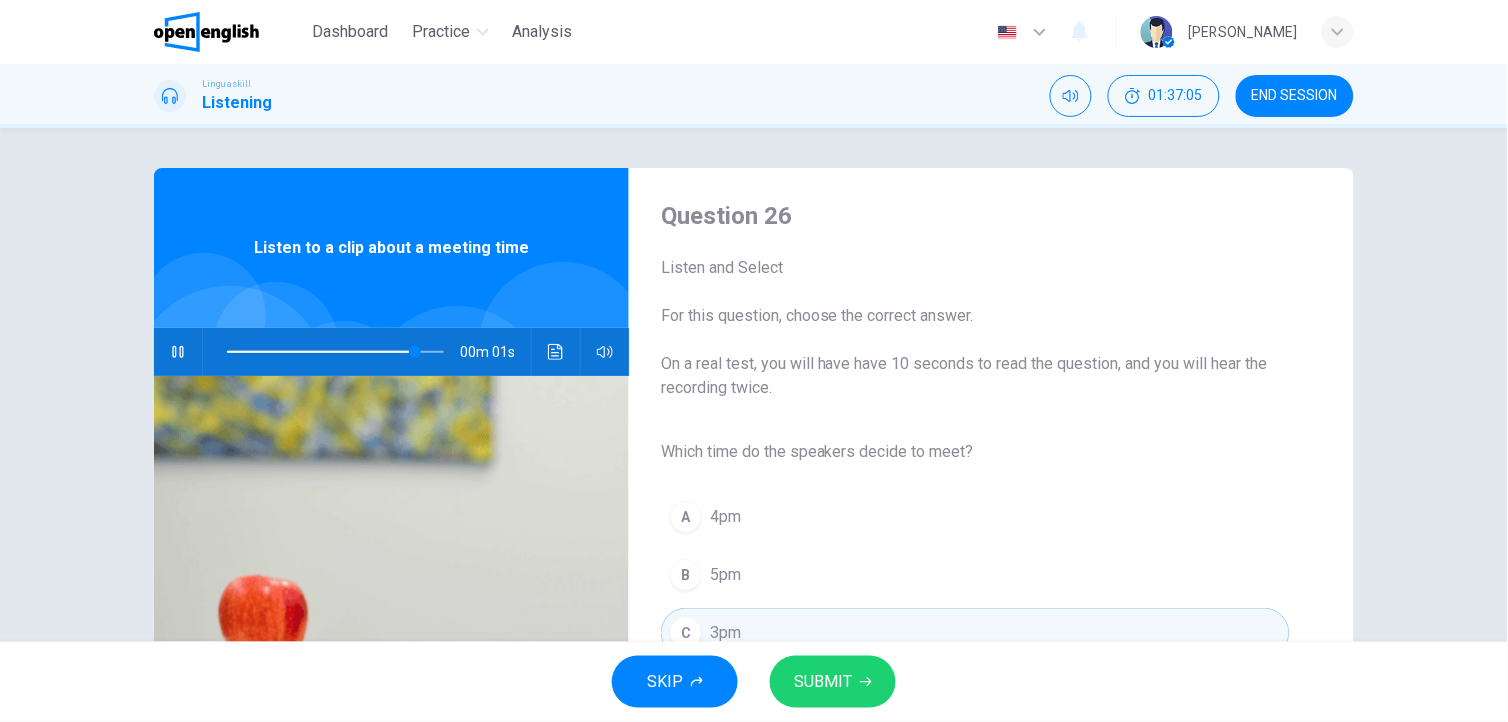 click on "SUBMIT" at bounding box center (833, 682) 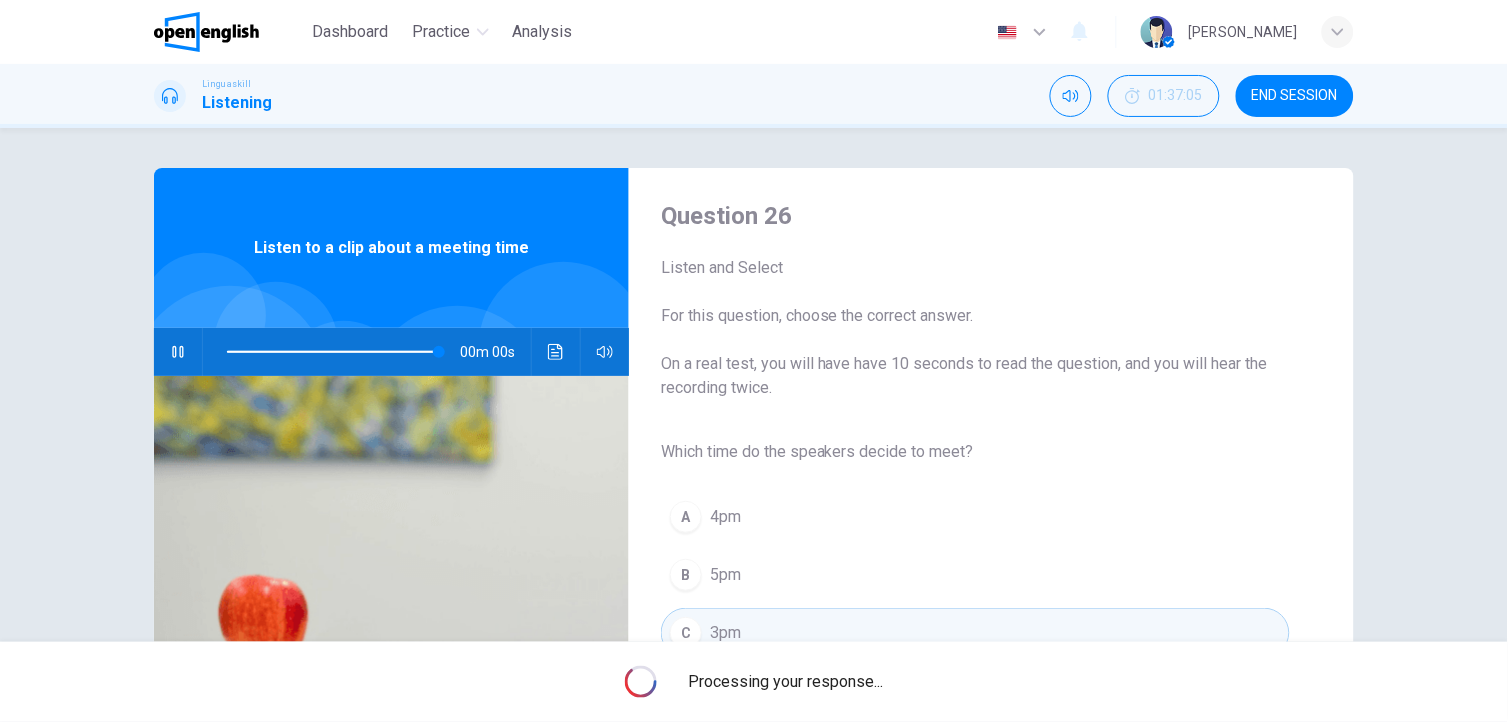 type on "*" 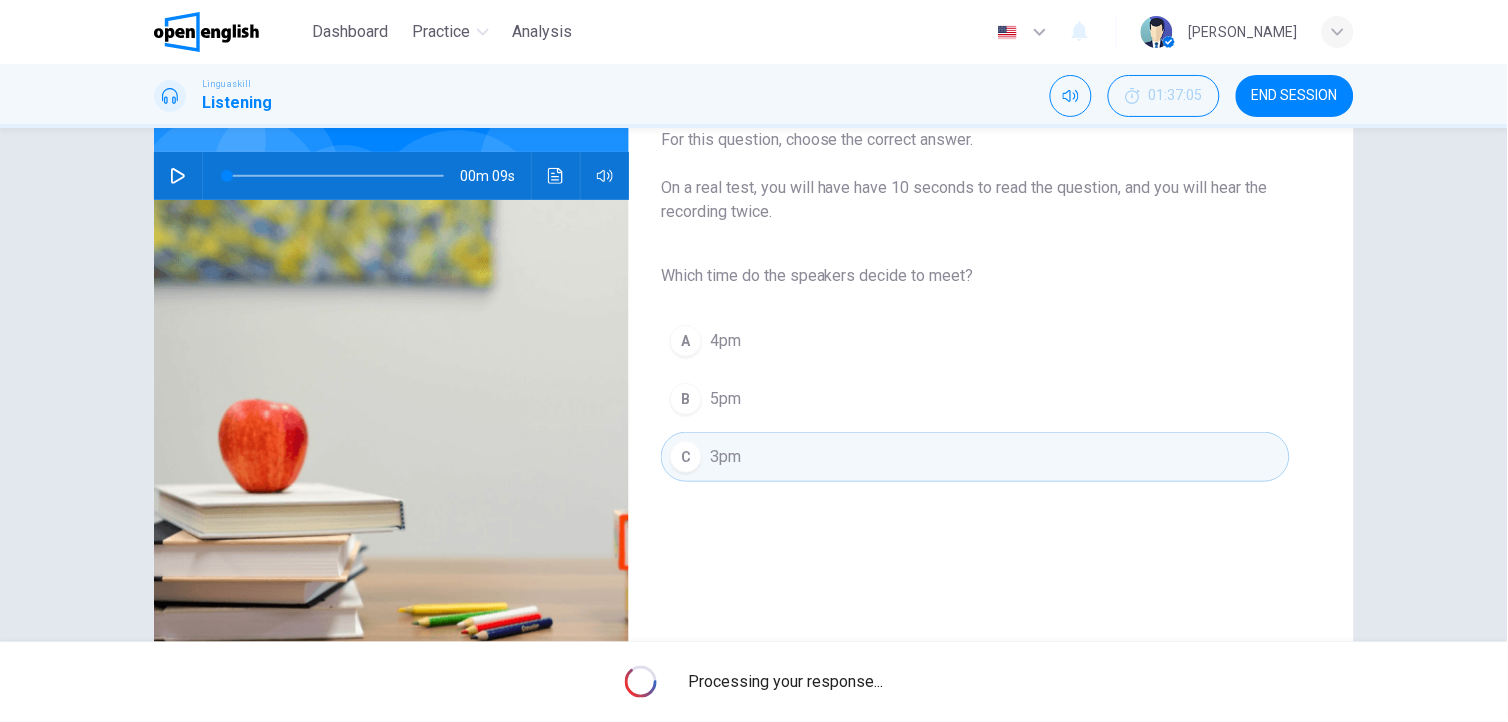 scroll, scrollTop: 261, scrollLeft: 0, axis: vertical 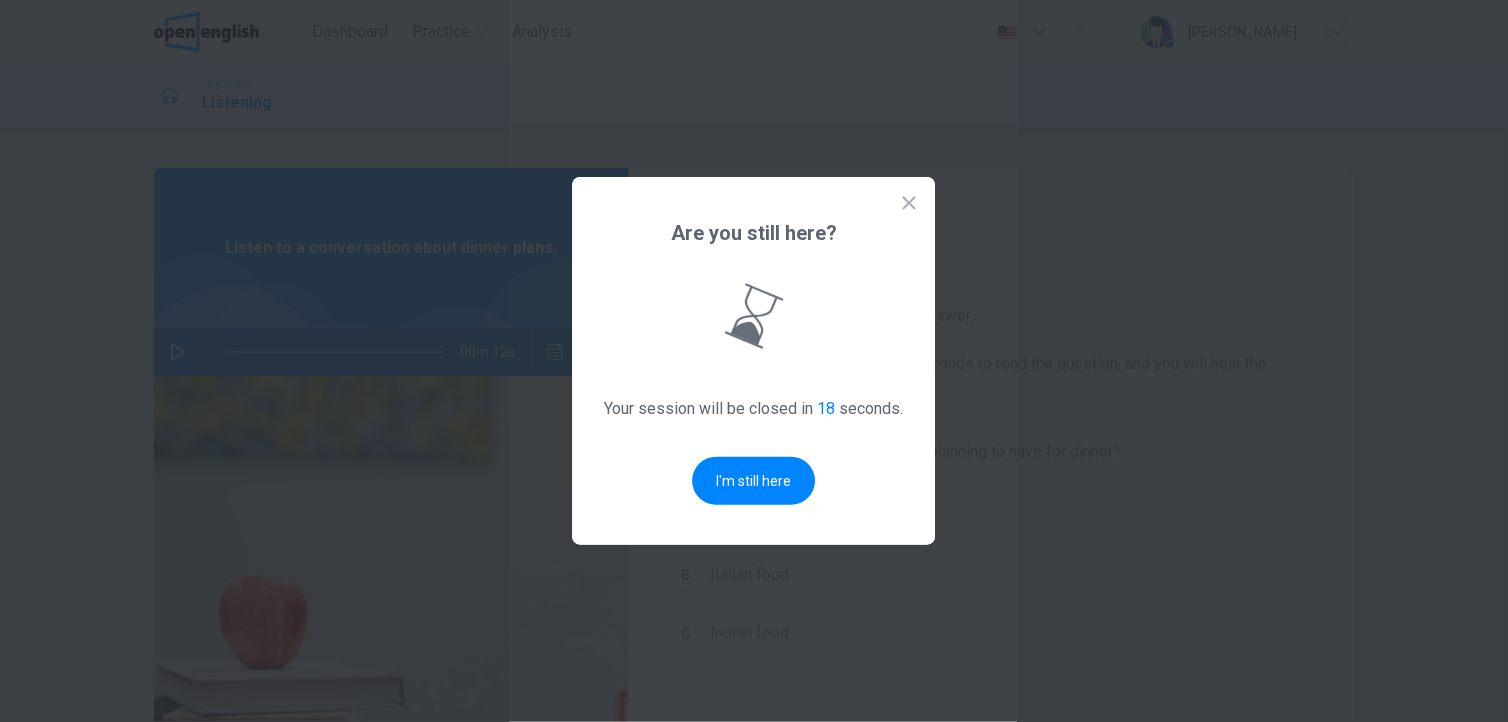 click 